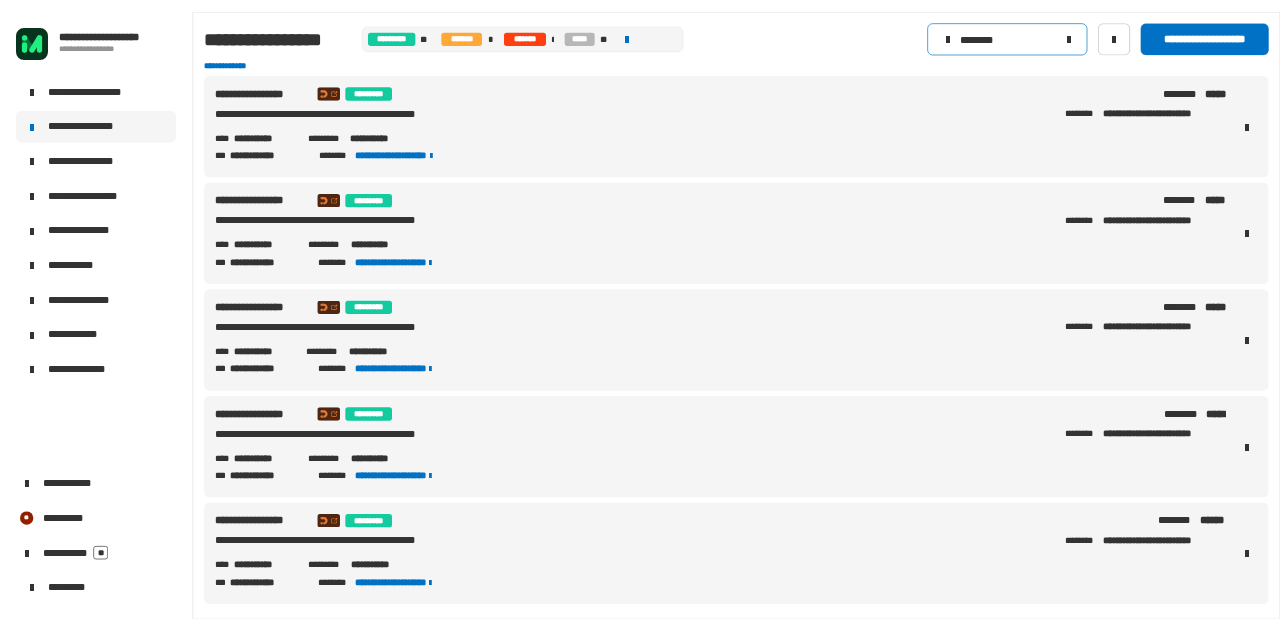 scroll, scrollTop: 0, scrollLeft: 0, axis: both 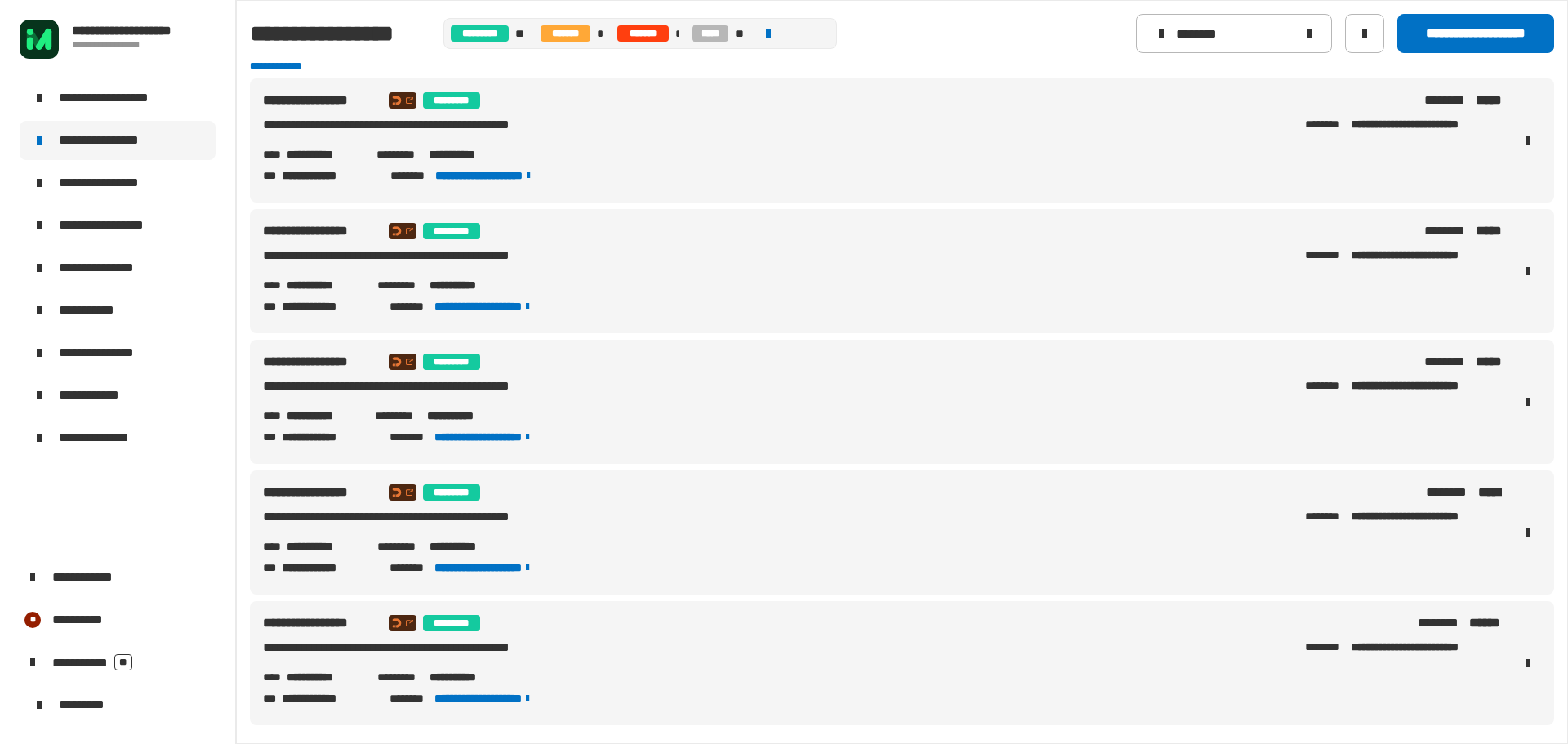 drag, startPoint x: 1252, startPoint y: 36, endPoint x: 1067, endPoint y: 20, distance: 185.6906 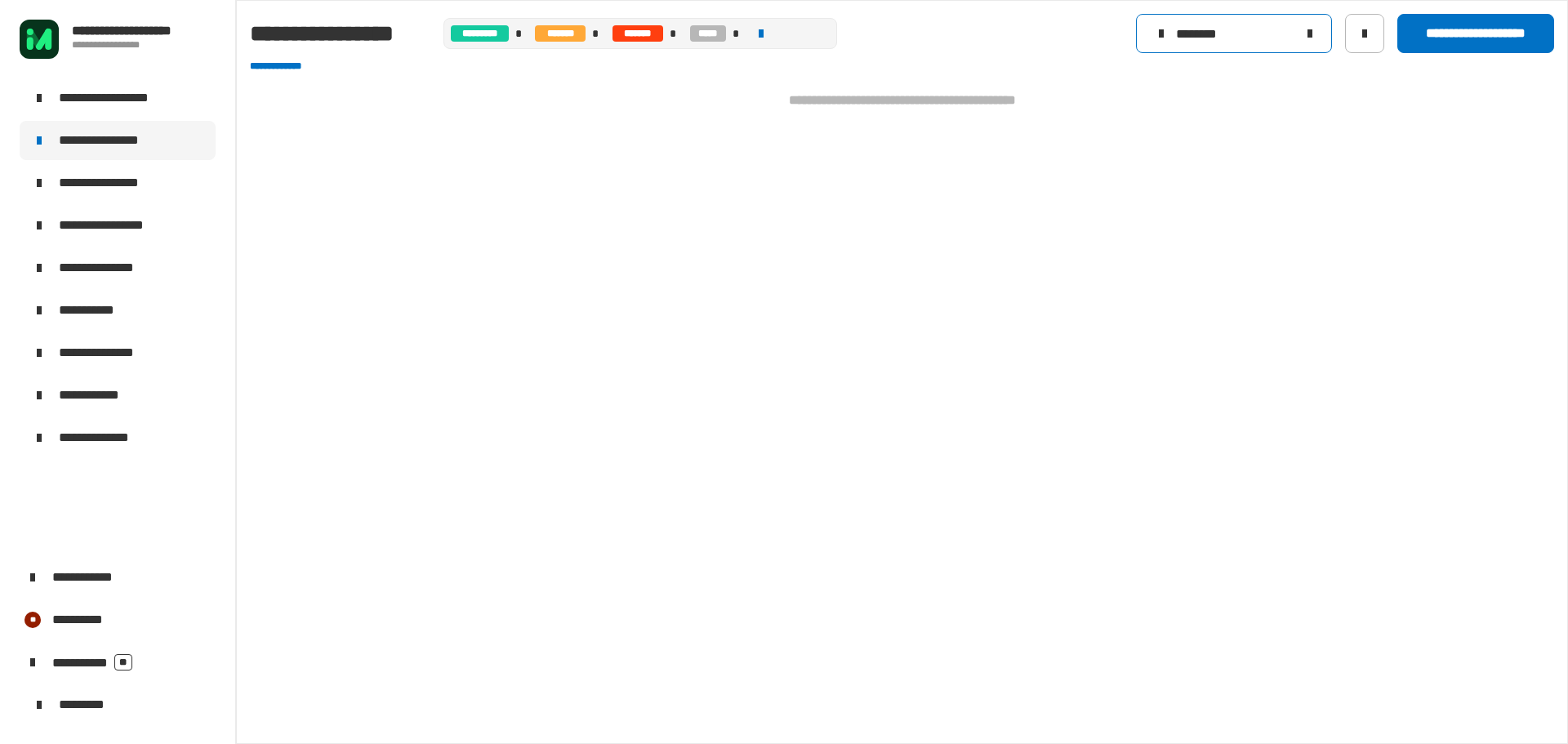 drag, startPoint x: 1249, startPoint y: 23, endPoint x: 941, endPoint y: 24, distance: 308.0016 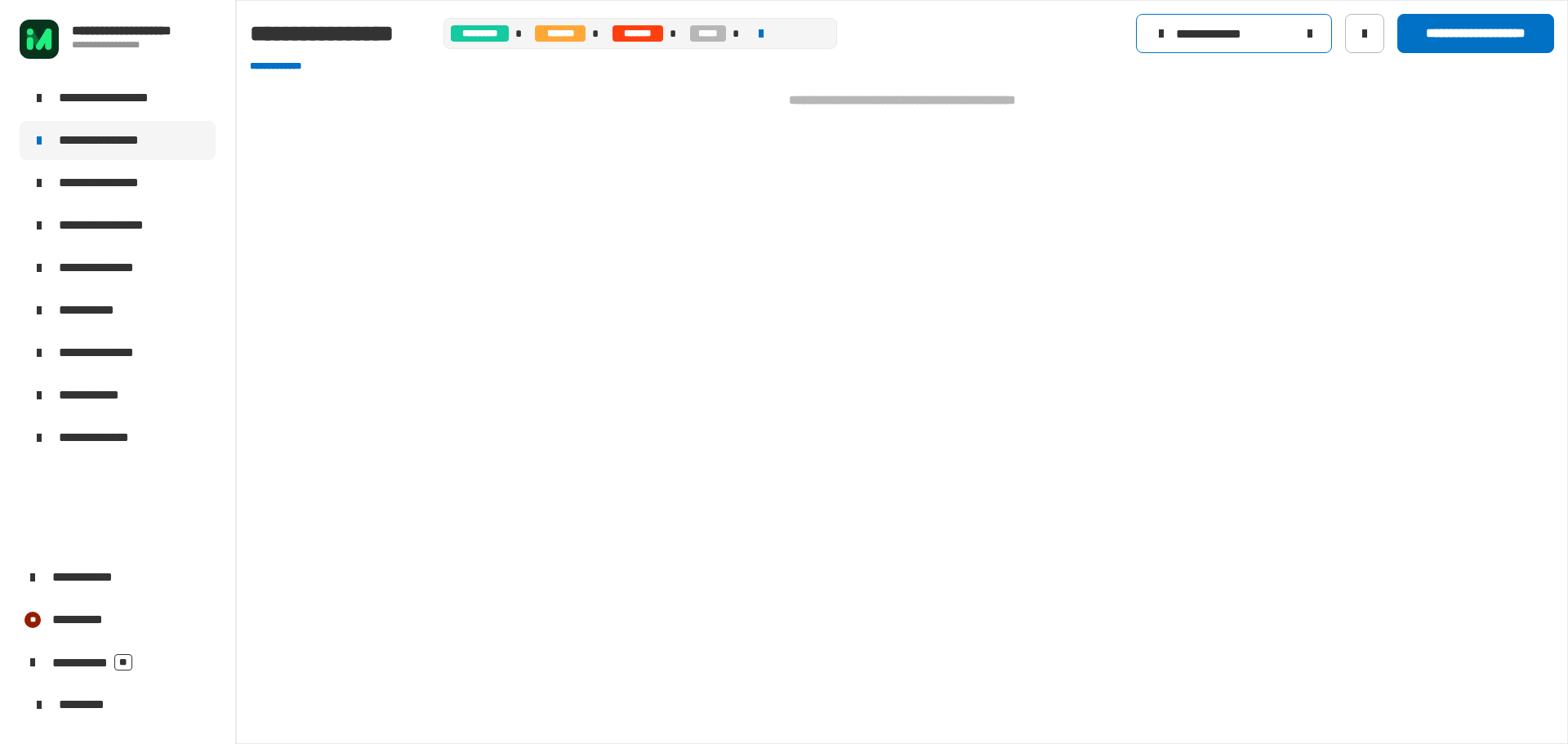 drag, startPoint x: 1094, startPoint y: 33, endPoint x: 939, endPoint y: 39, distance: 155.11609 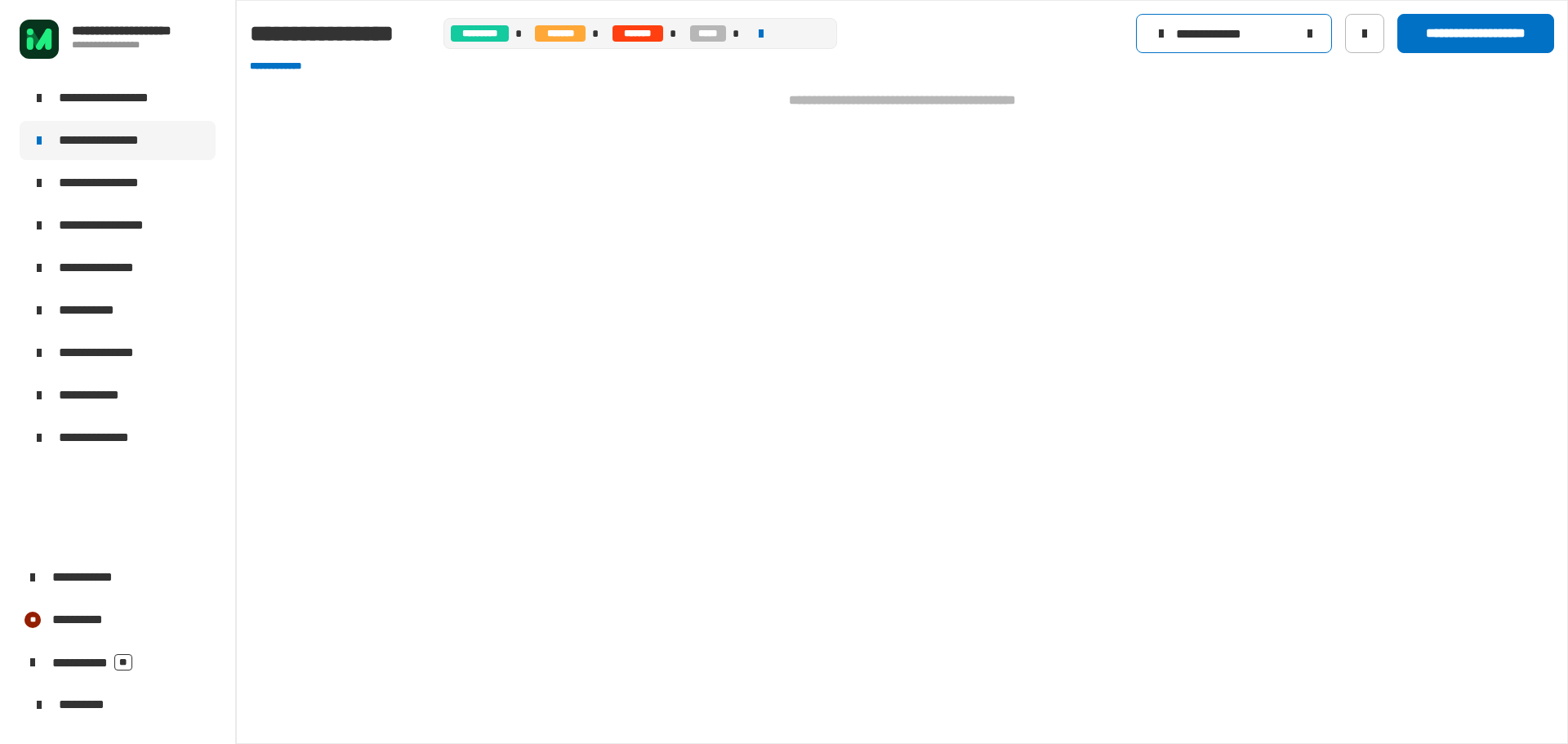 drag, startPoint x: 1267, startPoint y: 30, endPoint x: 1064, endPoint y: 28, distance: 203.00985 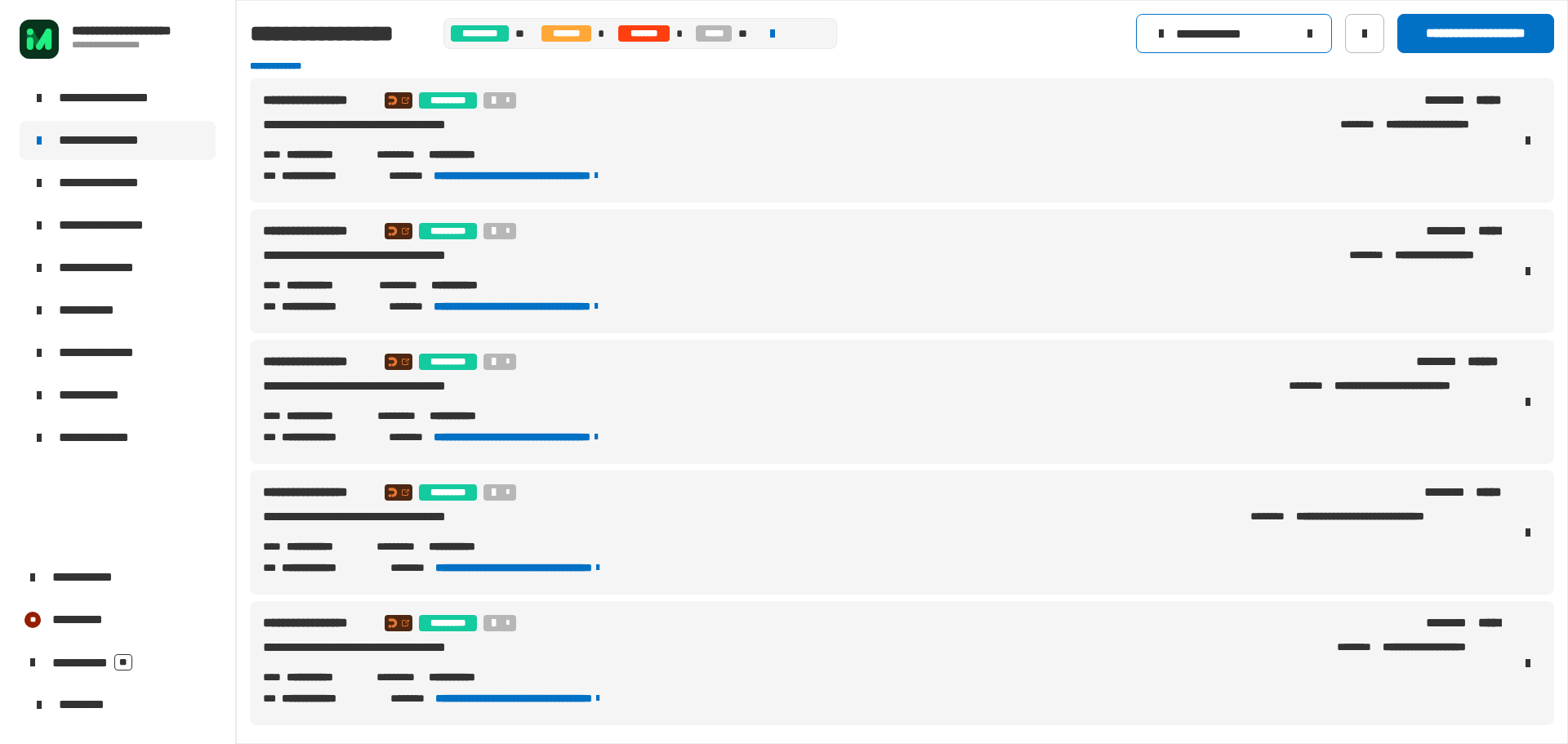 drag, startPoint x: 1275, startPoint y: 34, endPoint x: 1064, endPoint y: 33, distance: 211.00237 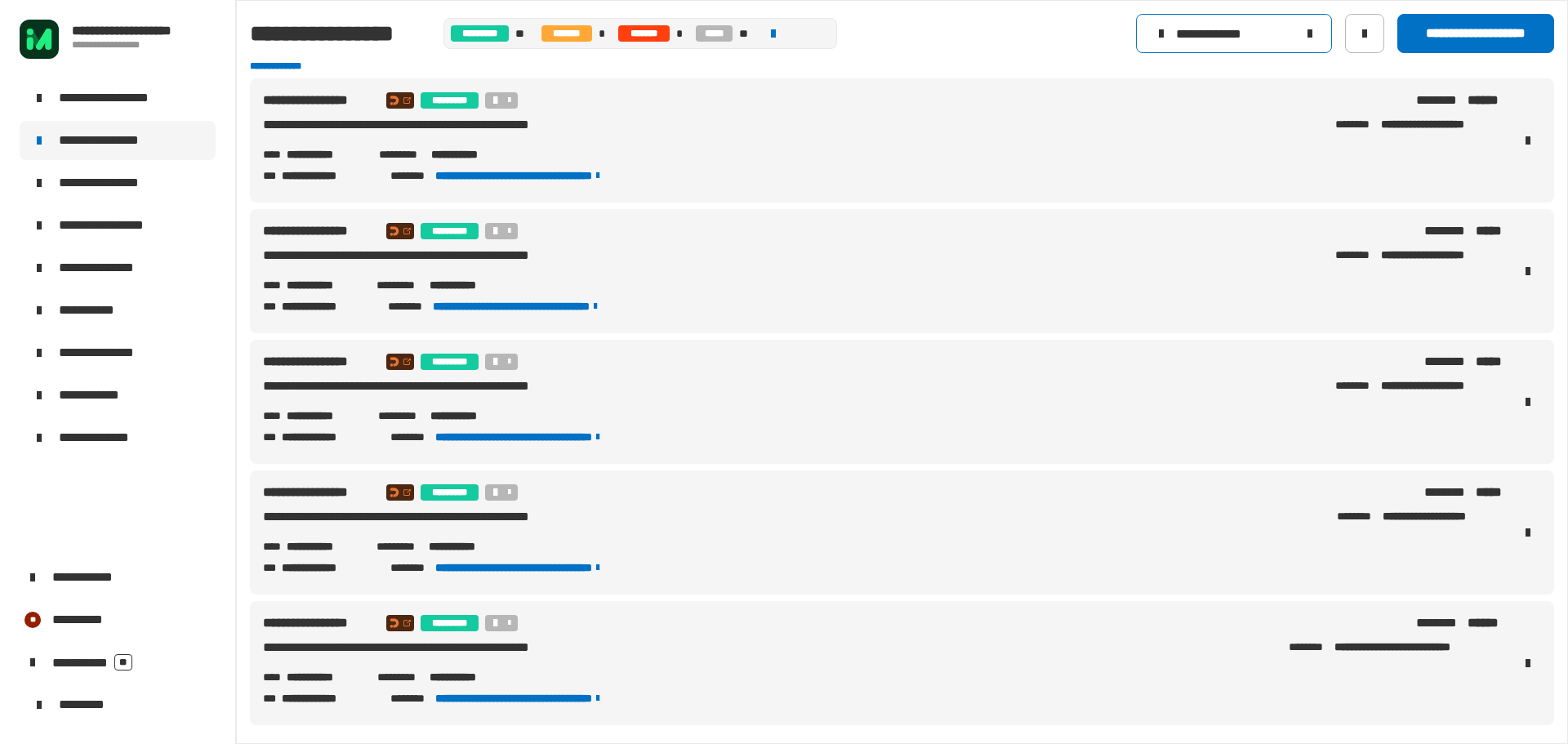 drag, startPoint x: 1282, startPoint y: 29, endPoint x: 1027, endPoint y: 14, distance: 255.4408 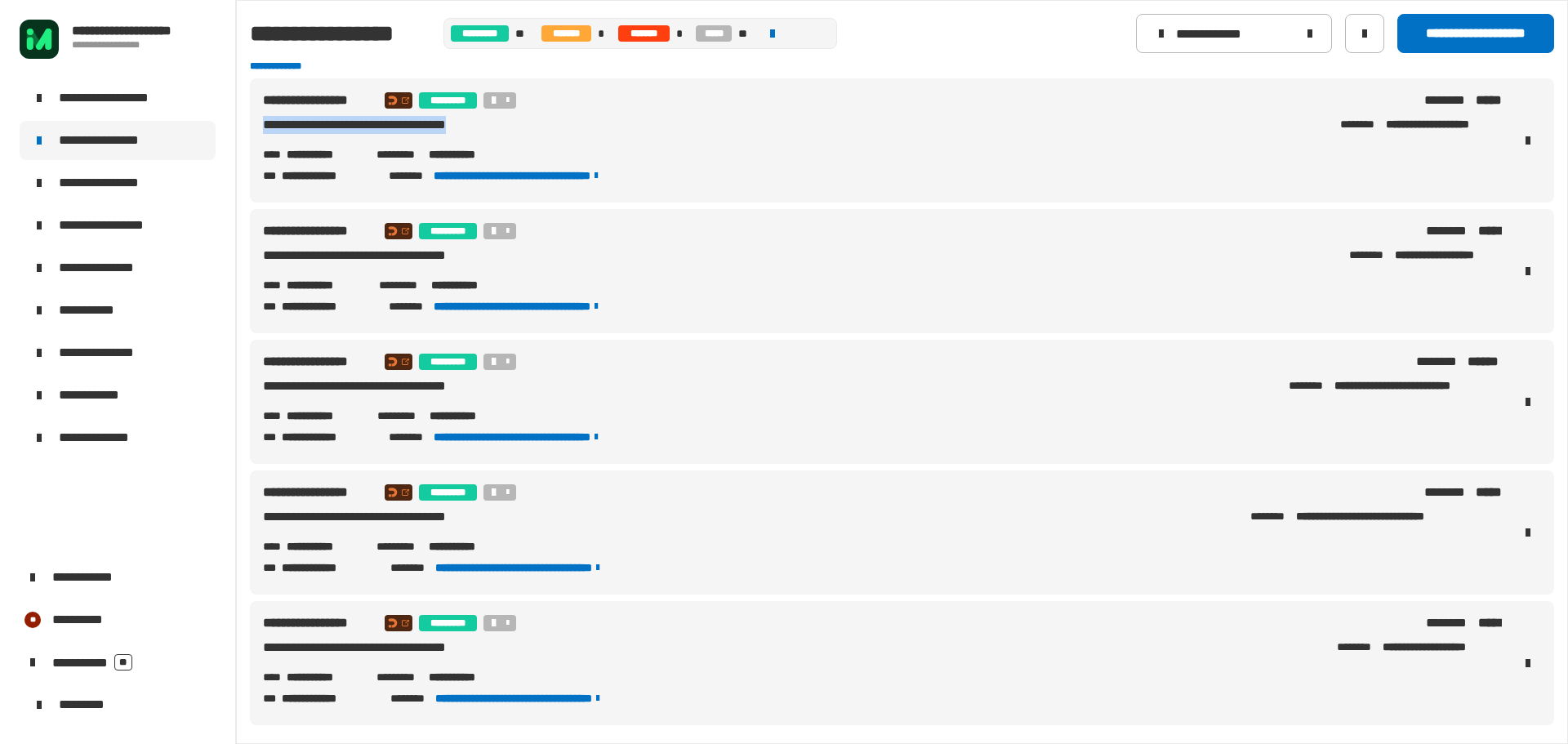 drag, startPoint x: 546, startPoint y: 127, endPoint x: 258, endPoint y: 129, distance: 288.0069 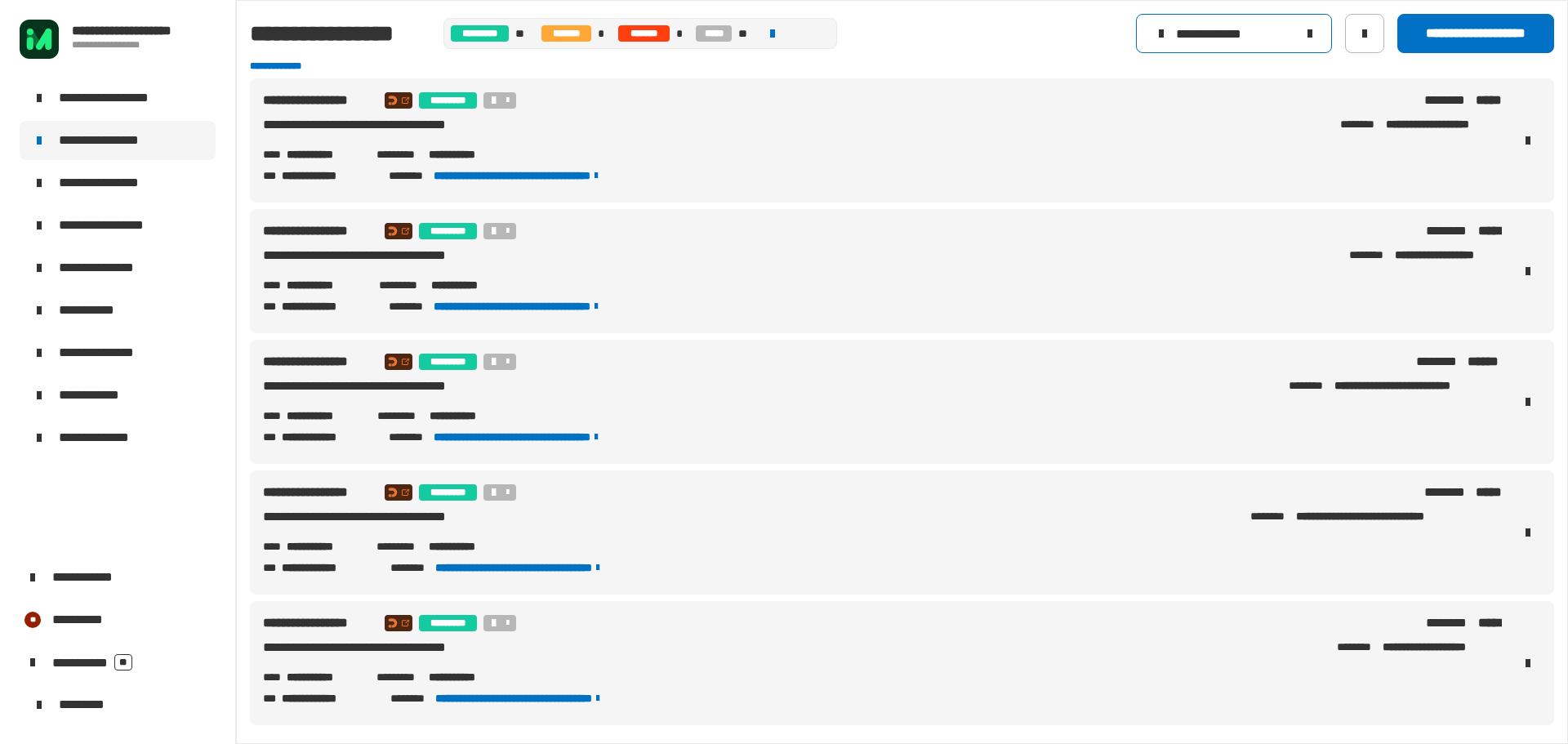 drag, startPoint x: 1278, startPoint y: 31, endPoint x: 979, endPoint y: 27, distance: 299.02675 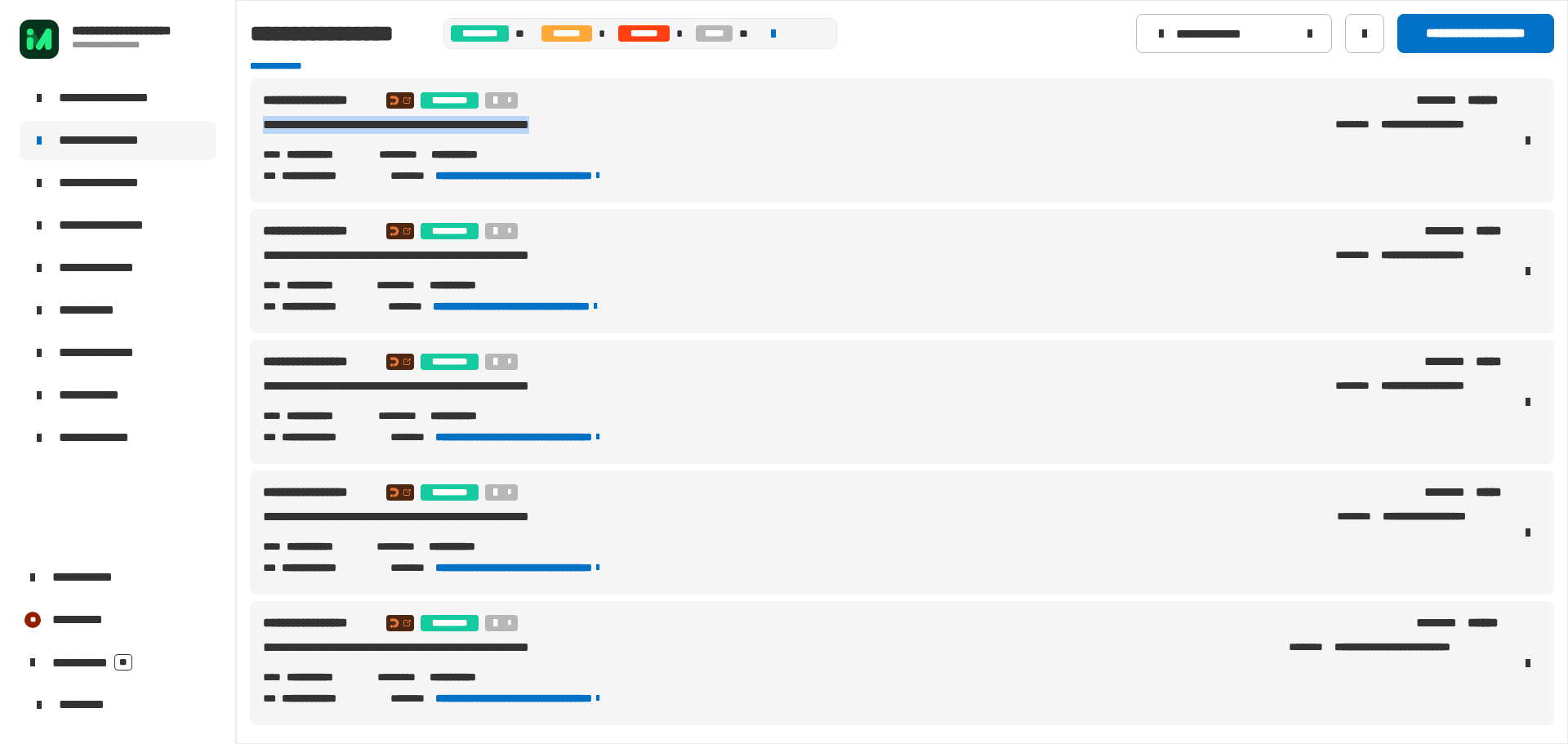 drag, startPoint x: 501, startPoint y: 125, endPoint x: 264, endPoint y: 130, distance: 237.05274 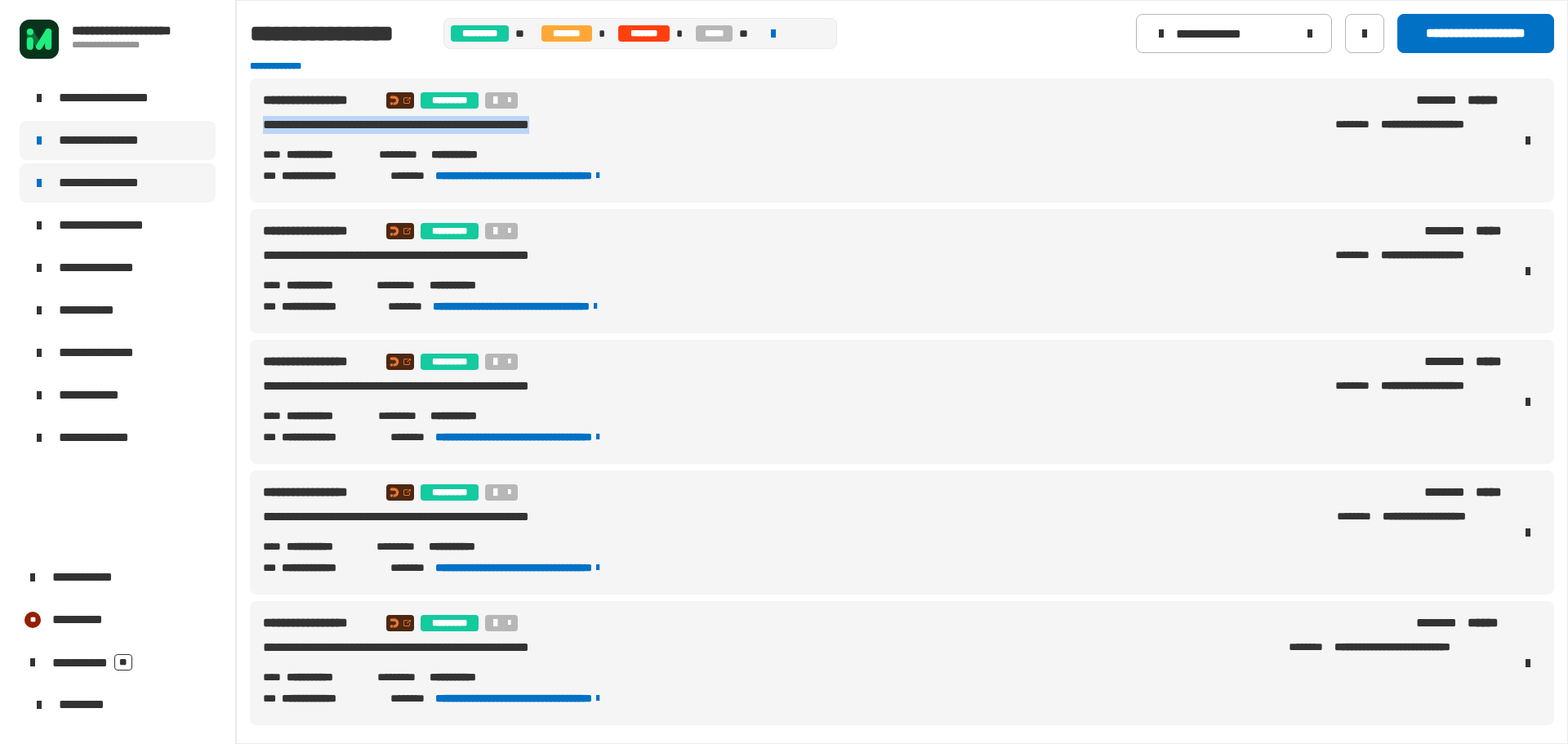 copy on "**********" 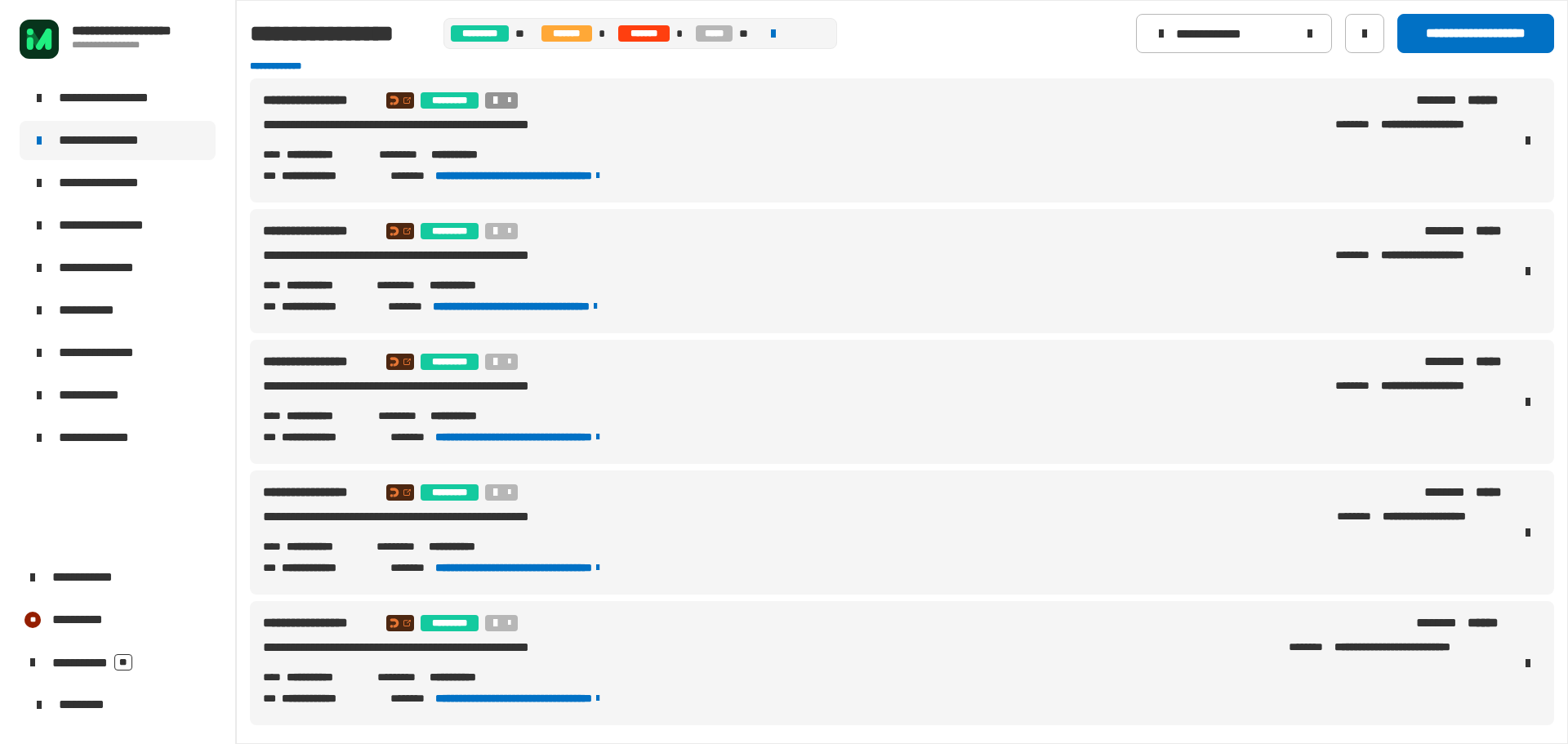 click 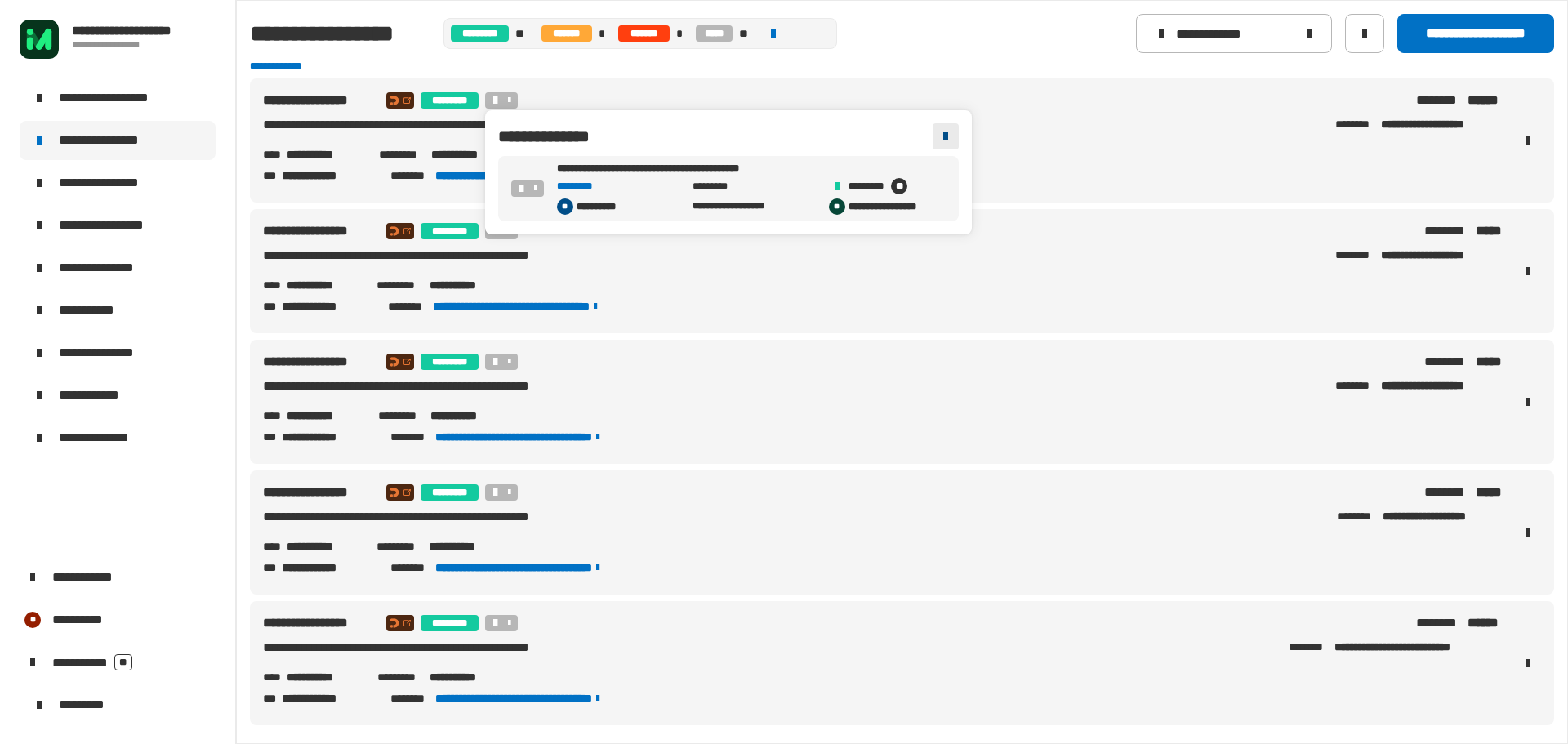 click at bounding box center [946, 136] 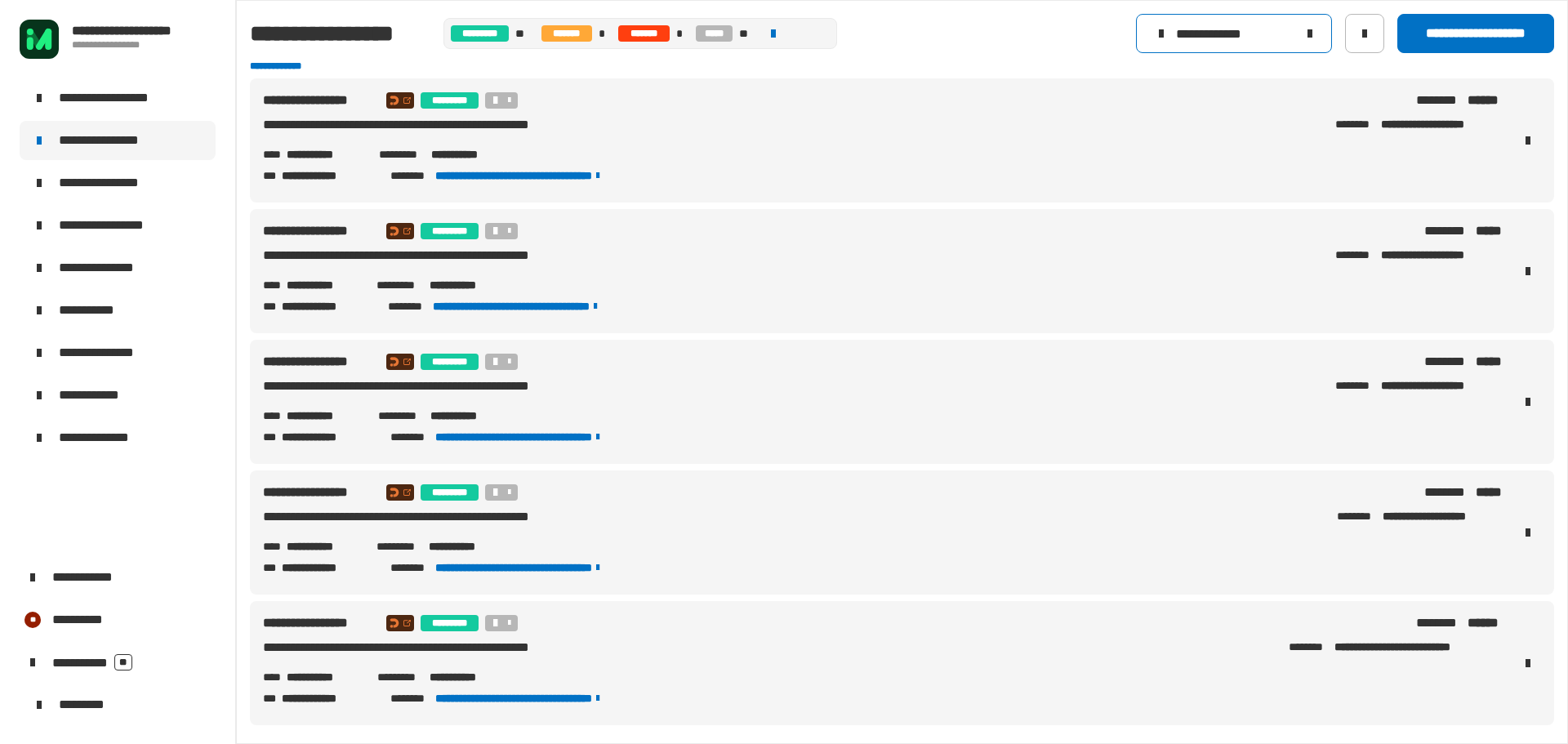 drag, startPoint x: 1275, startPoint y: 35, endPoint x: 1068, endPoint y: 31, distance: 207.03864 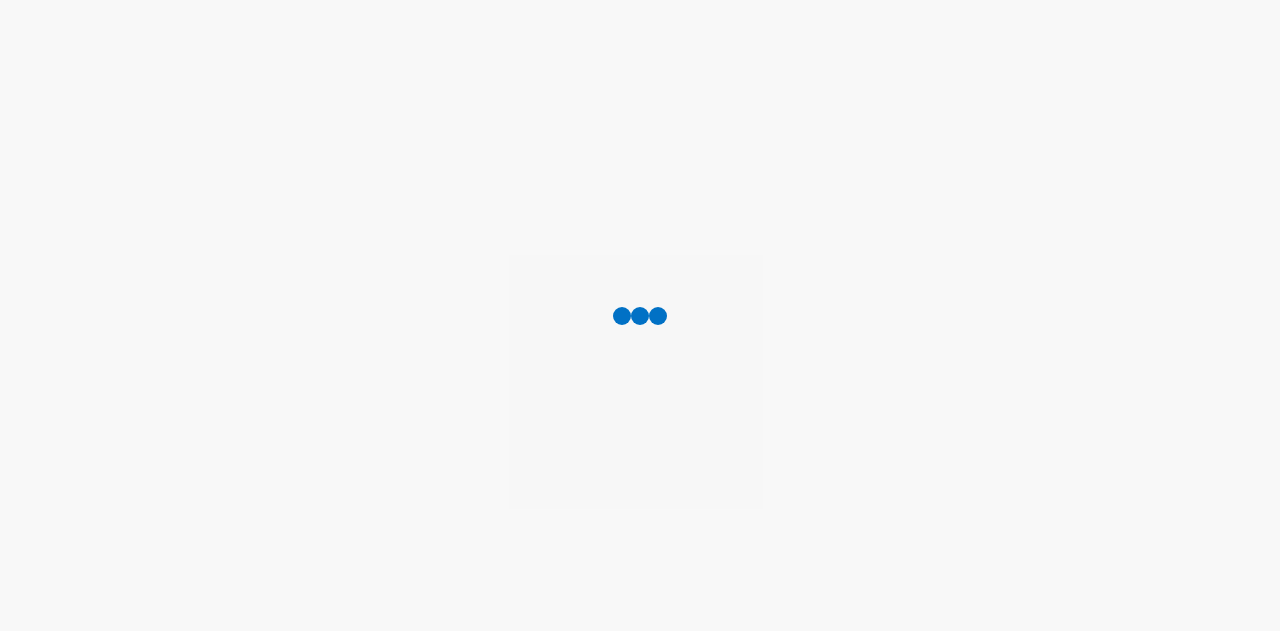 scroll, scrollTop: 0, scrollLeft: 0, axis: both 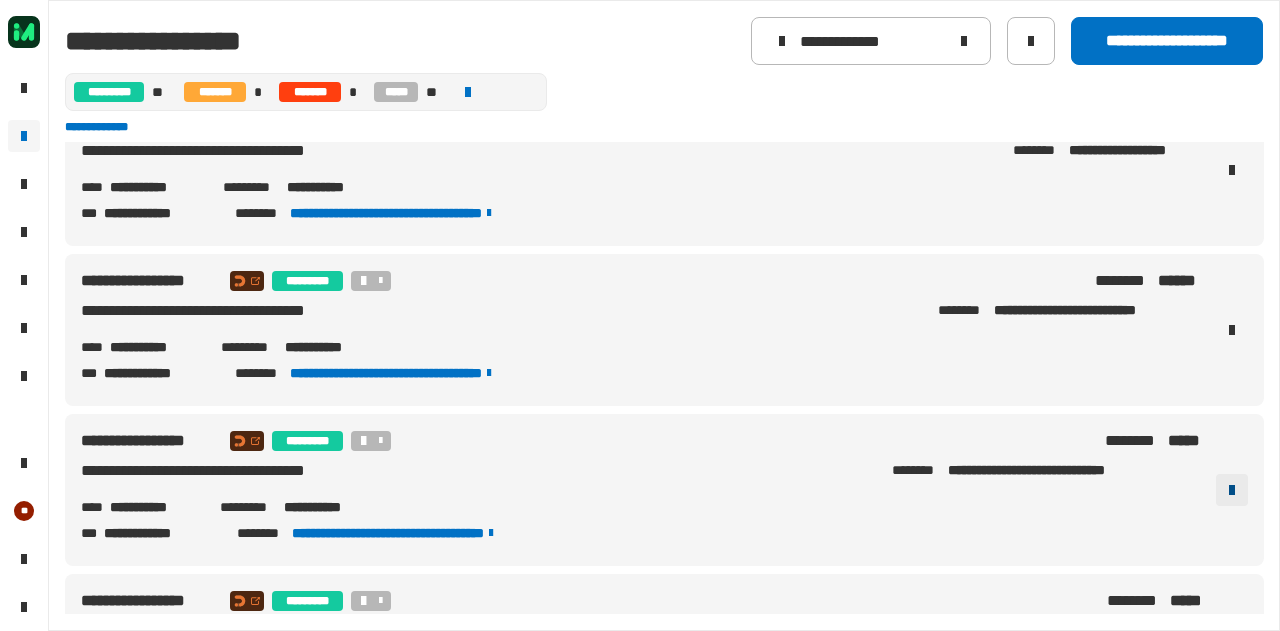 click at bounding box center (1232, 490) 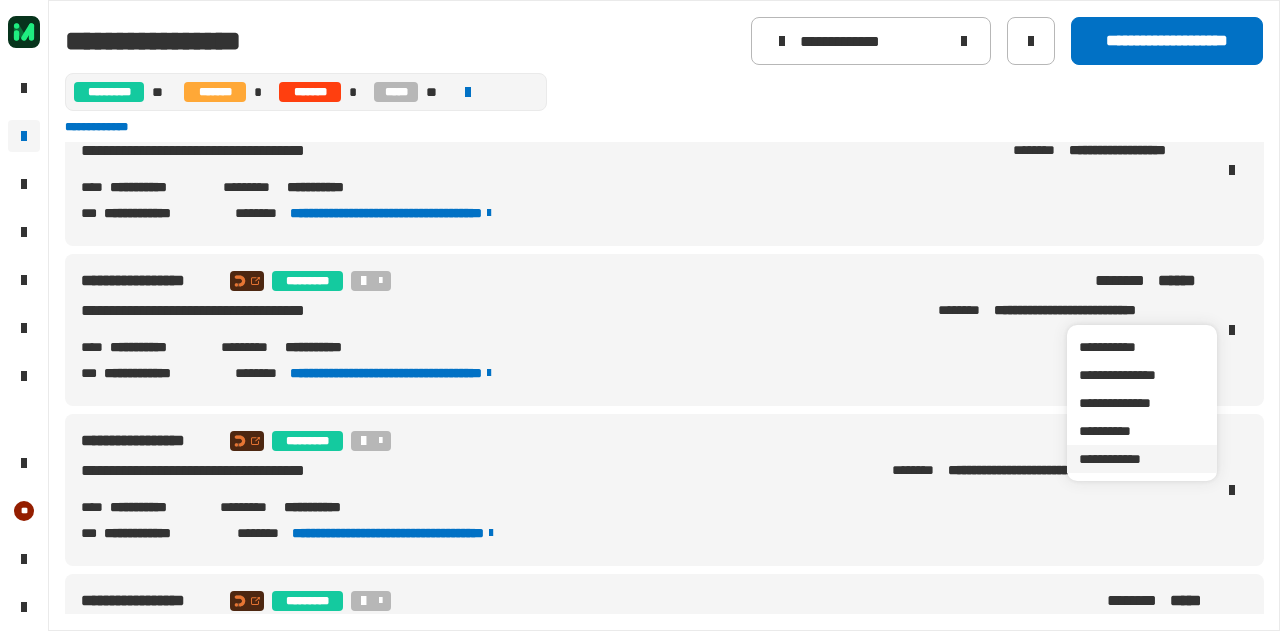 click on "**********" at bounding box center (1142, 459) 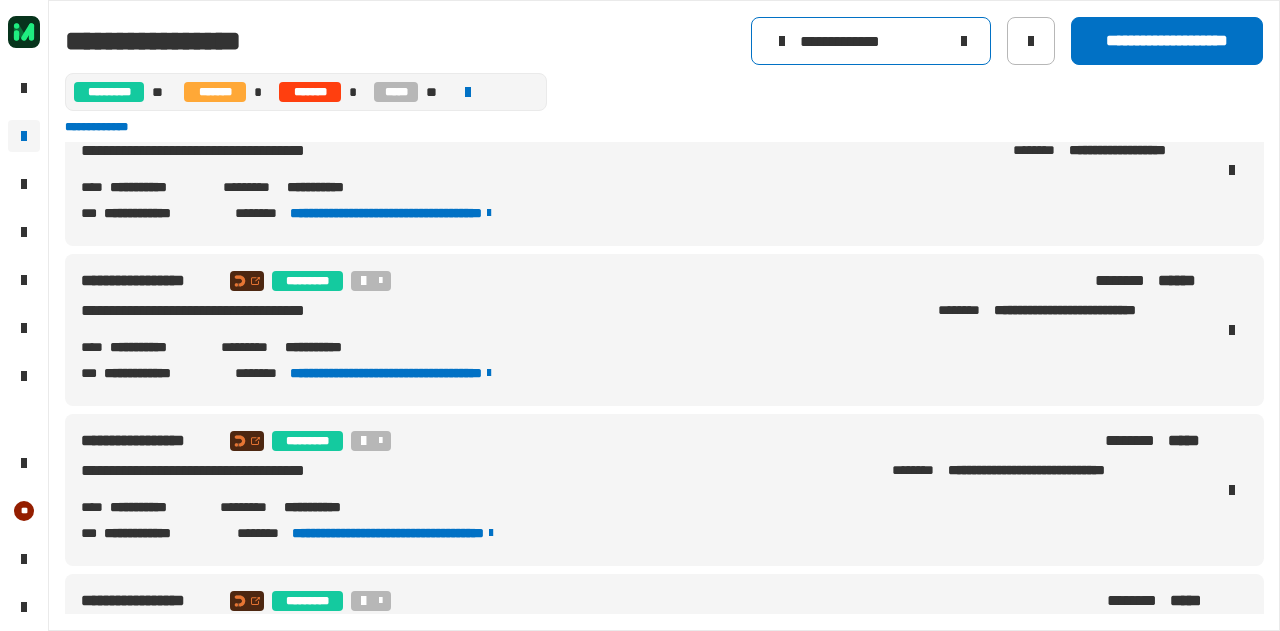 drag, startPoint x: 920, startPoint y: 30, endPoint x: 730, endPoint y: 28, distance: 190.01053 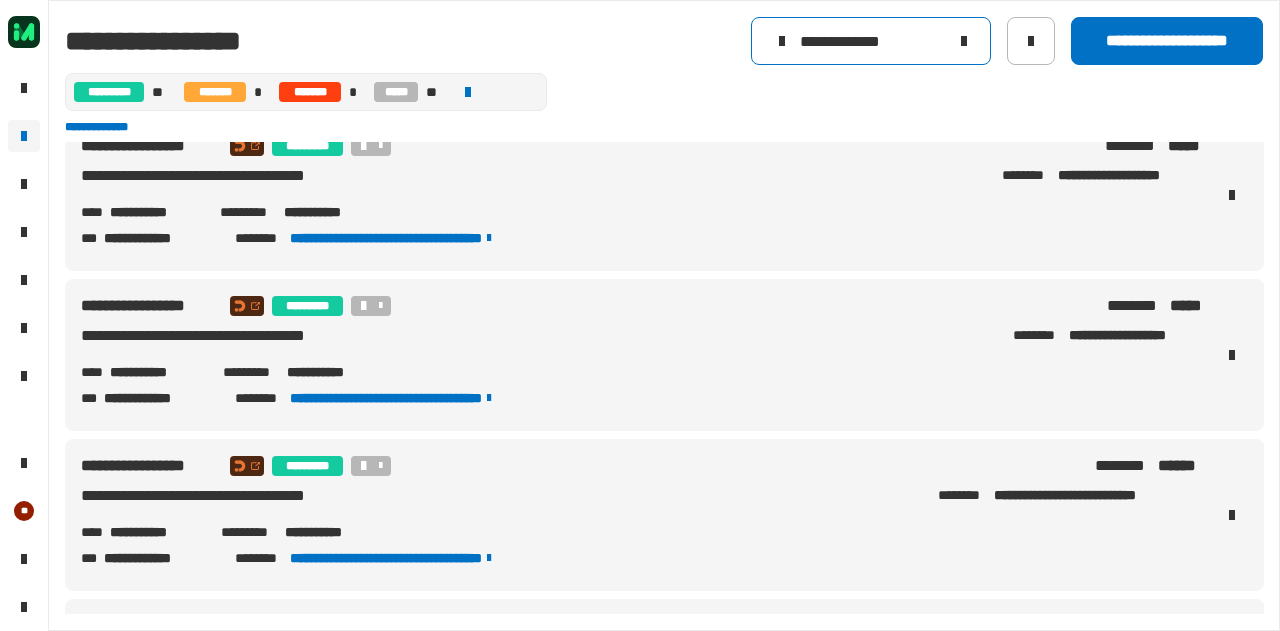 scroll, scrollTop: 0, scrollLeft: 0, axis: both 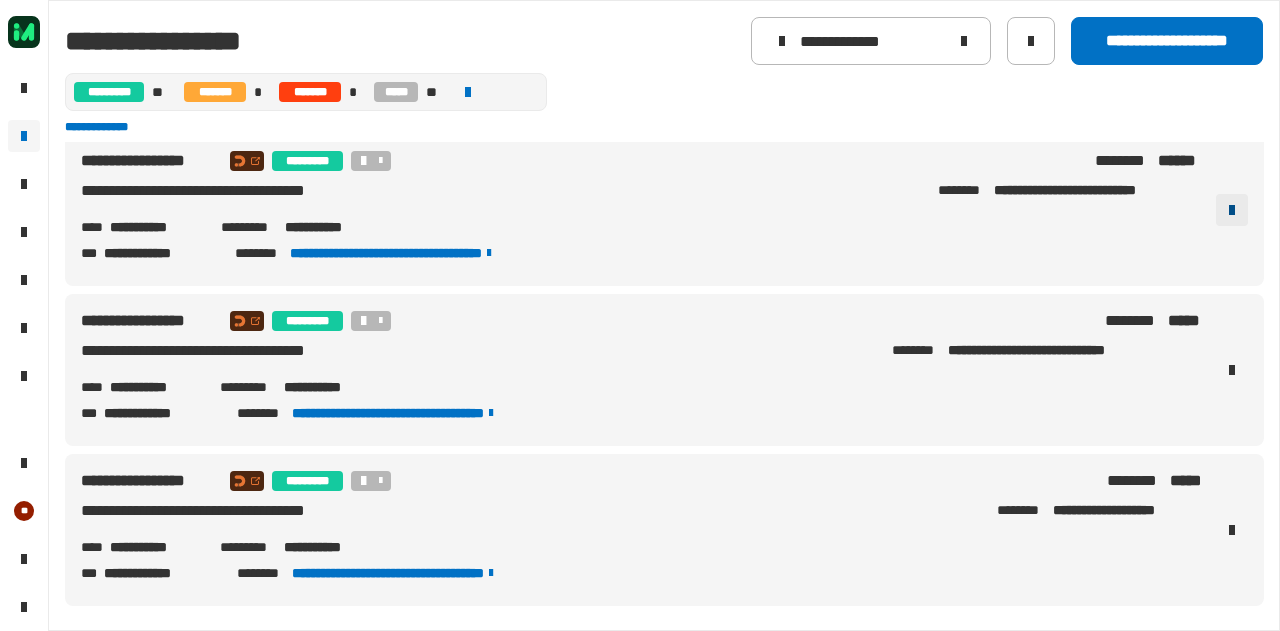 click at bounding box center [1232, 210] 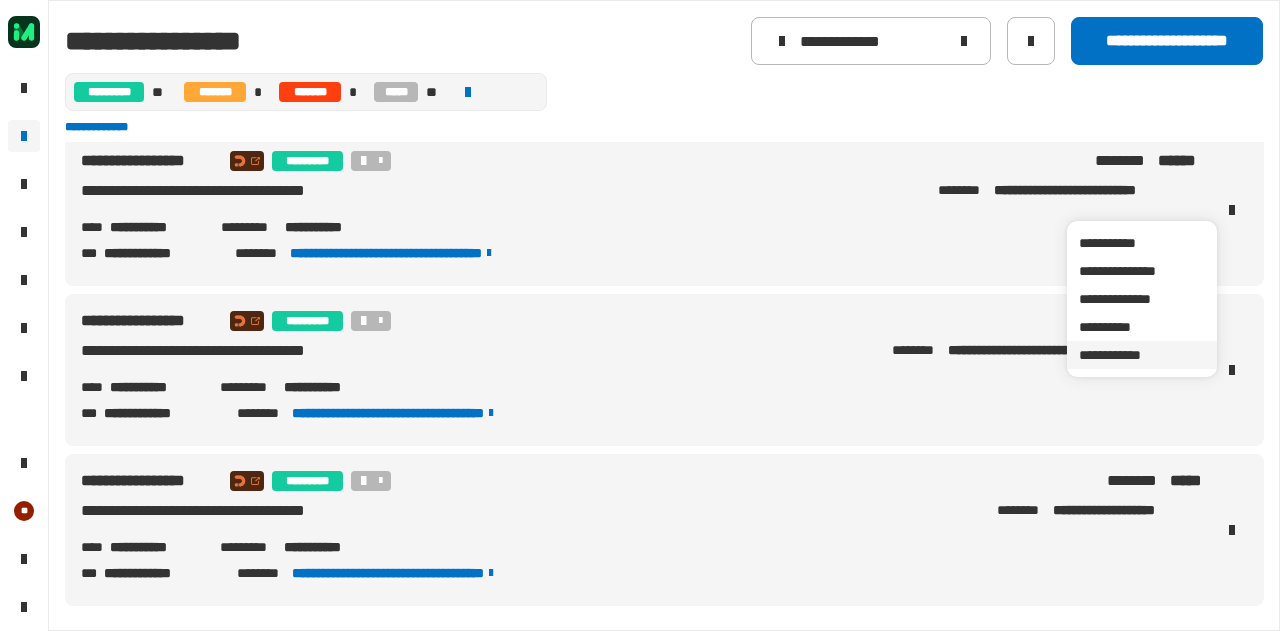click on "**********" at bounding box center [1142, 355] 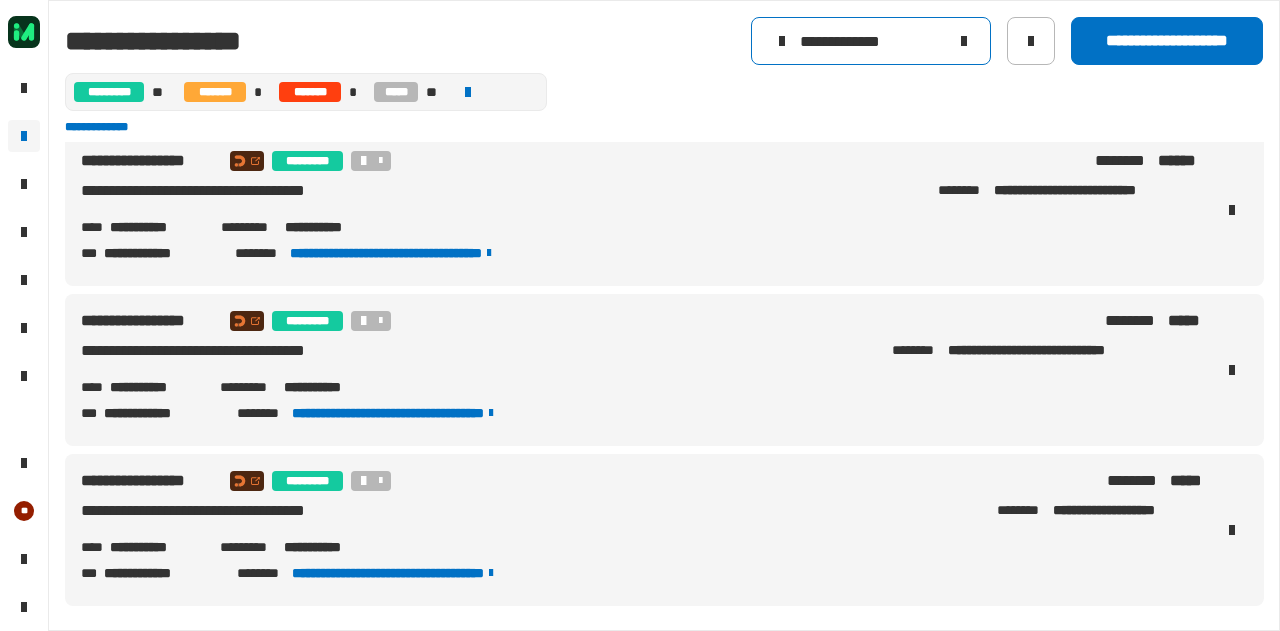 drag, startPoint x: 907, startPoint y: 43, endPoint x: 744, endPoint y: 33, distance: 163.30646 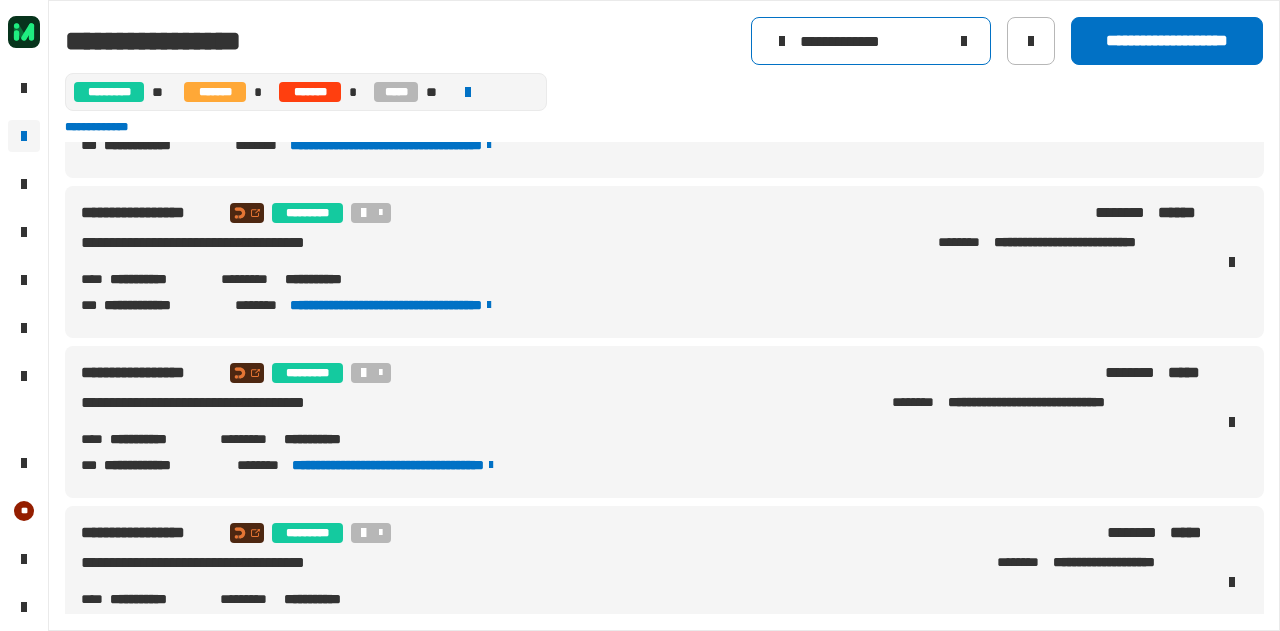 scroll, scrollTop: 328, scrollLeft: 0, axis: vertical 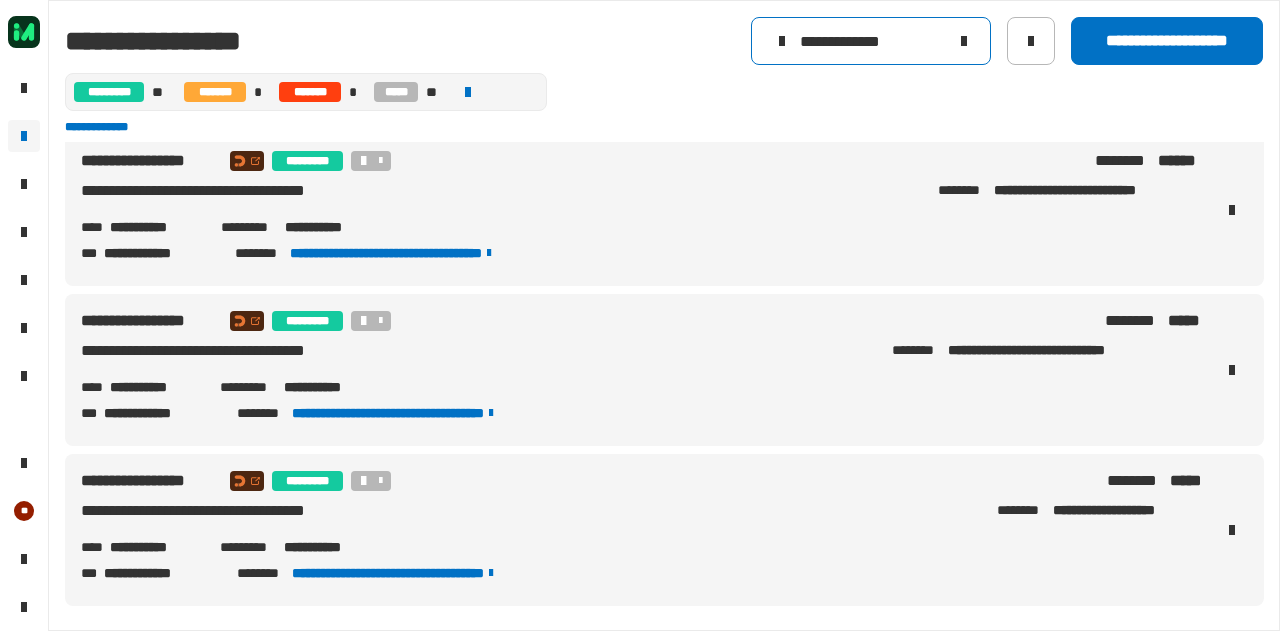 paste 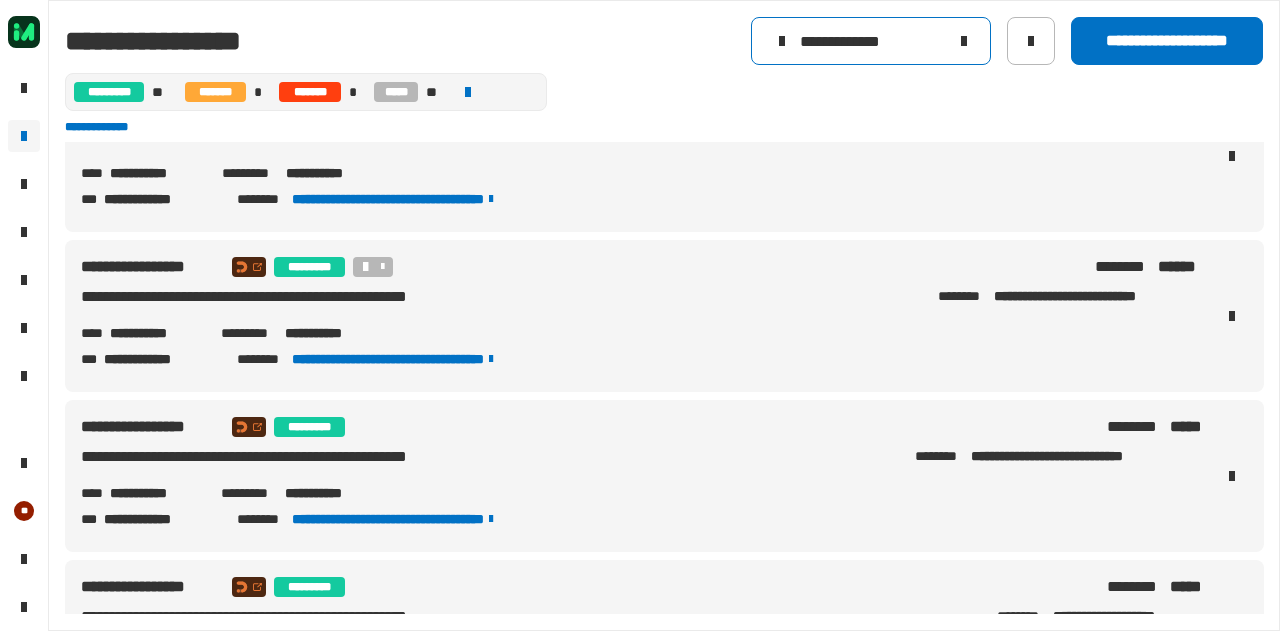 scroll, scrollTop: 808, scrollLeft: 0, axis: vertical 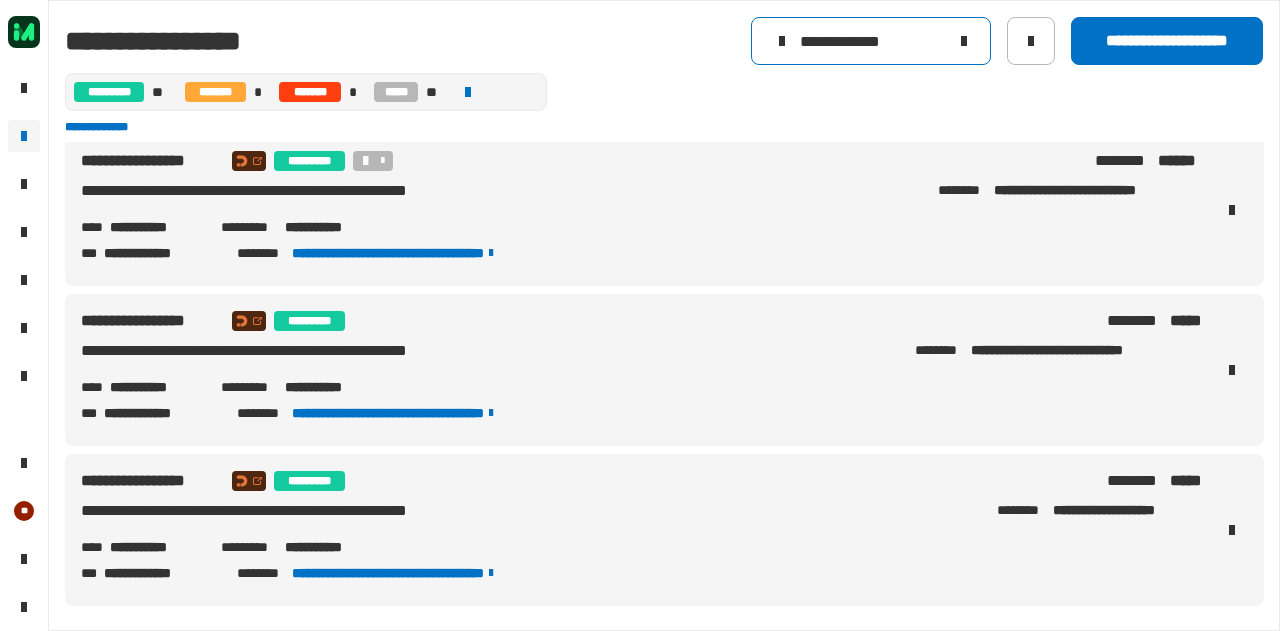 drag, startPoint x: 916, startPoint y: 49, endPoint x: 758, endPoint y: 43, distance: 158.11388 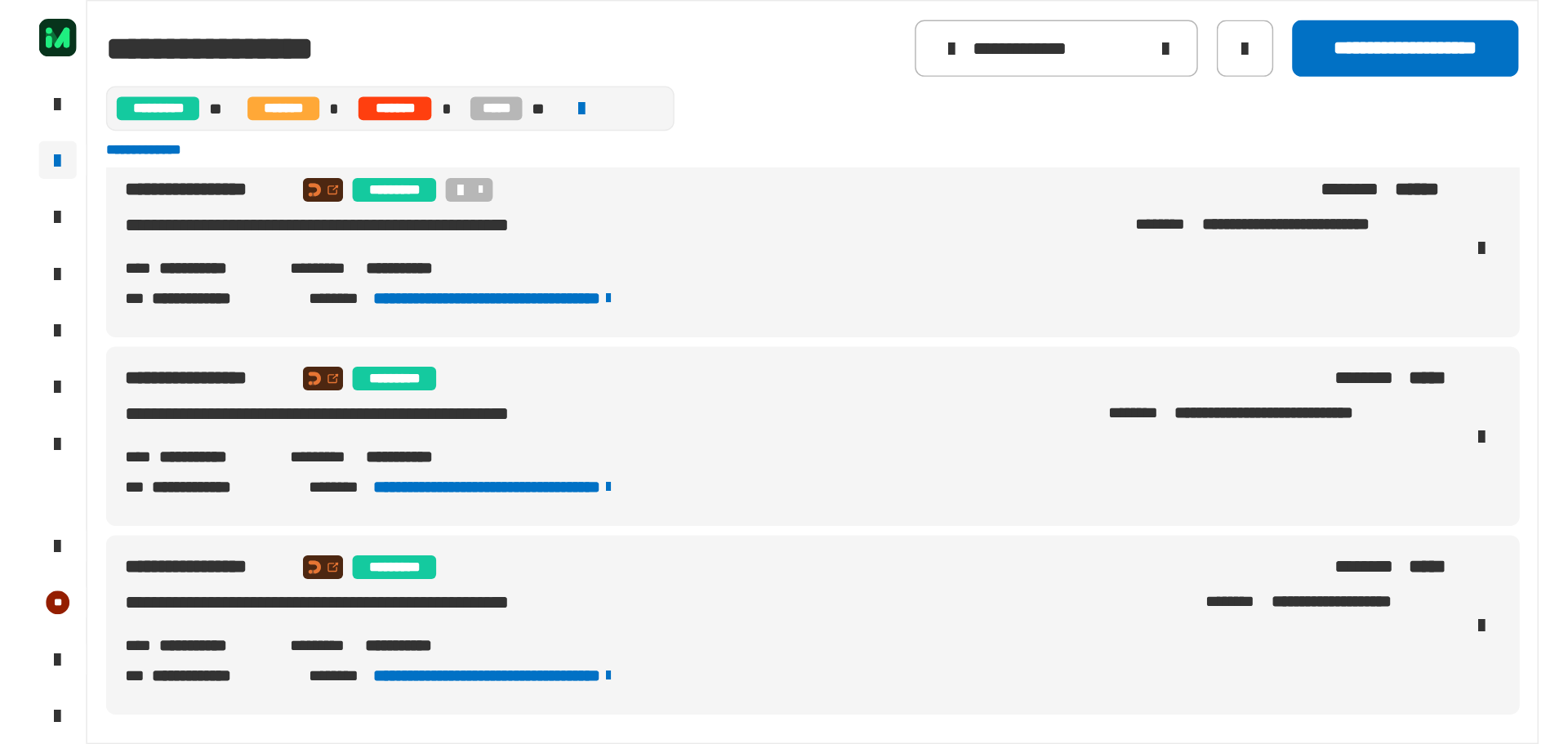 scroll, scrollTop: 660, scrollLeft: 0, axis: vertical 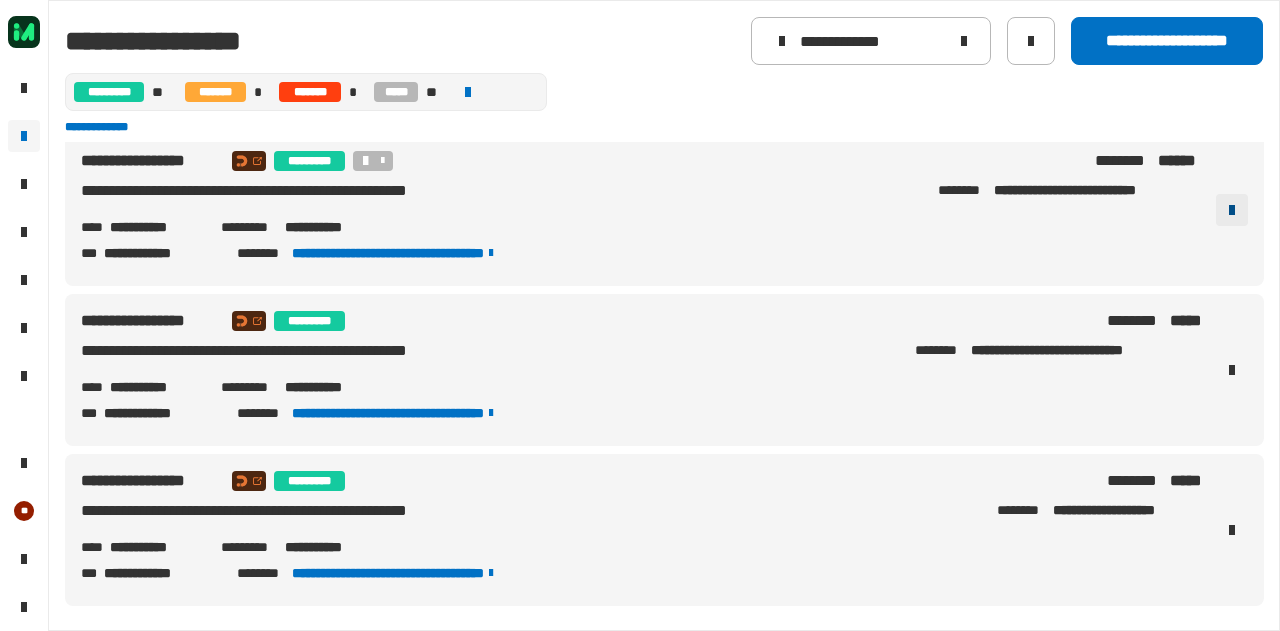 click at bounding box center (1232, 210) 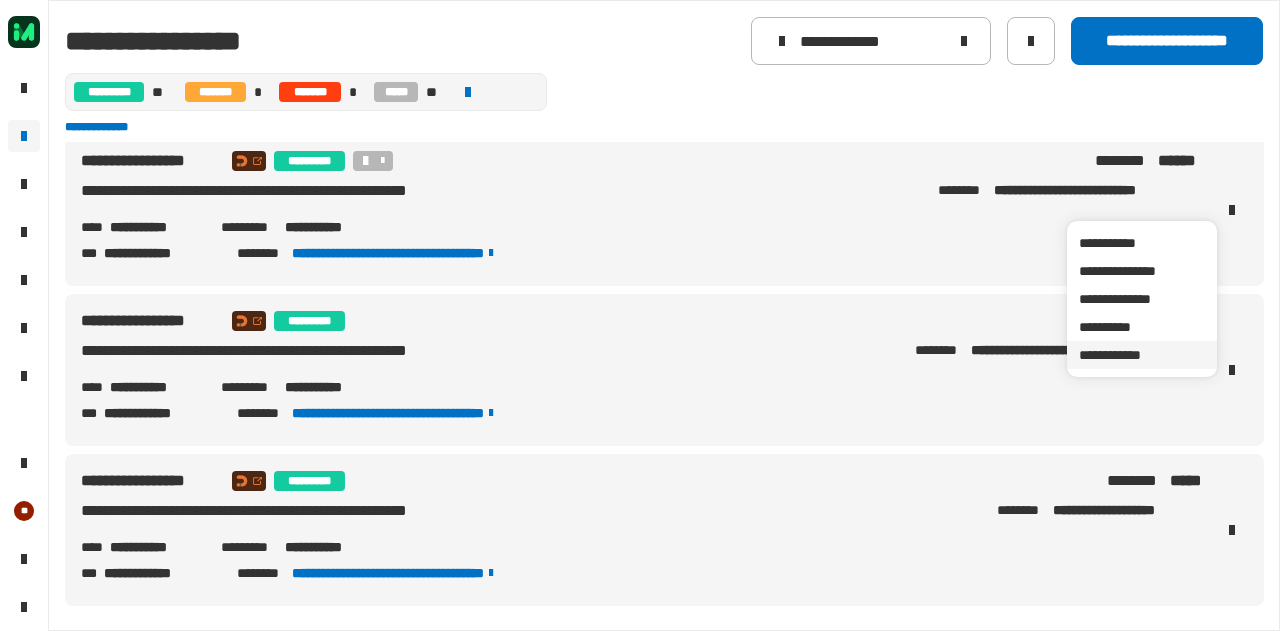 click on "**********" at bounding box center (1142, 355) 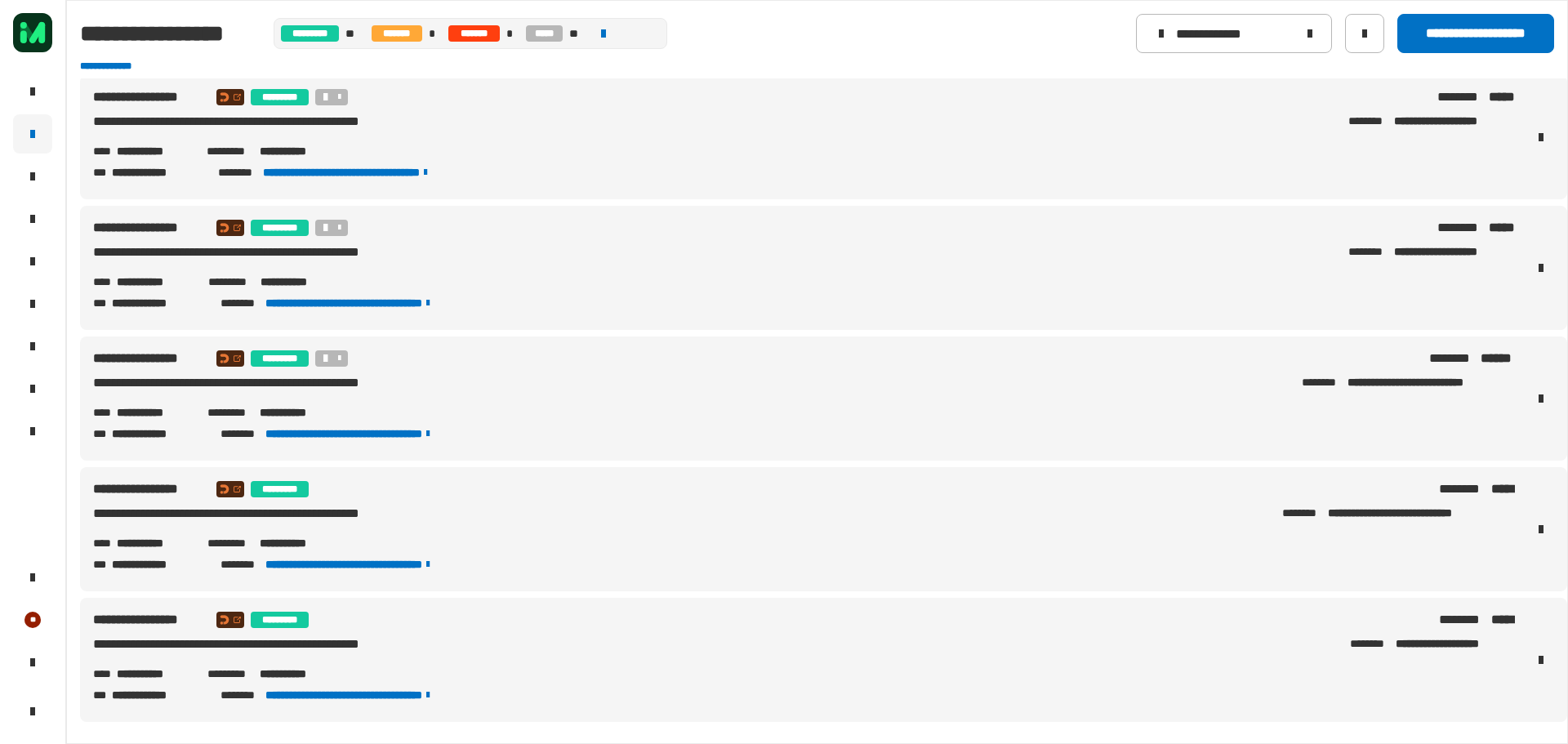 scroll, scrollTop: 395, scrollLeft: 0, axis: vertical 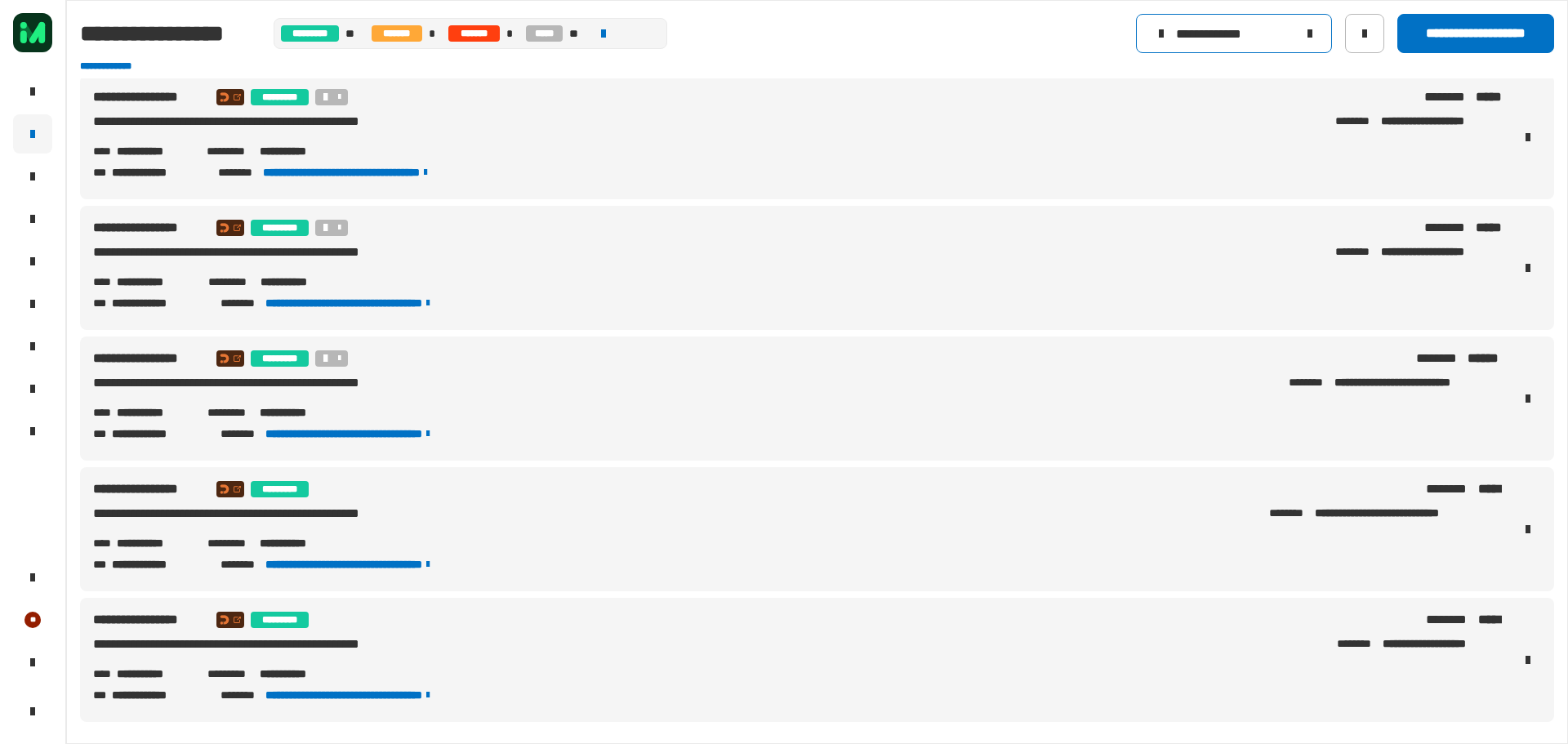 drag, startPoint x: 1279, startPoint y: 32, endPoint x: 1095, endPoint y: 30, distance: 184.0109 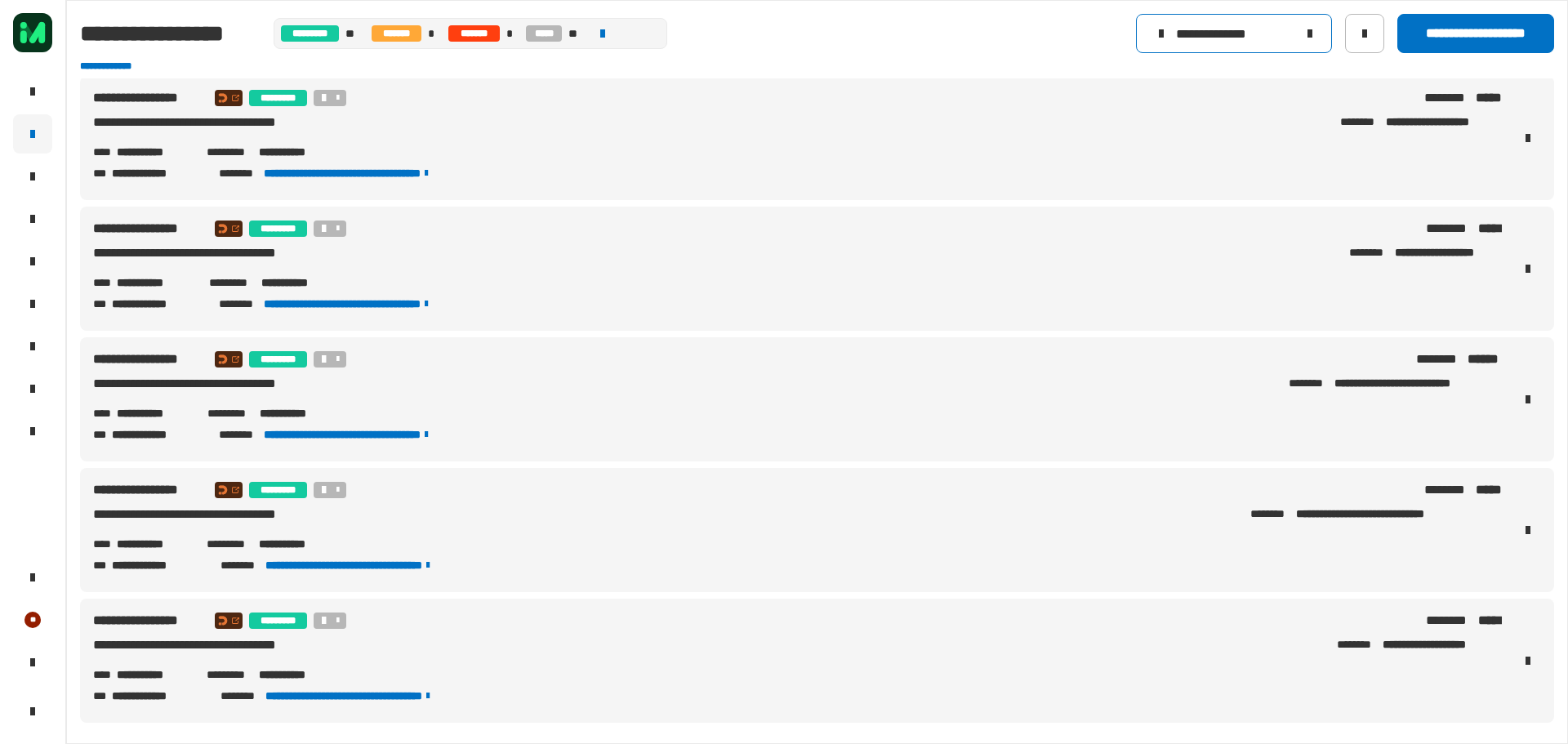 scroll, scrollTop: 3, scrollLeft: 0, axis: vertical 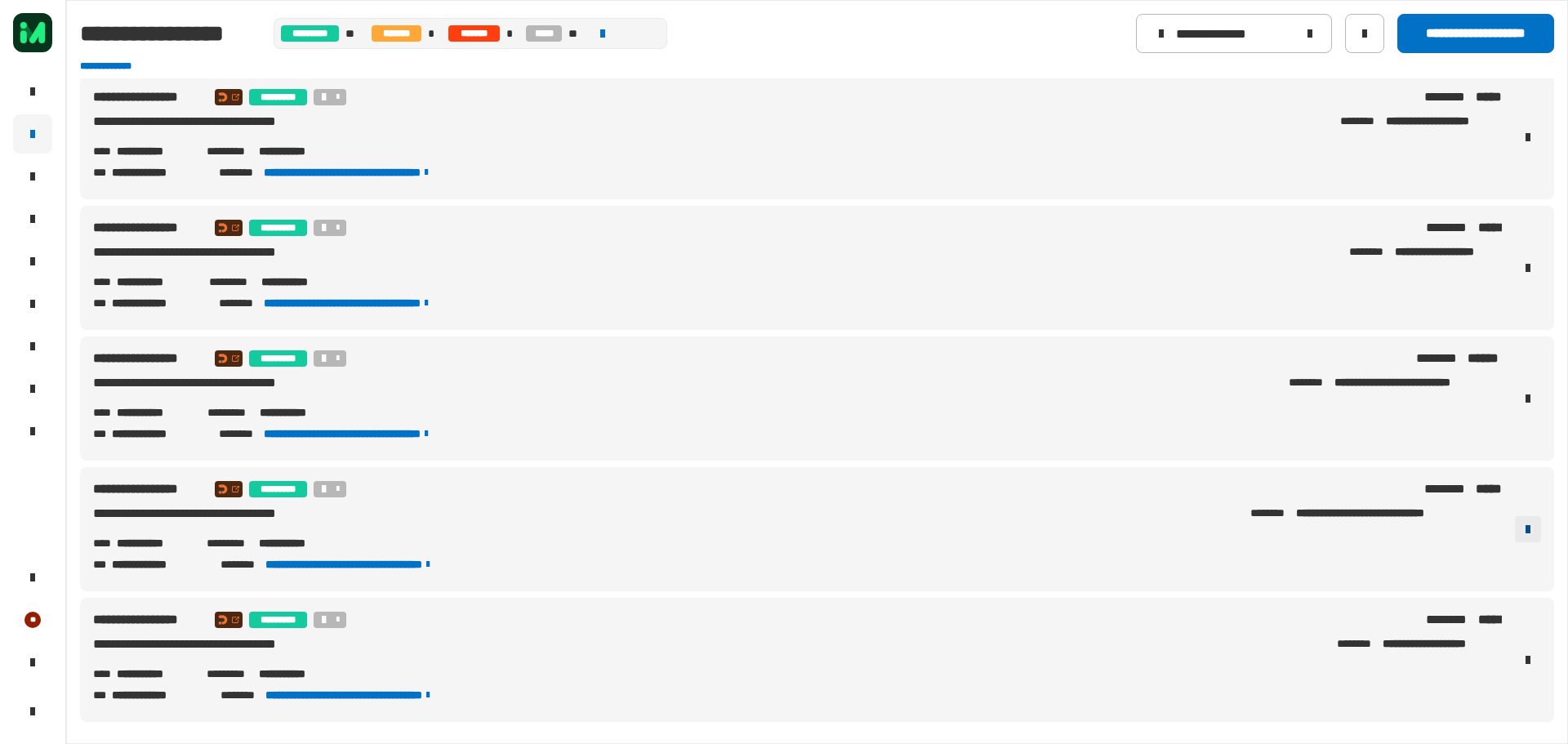 click at bounding box center (1528, 529) 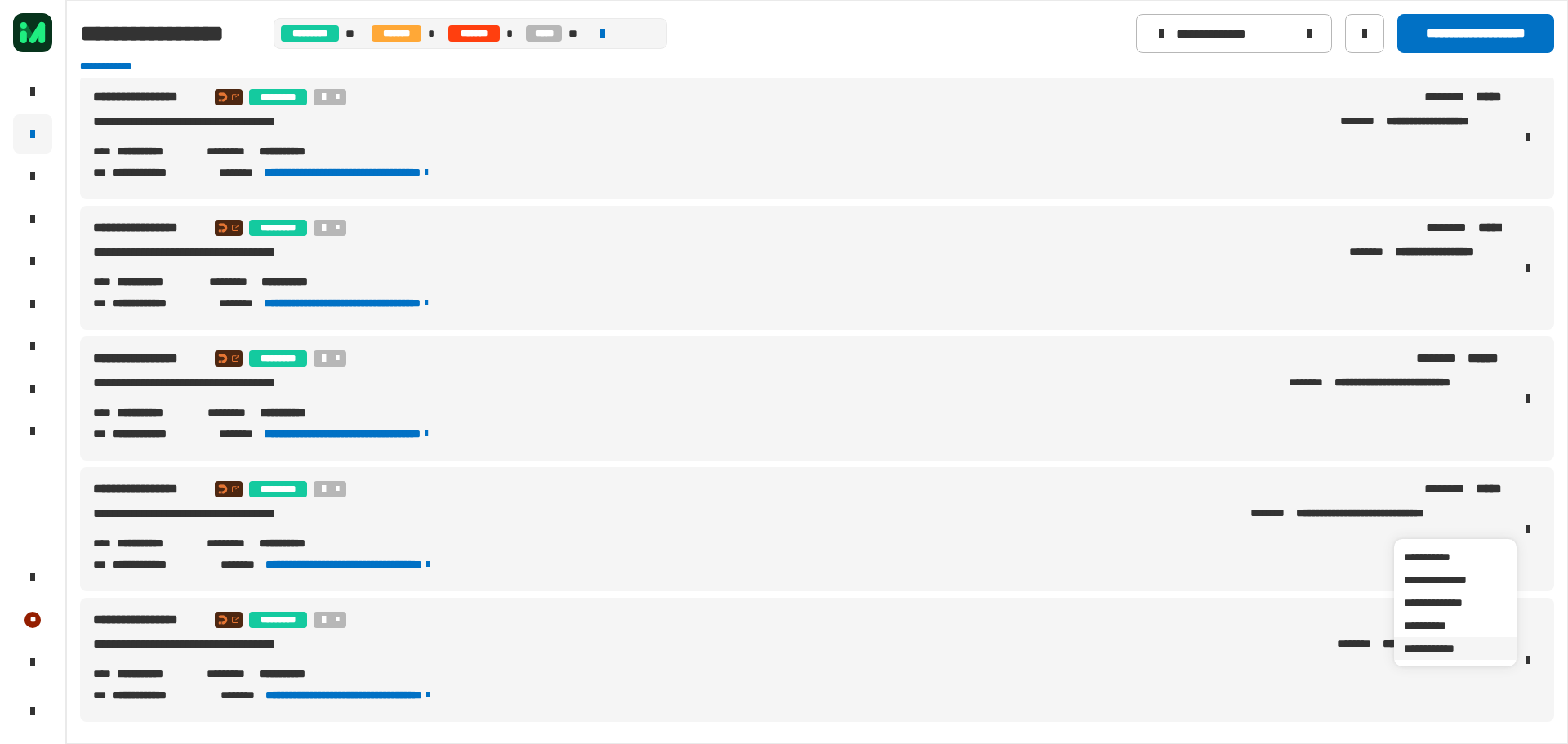 click on "**********" at bounding box center (1455, 648) 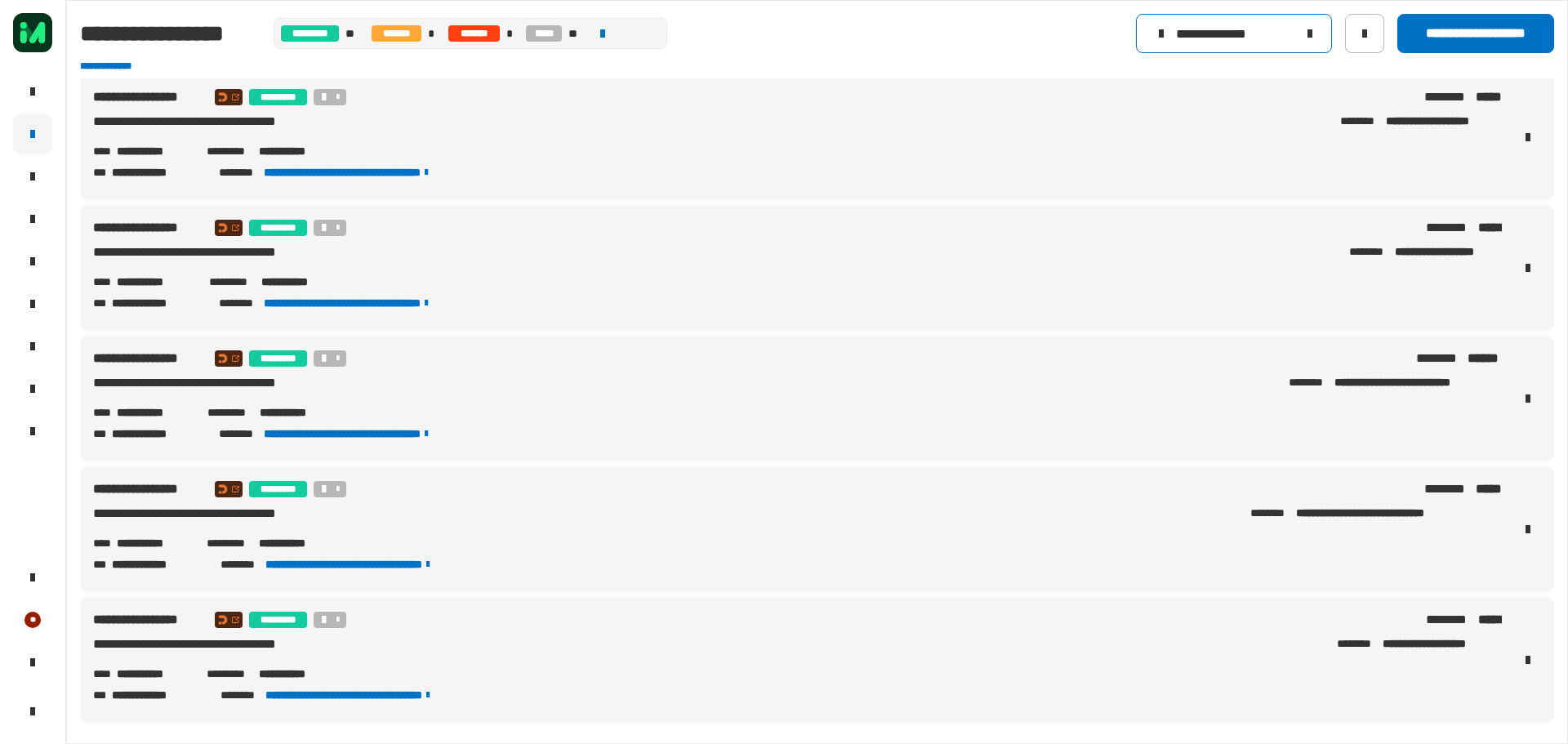 drag, startPoint x: 1279, startPoint y: 40, endPoint x: 1012, endPoint y: 28, distance: 267.26953 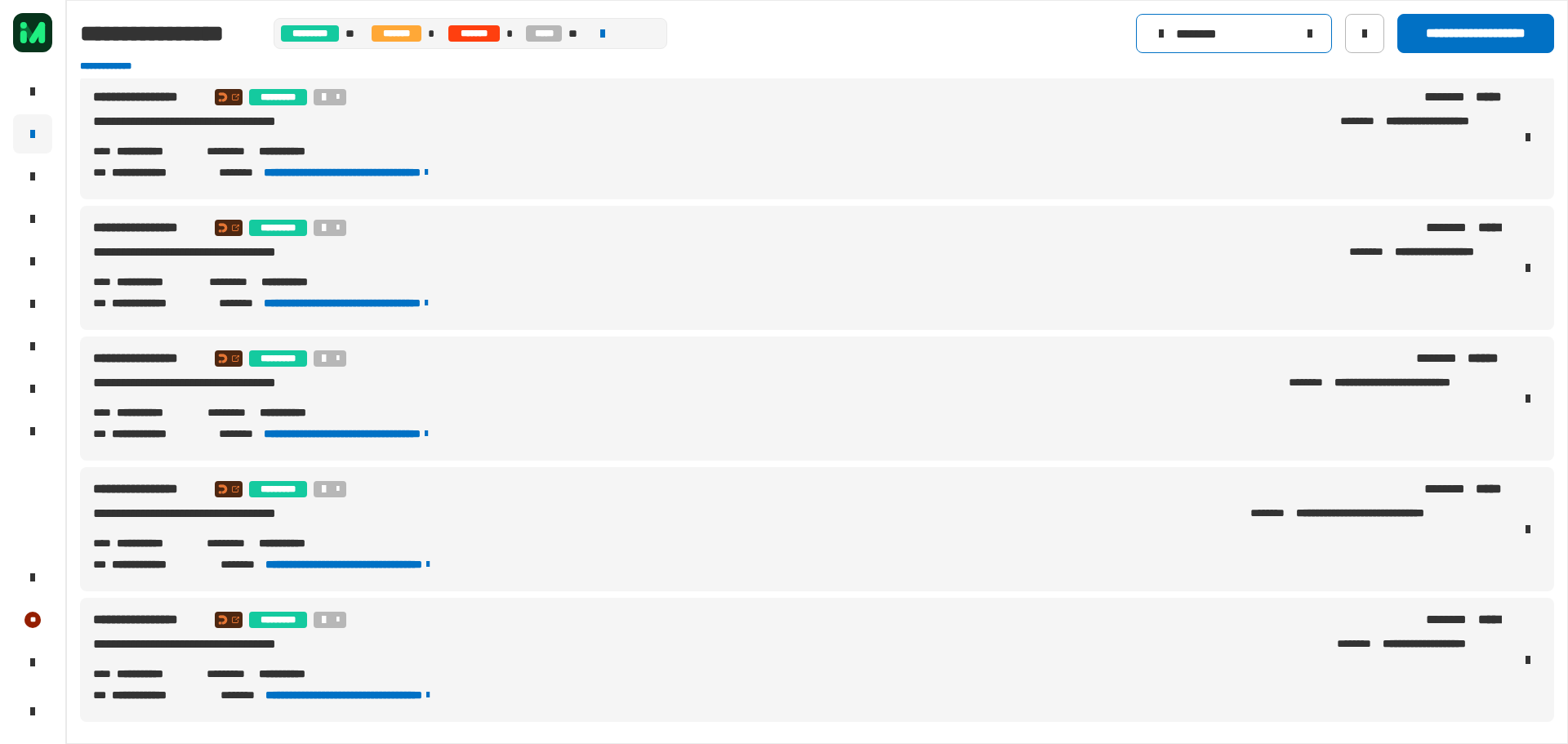 type on "********" 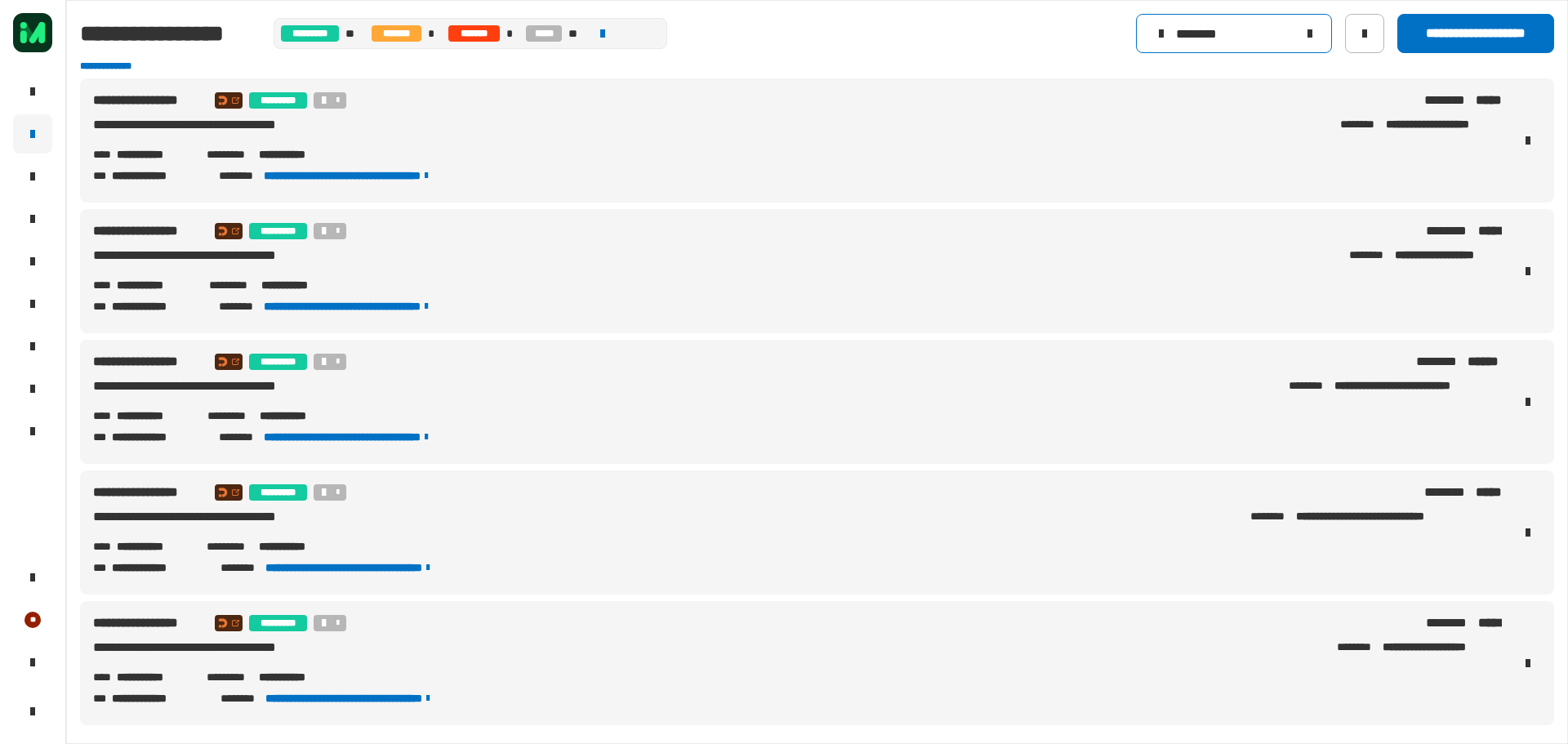 scroll, scrollTop: 3, scrollLeft: 0, axis: vertical 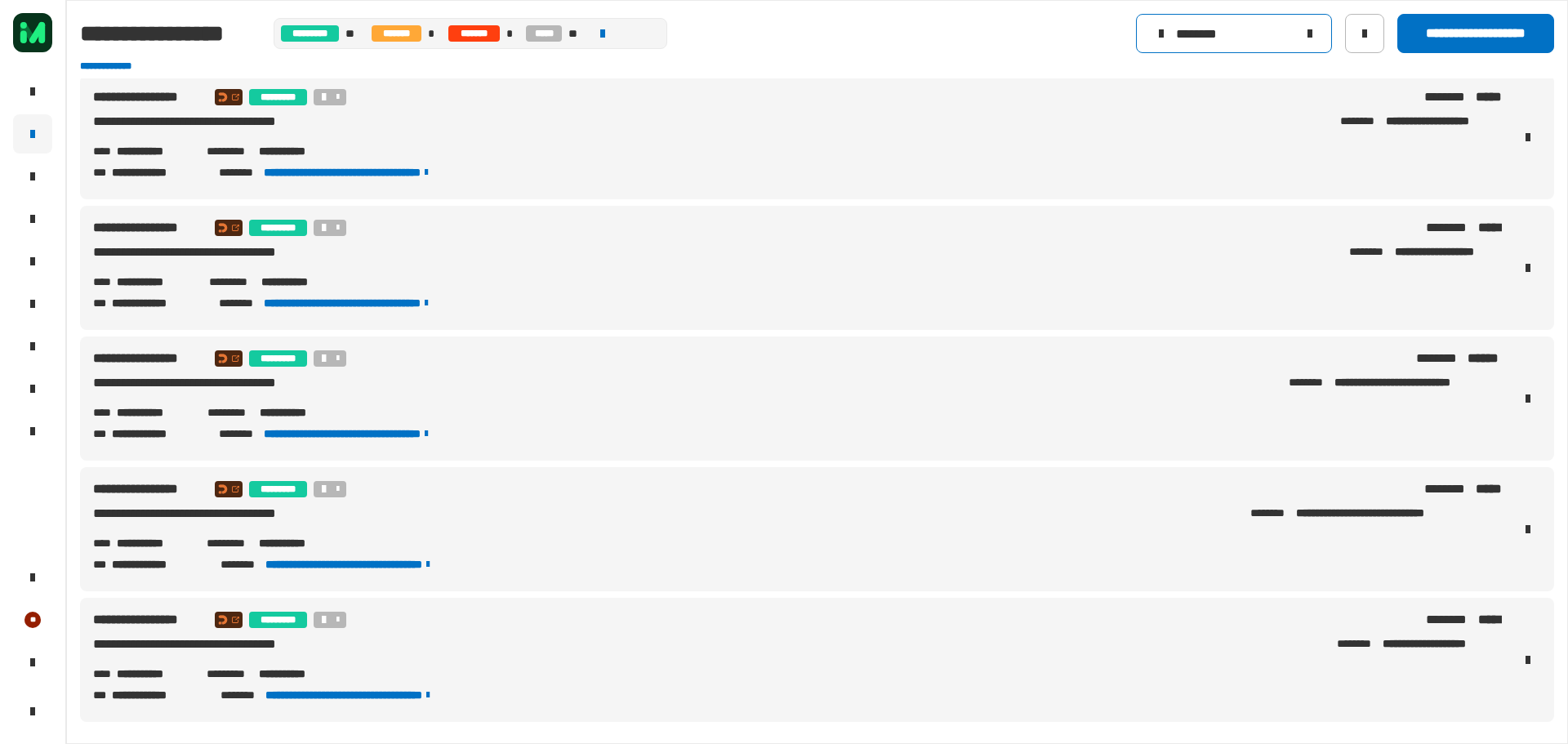 click 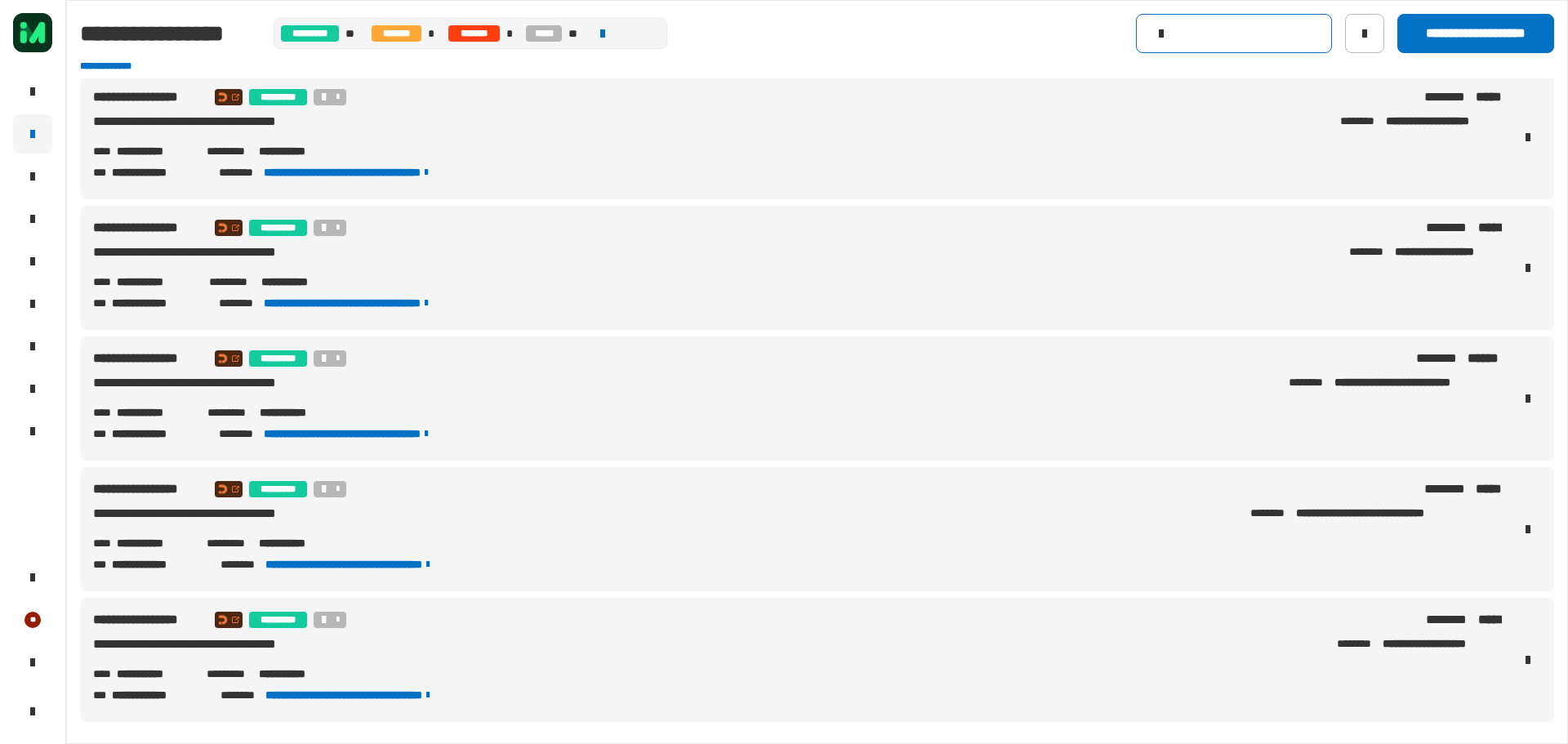 type 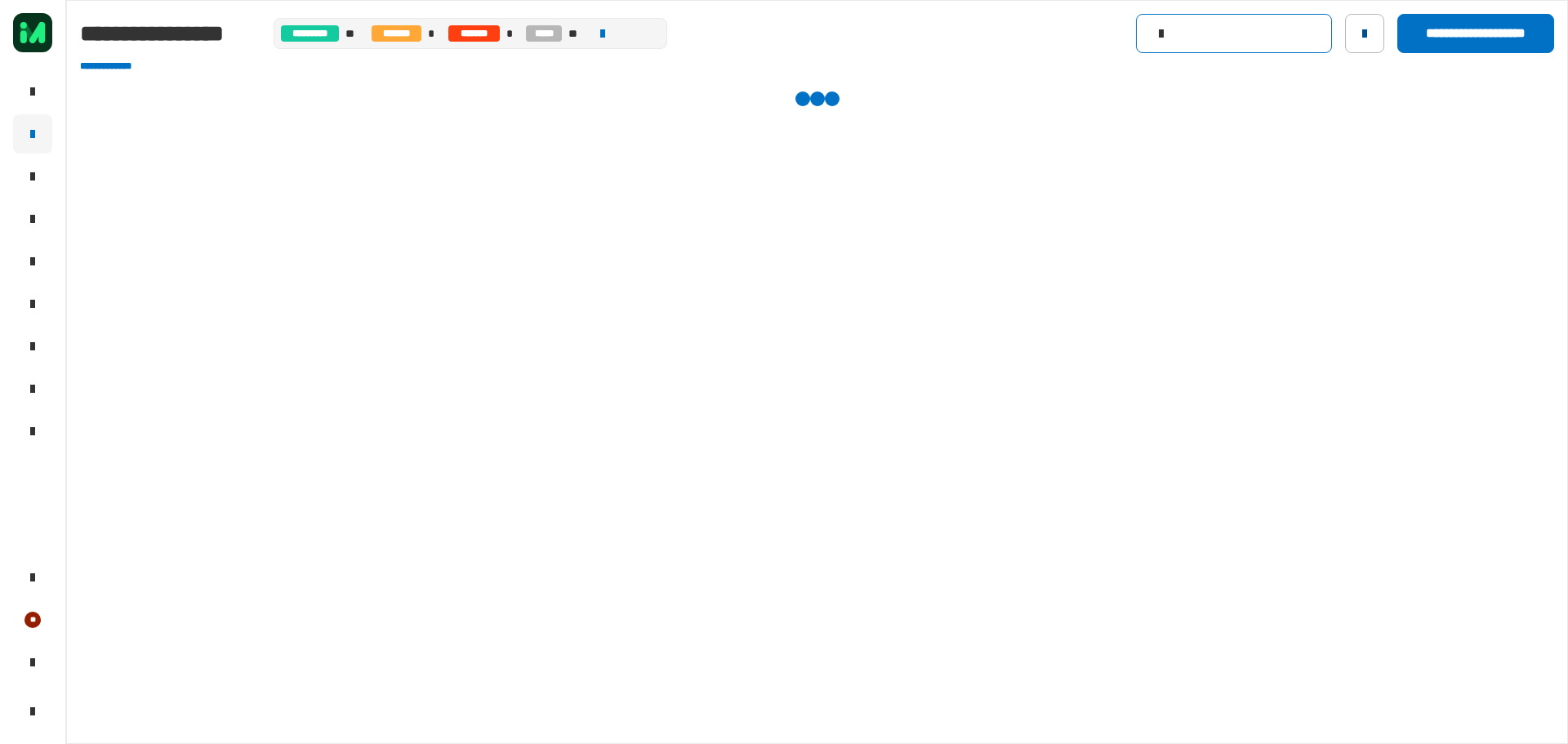 scroll, scrollTop: 0, scrollLeft: 0, axis: both 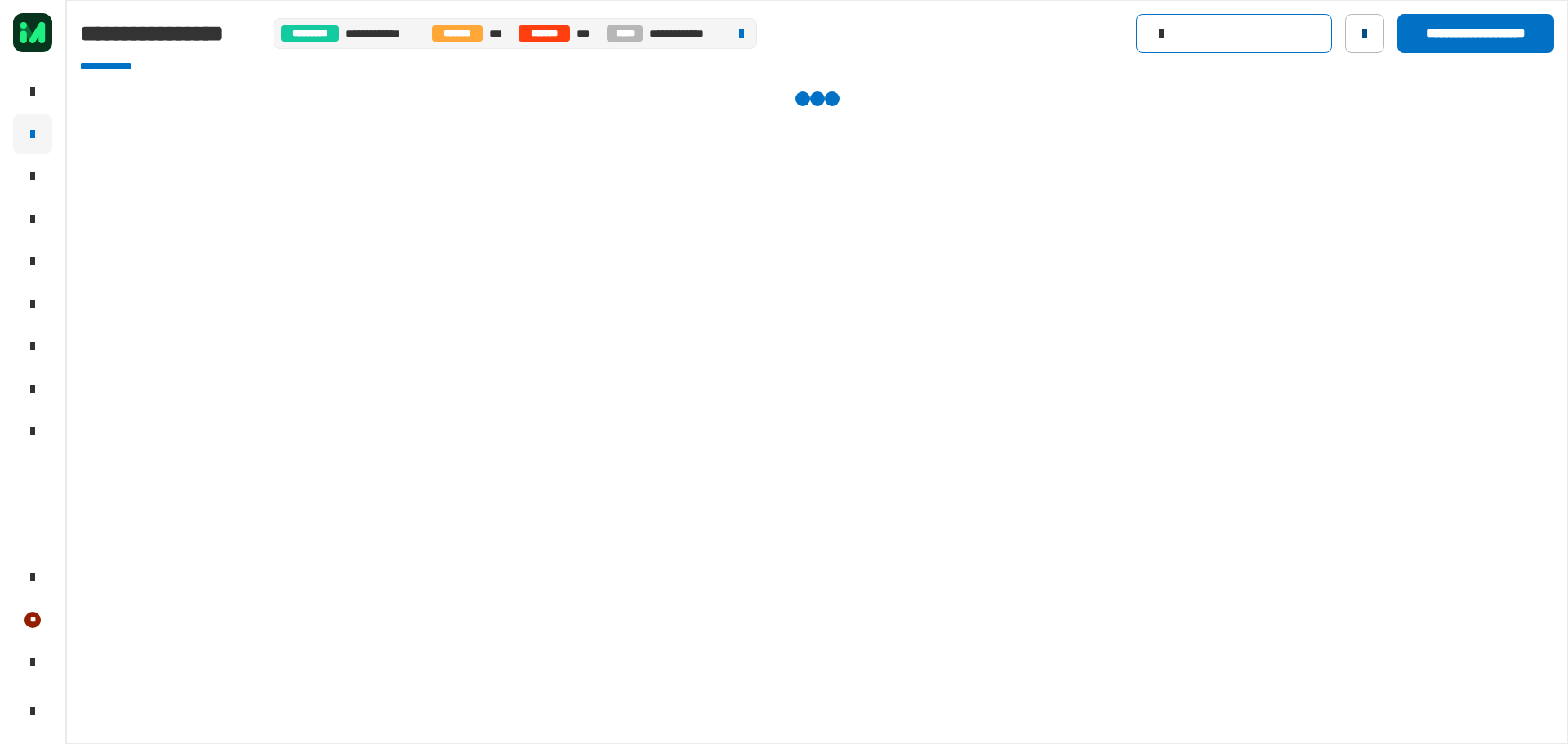click 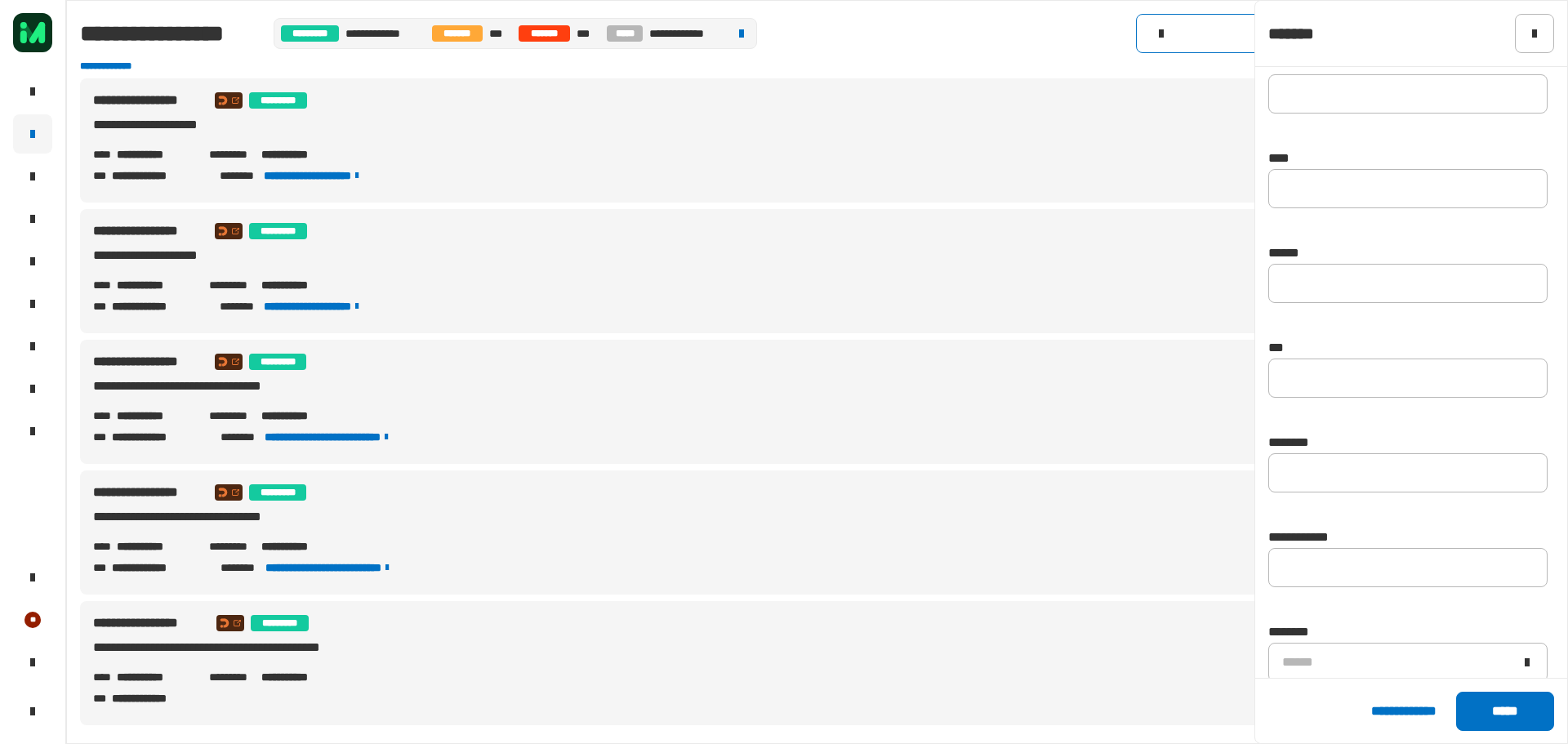 scroll, scrollTop: 379, scrollLeft: 0, axis: vertical 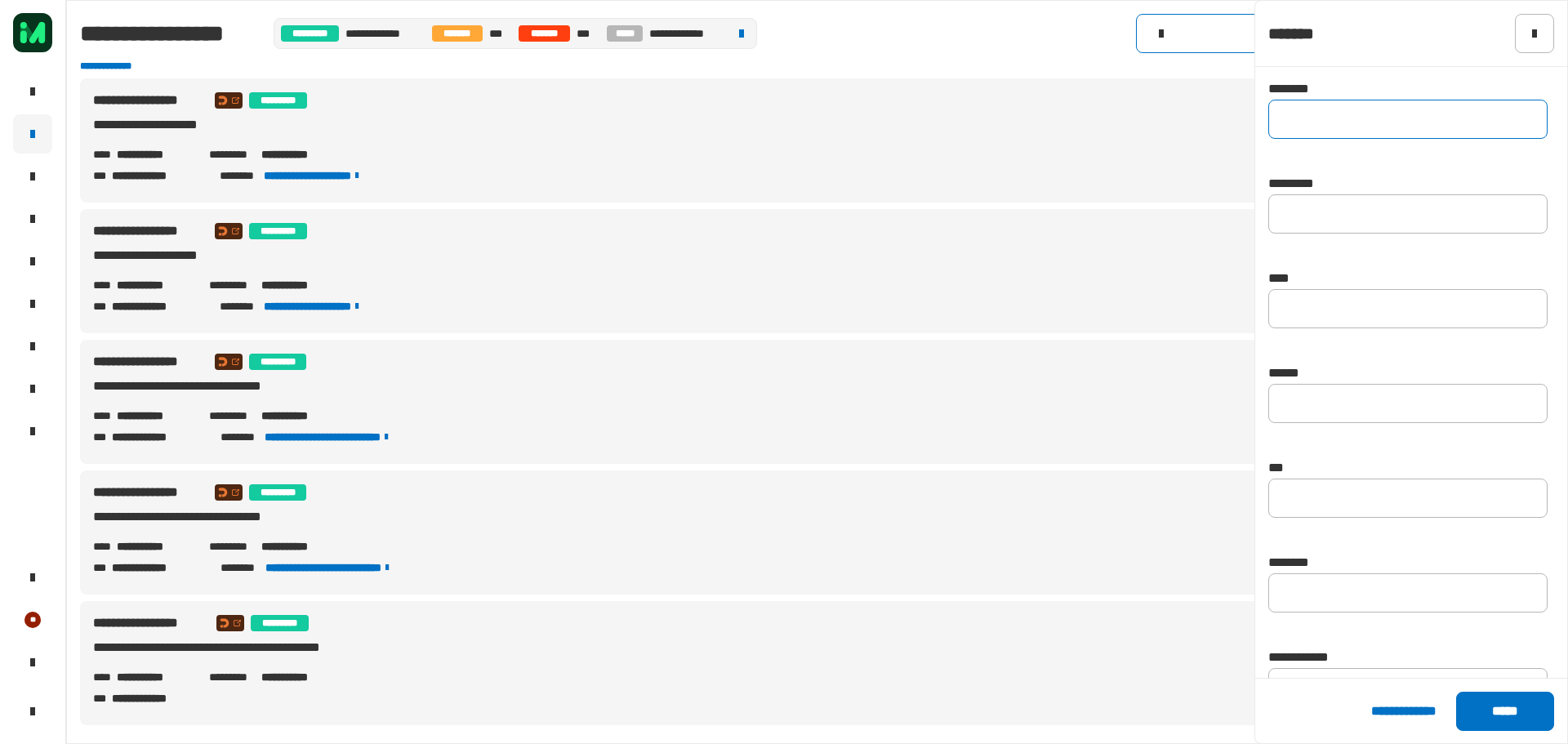 click 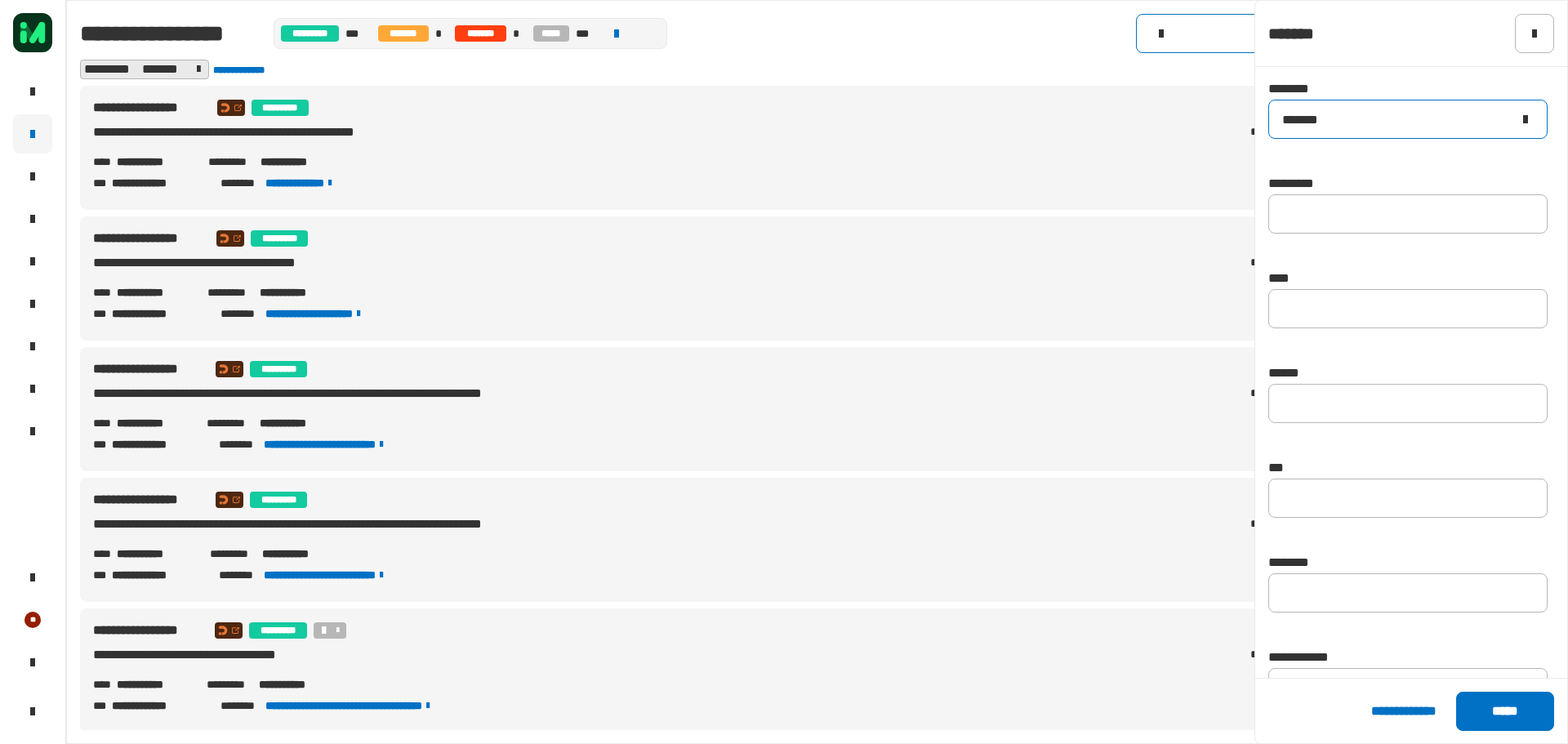type on "*******" 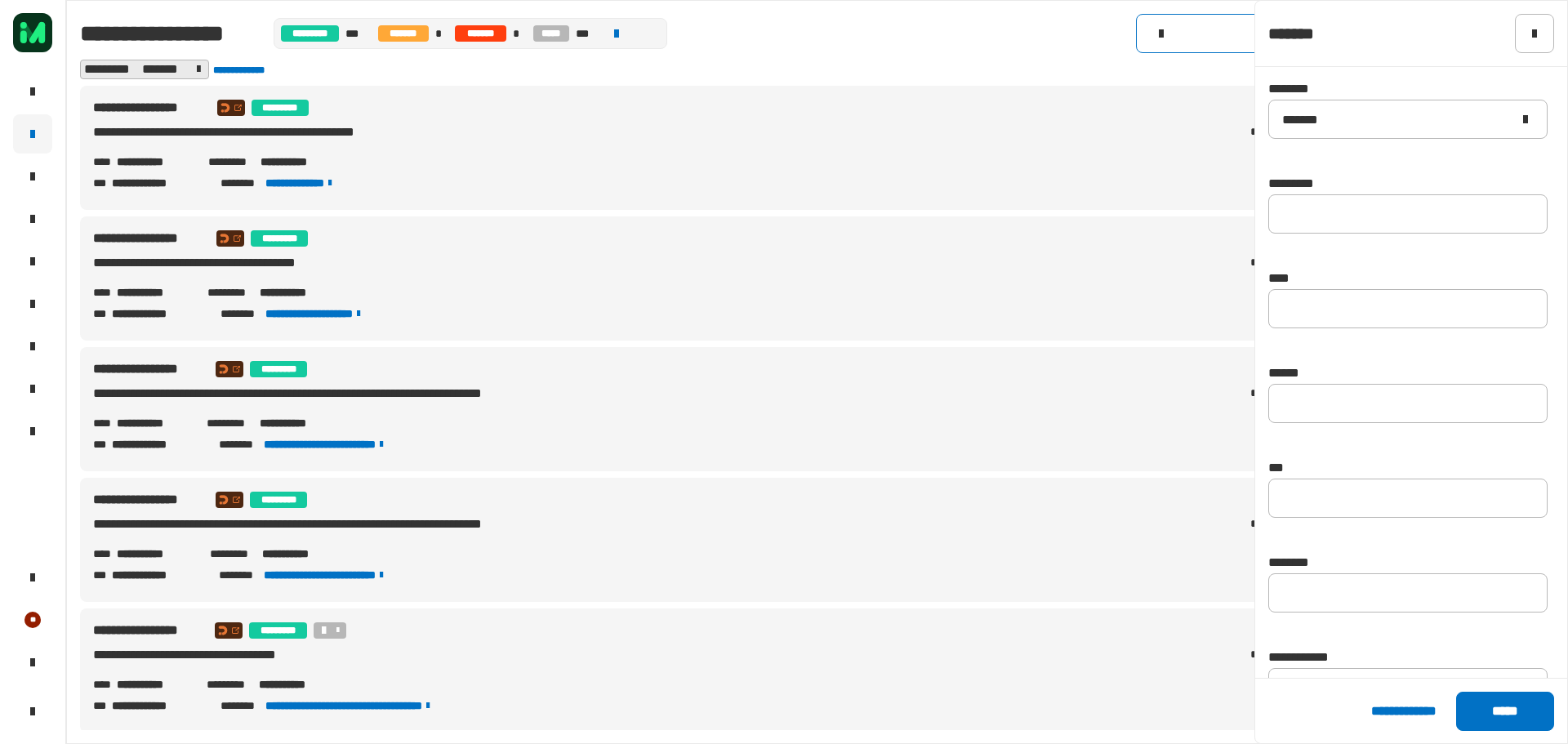 click on "**********" 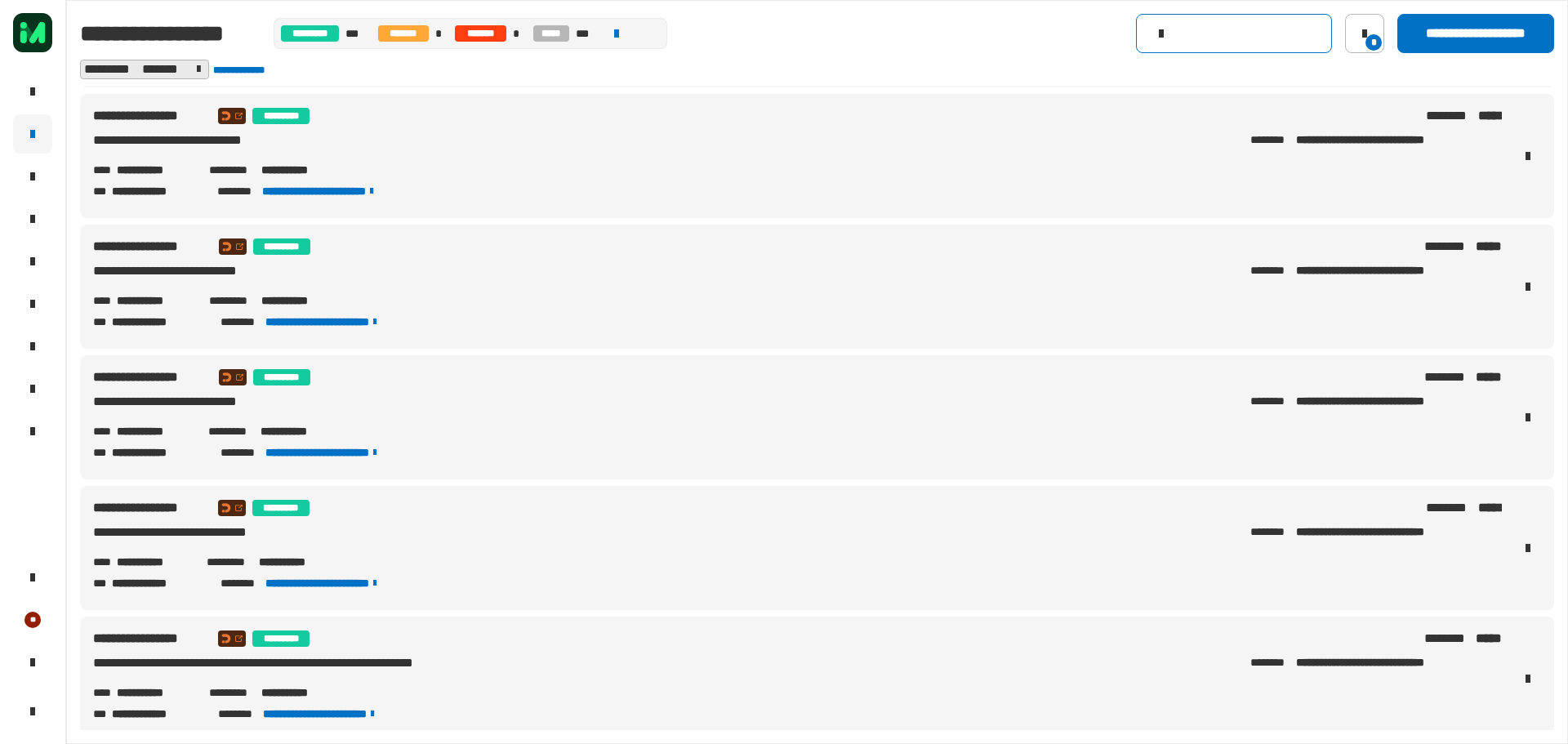 scroll, scrollTop: 4582, scrollLeft: 0, axis: vertical 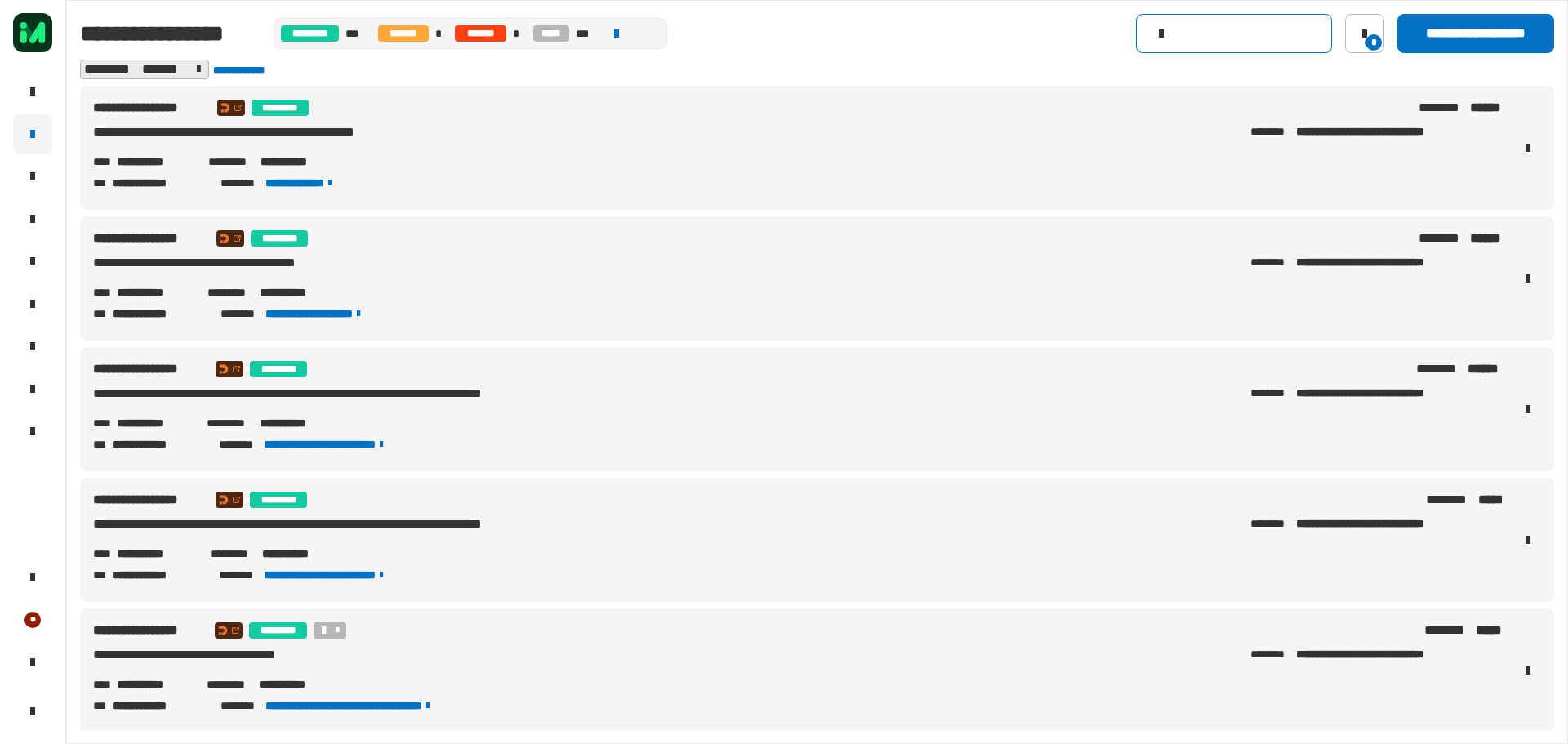 drag, startPoint x: 1506, startPoint y: 711, endPoint x: 89, endPoint y: 109, distance: 1539.5756 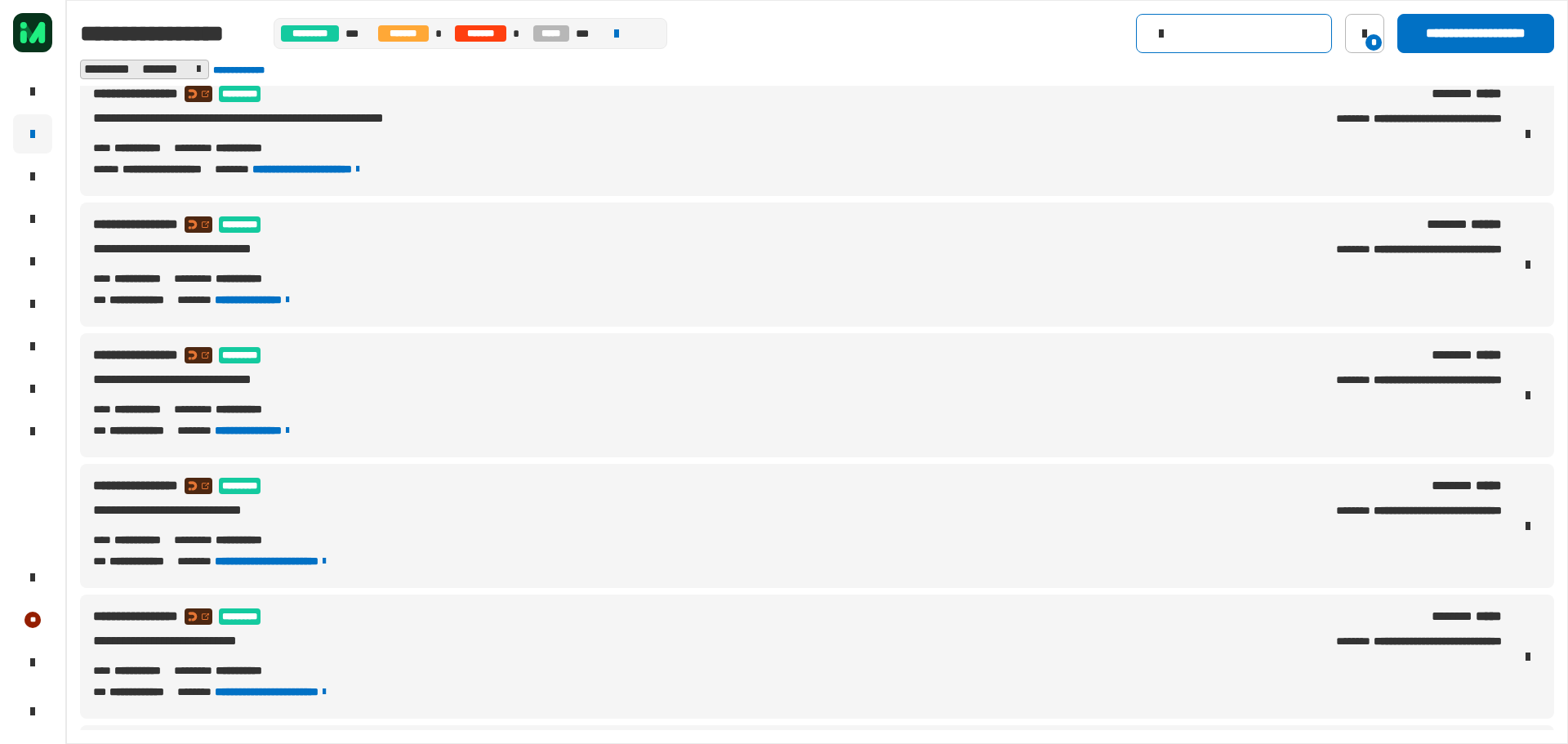 scroll, scrollTop: 4582, scrollLeft: 0, axis: vertical 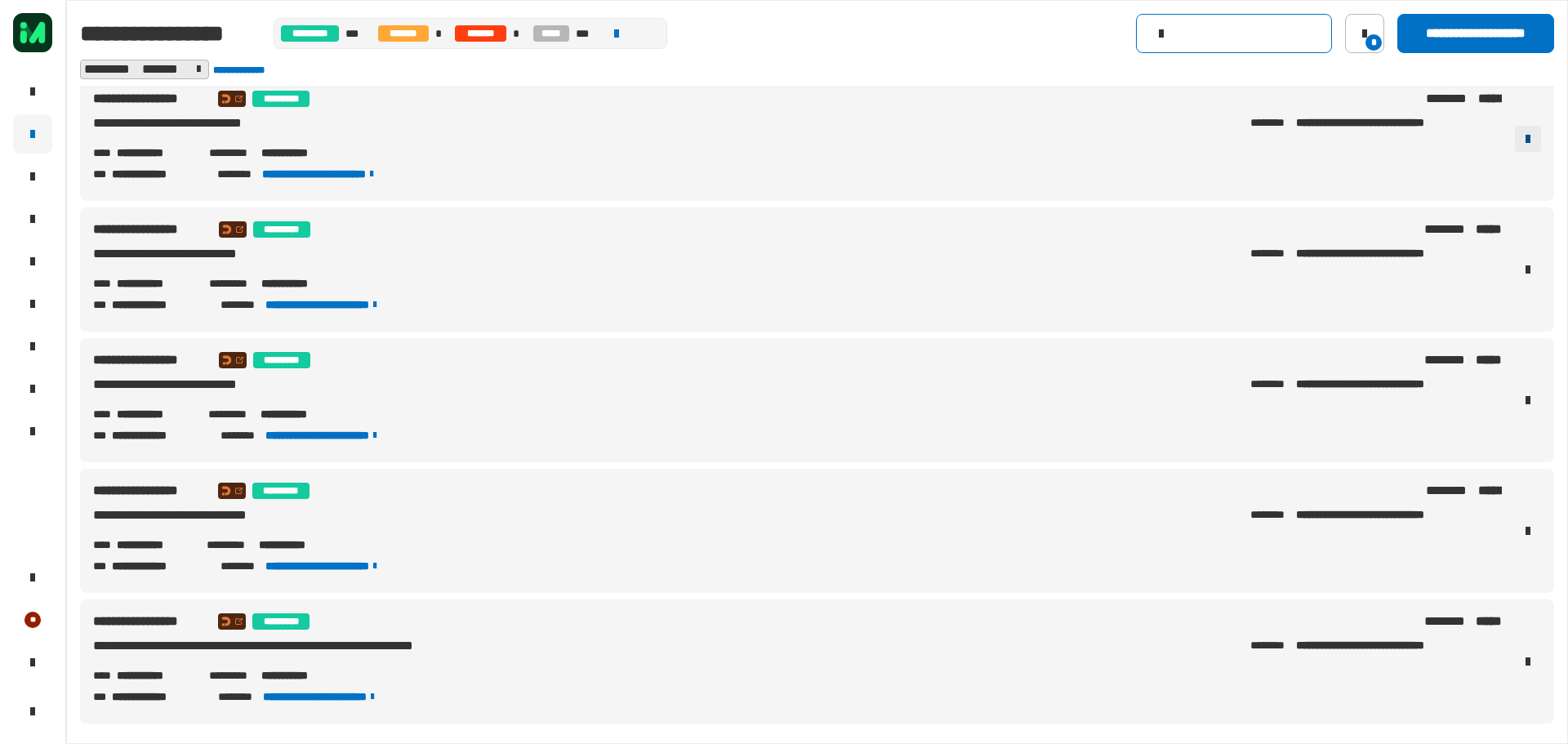 click at bounding box center [1528, 139] 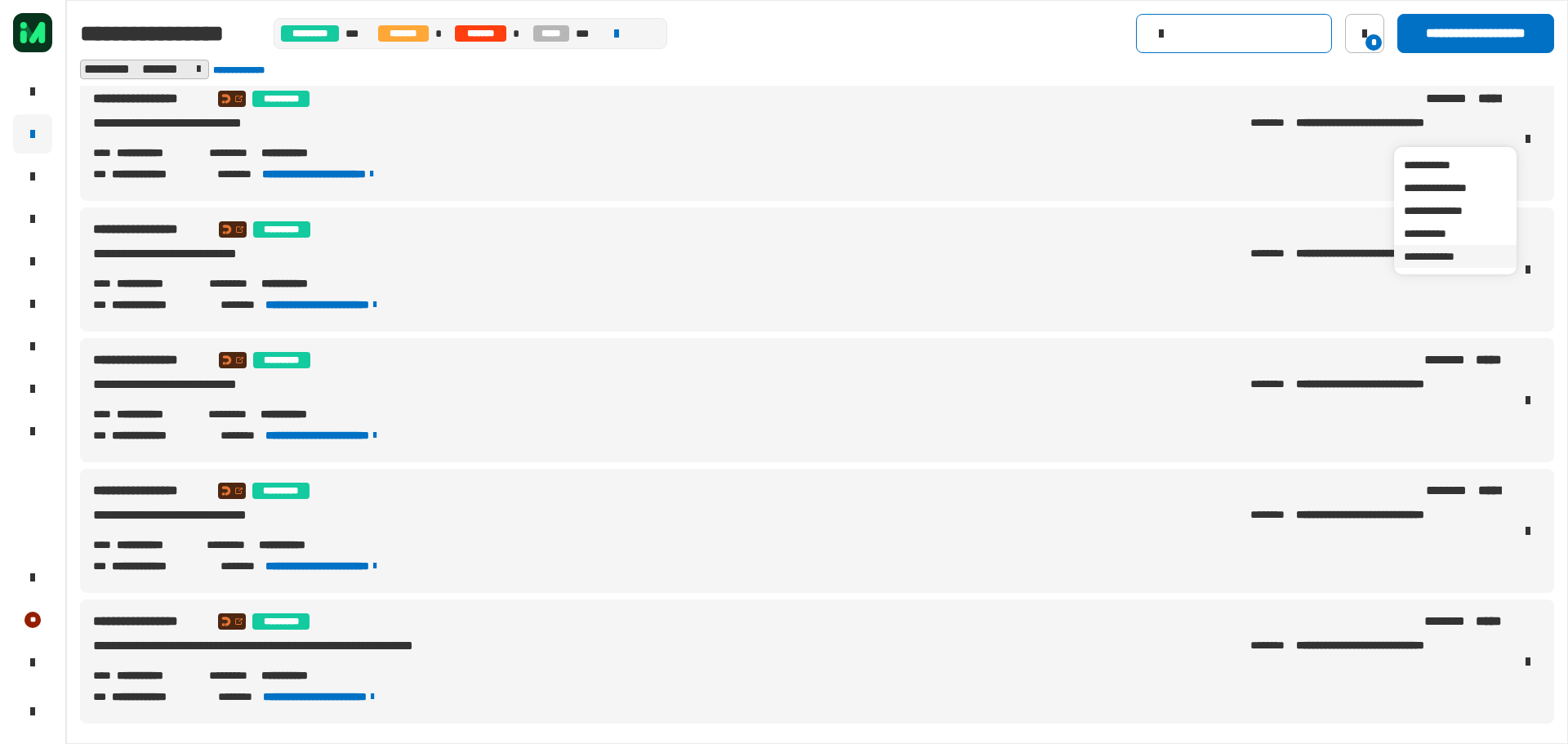 click on "**********" at bounding box center [1455, 256] 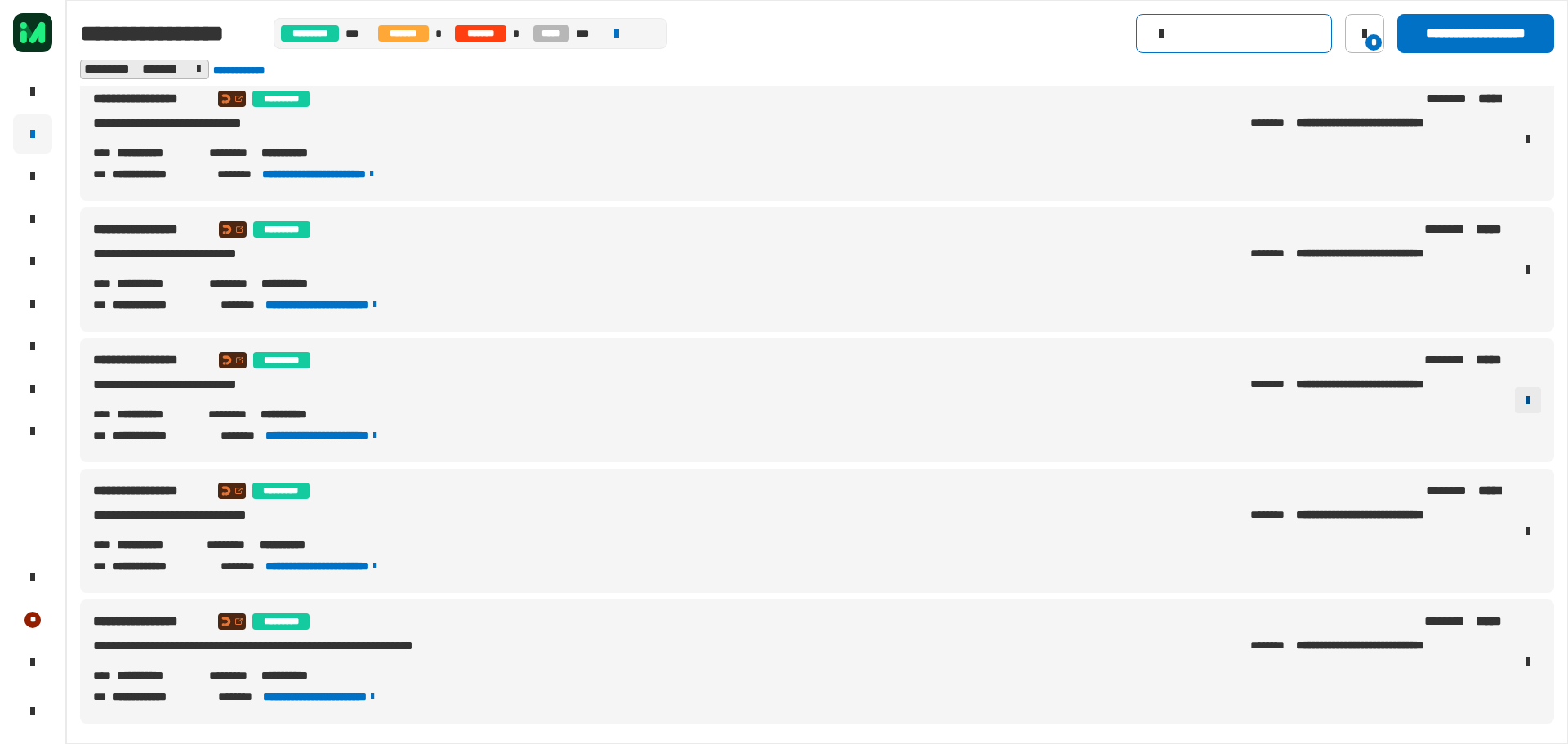 click at bounding box center [1528, 400] 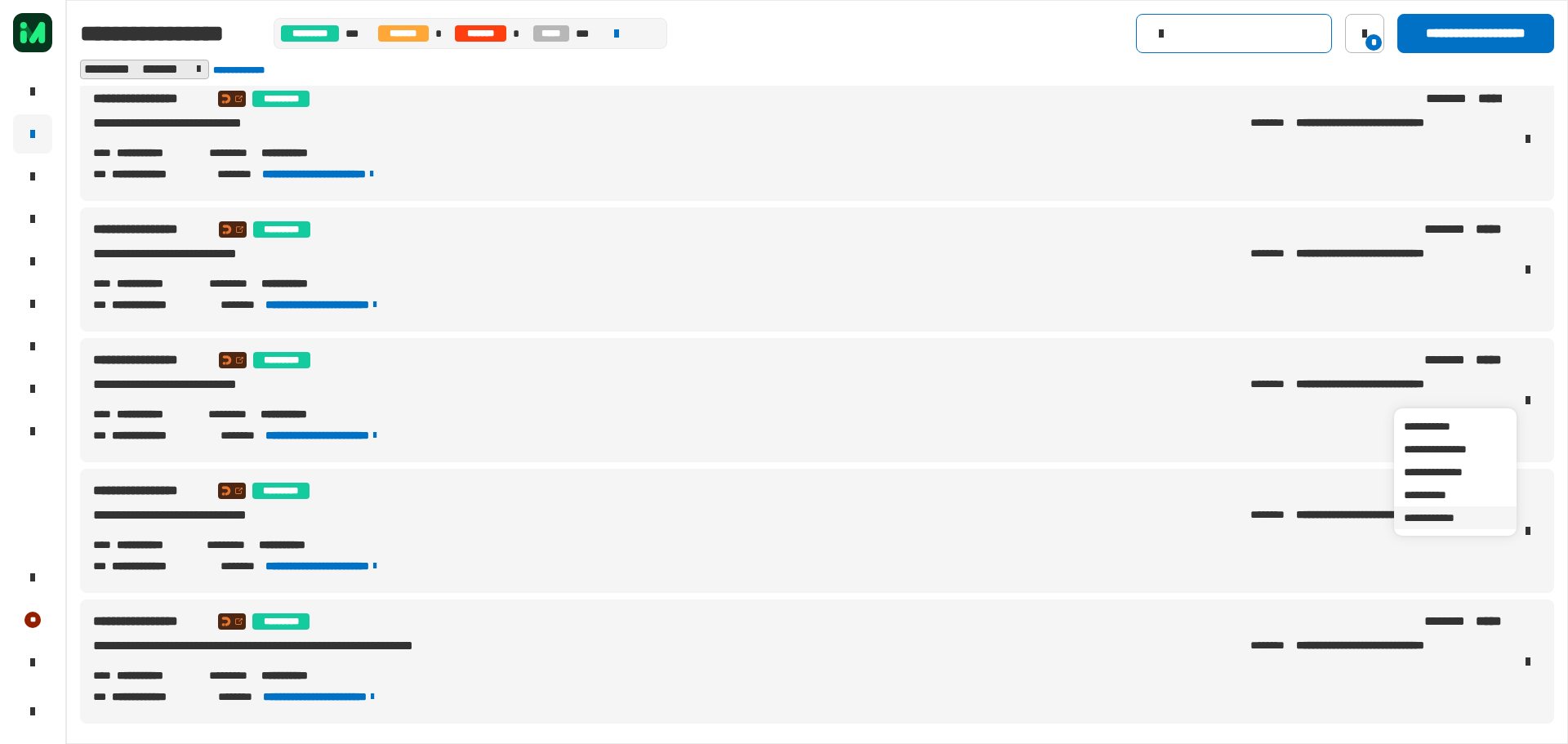 click on "**********" at bounding box center [1455, 518] 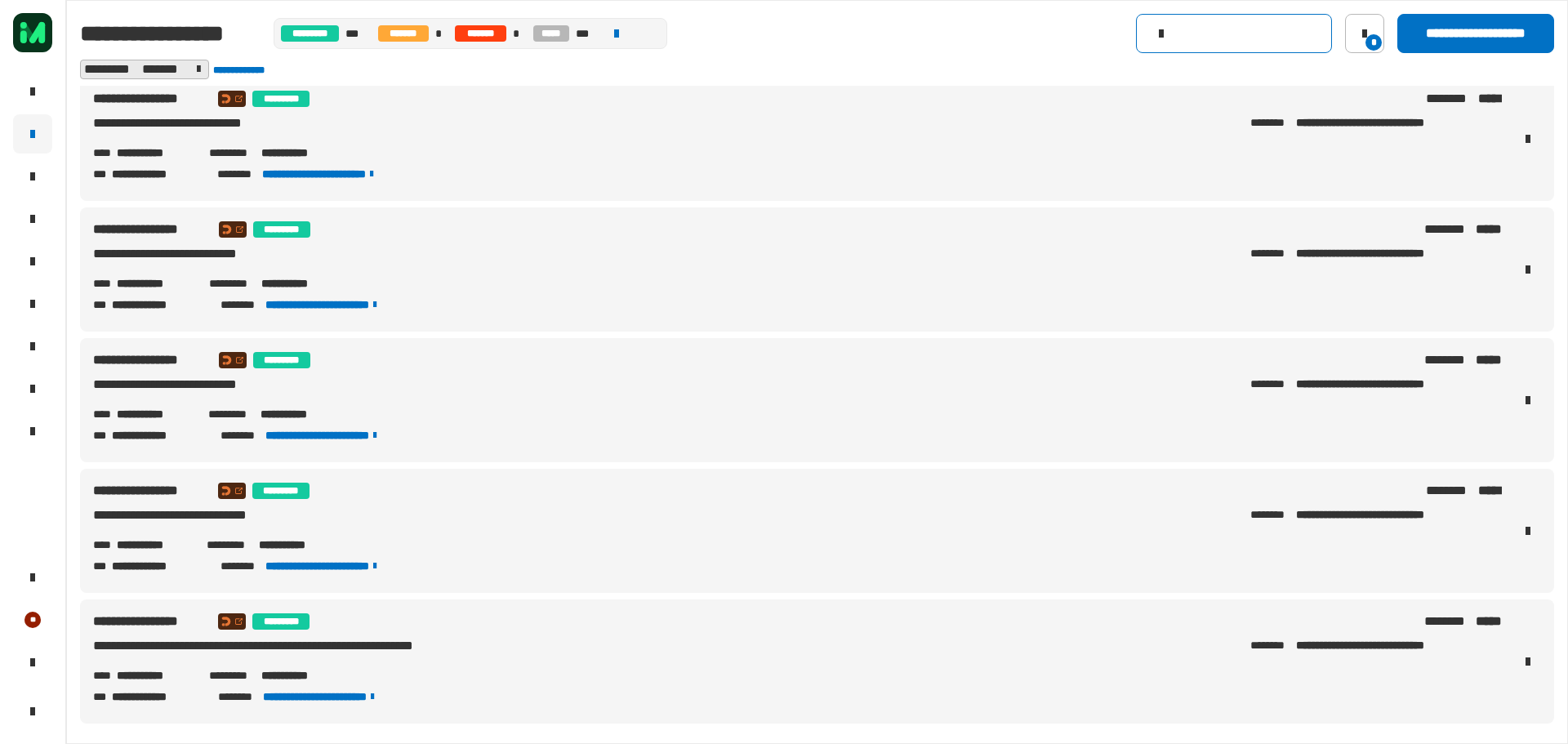 click on "**********" at bounding box center [797, 305] 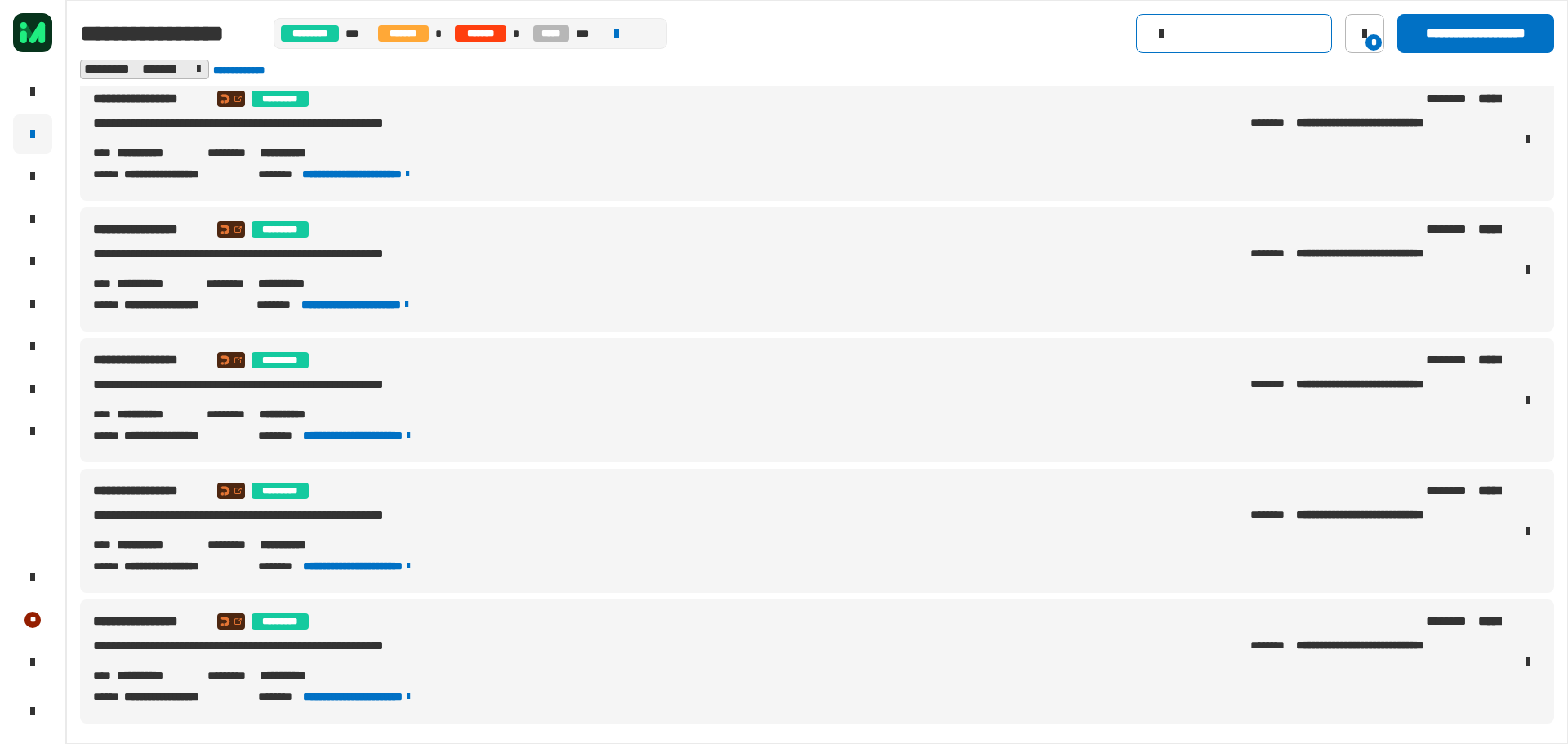 scroll, scrollTop: 3112, scrollLeft: 0, axis: vertical 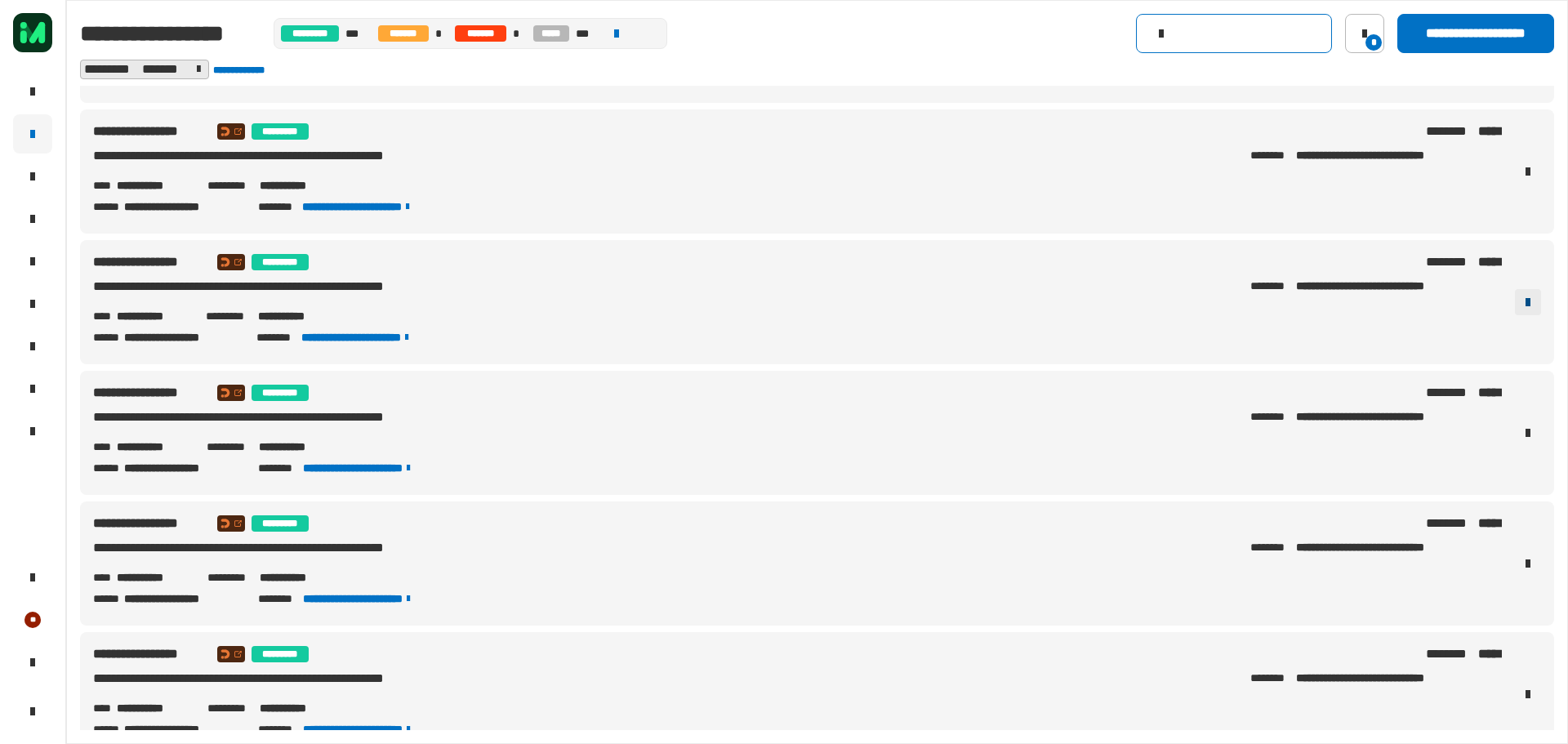 click at bounding box center (1528, 302) 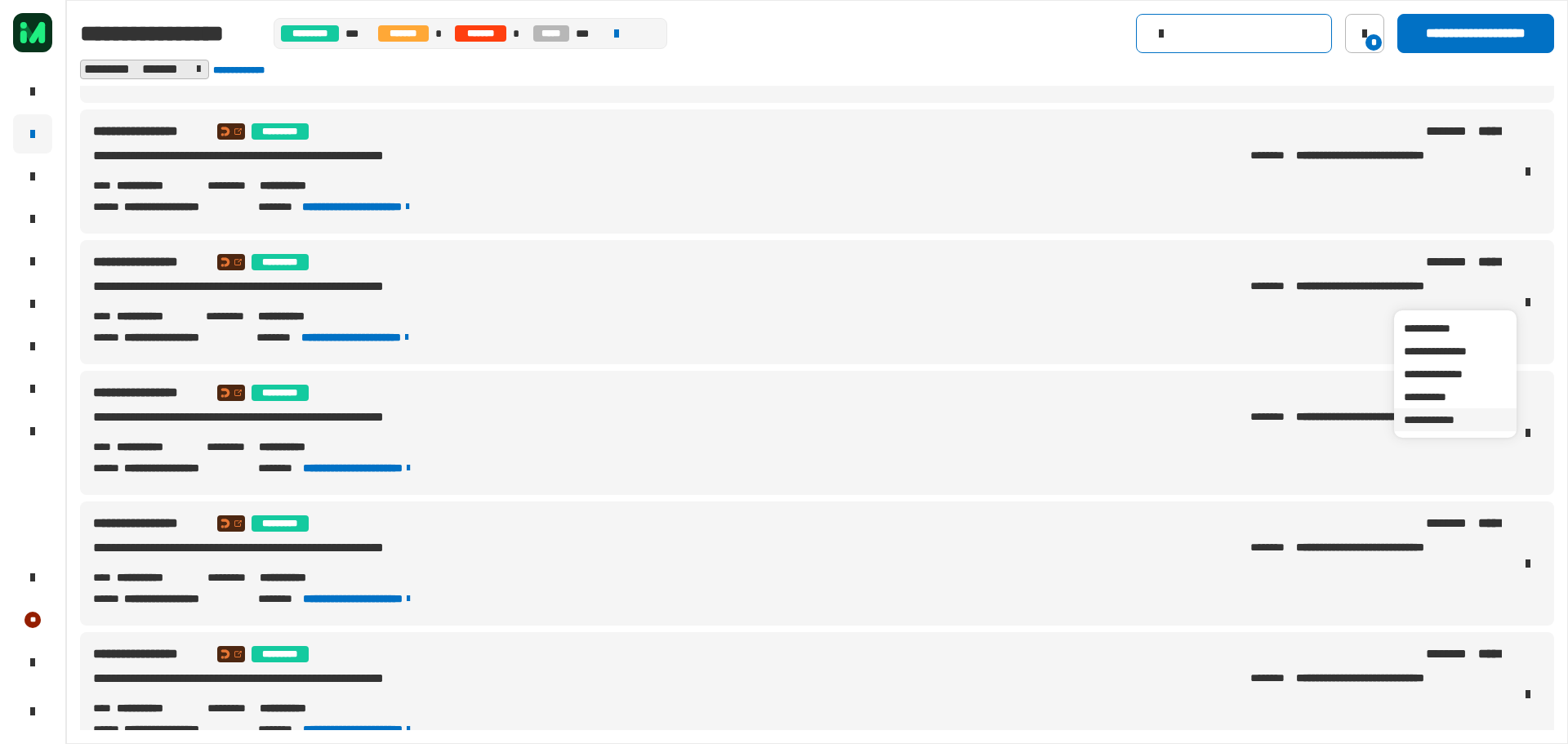 click on "**********" at bounding box center (1455, 420) 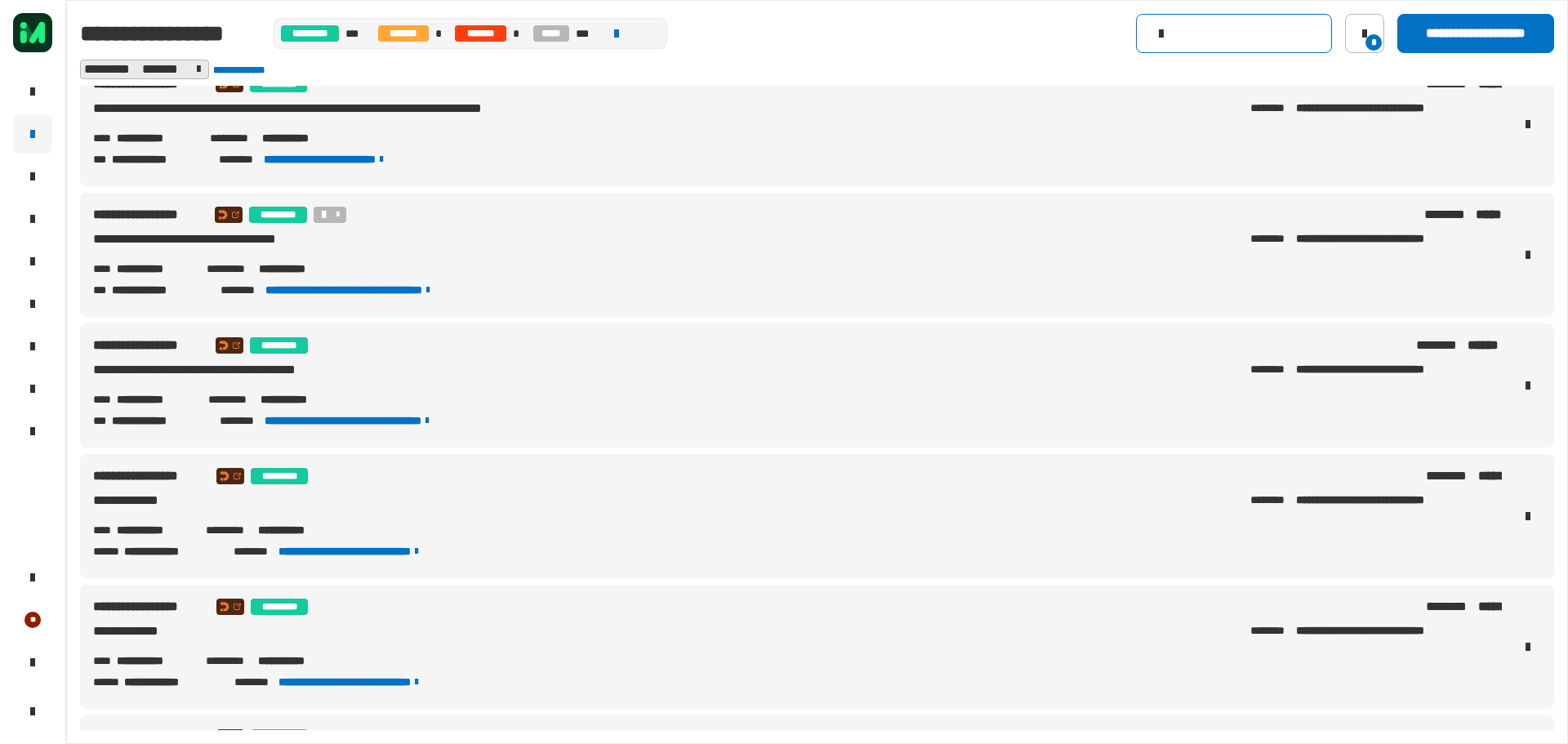 scroll, scrollTop: 0, scrollLeft: 0, axis: both 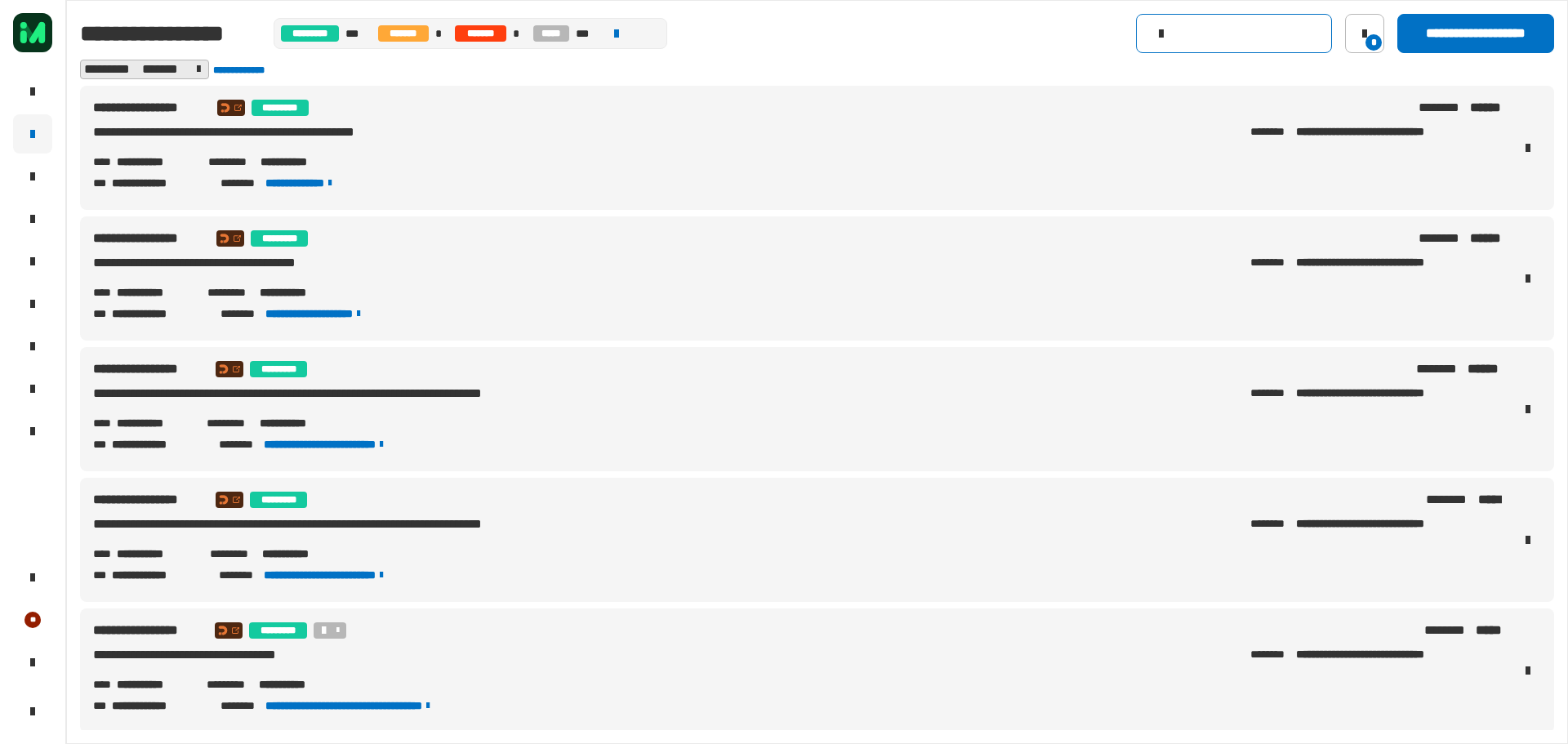 click 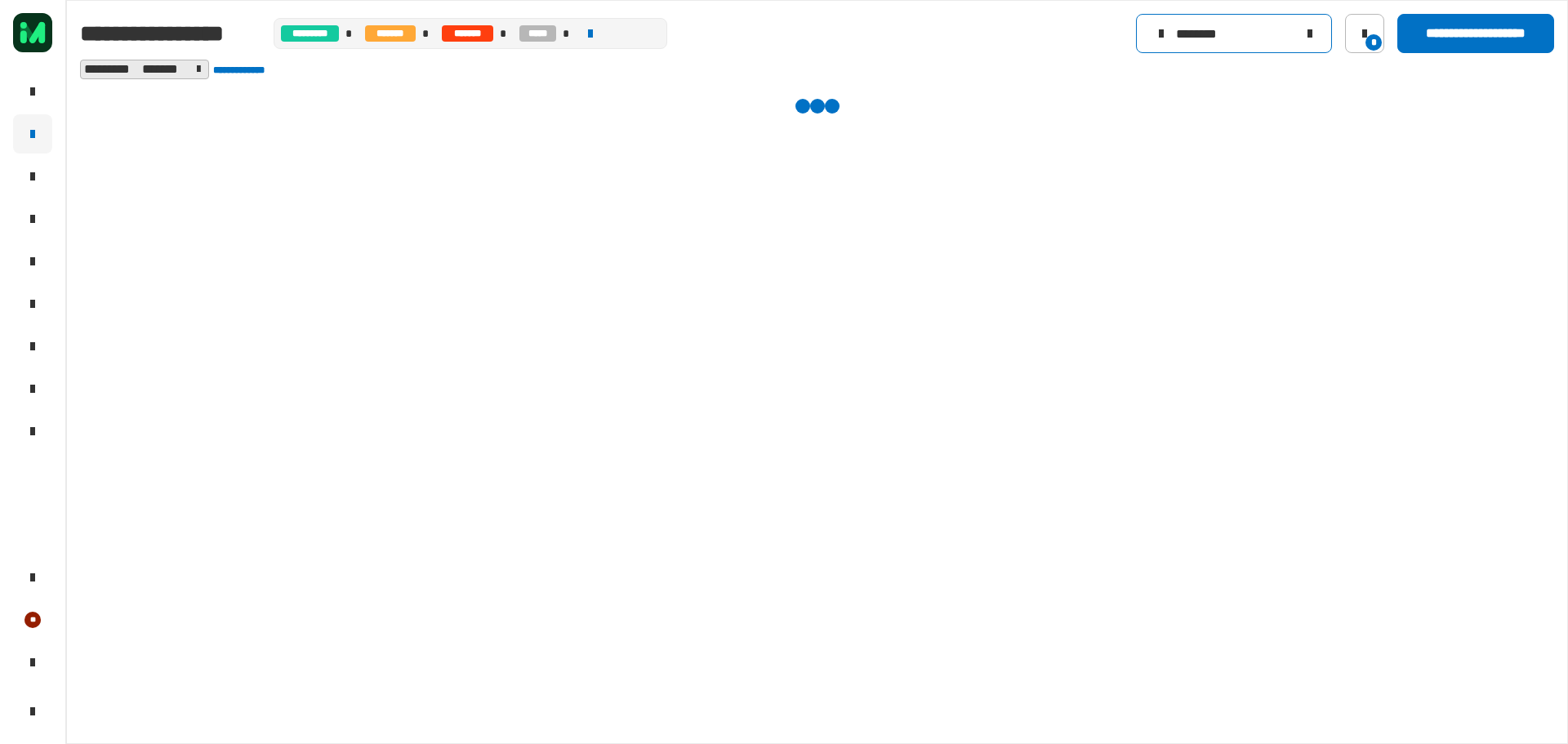 type on "********" 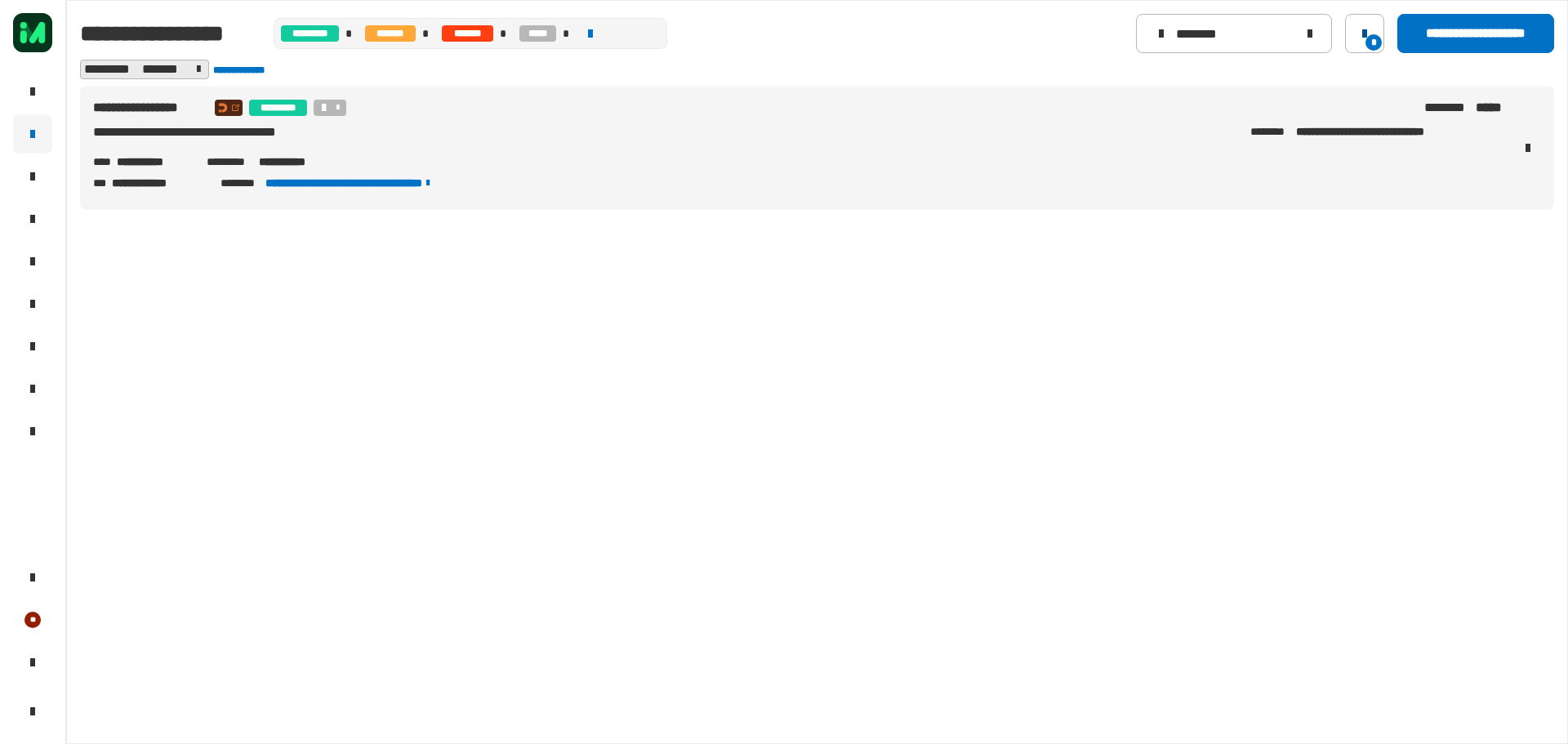 click on "*" 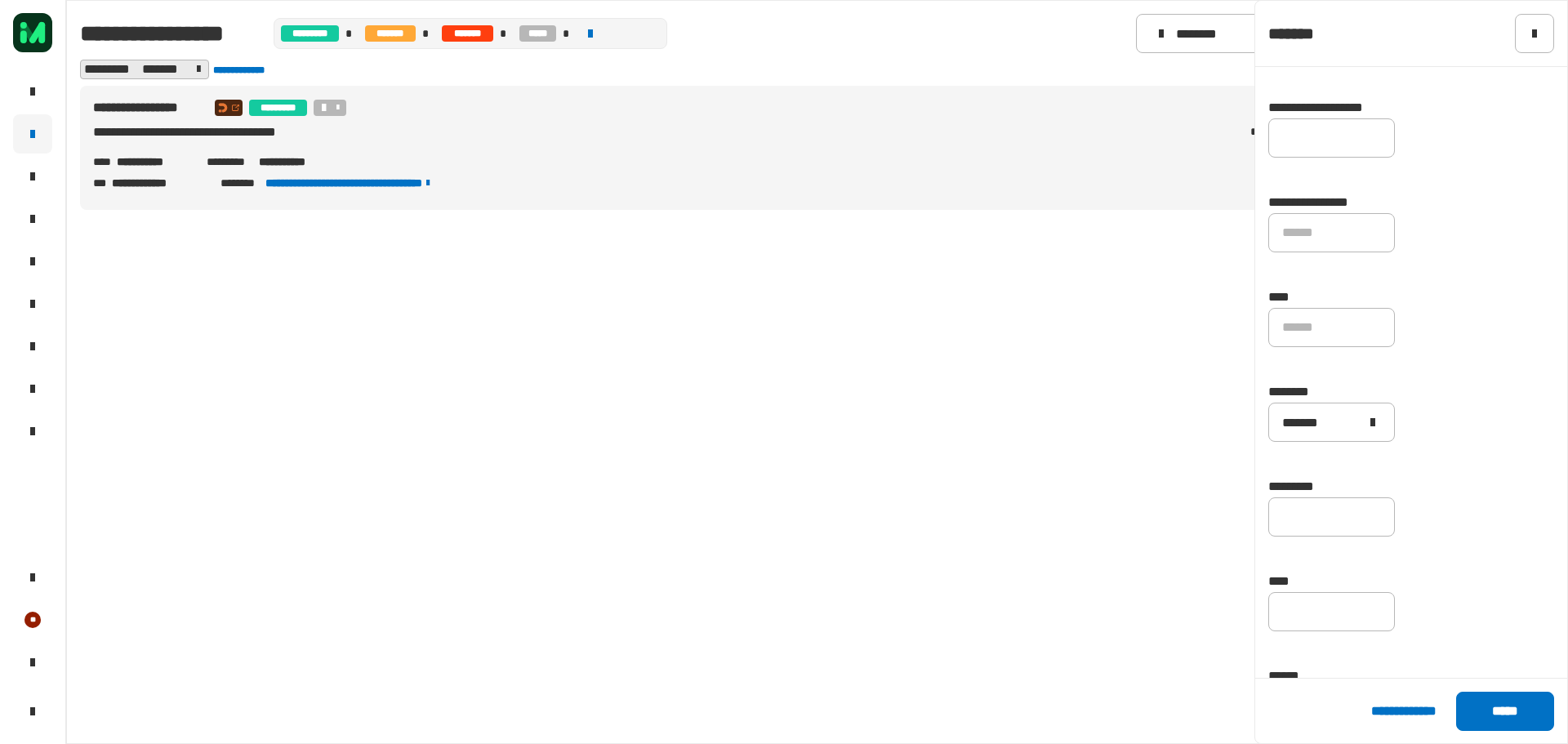 scroll, scrollTop: 163, scrollLeft: 0, axis: vertical 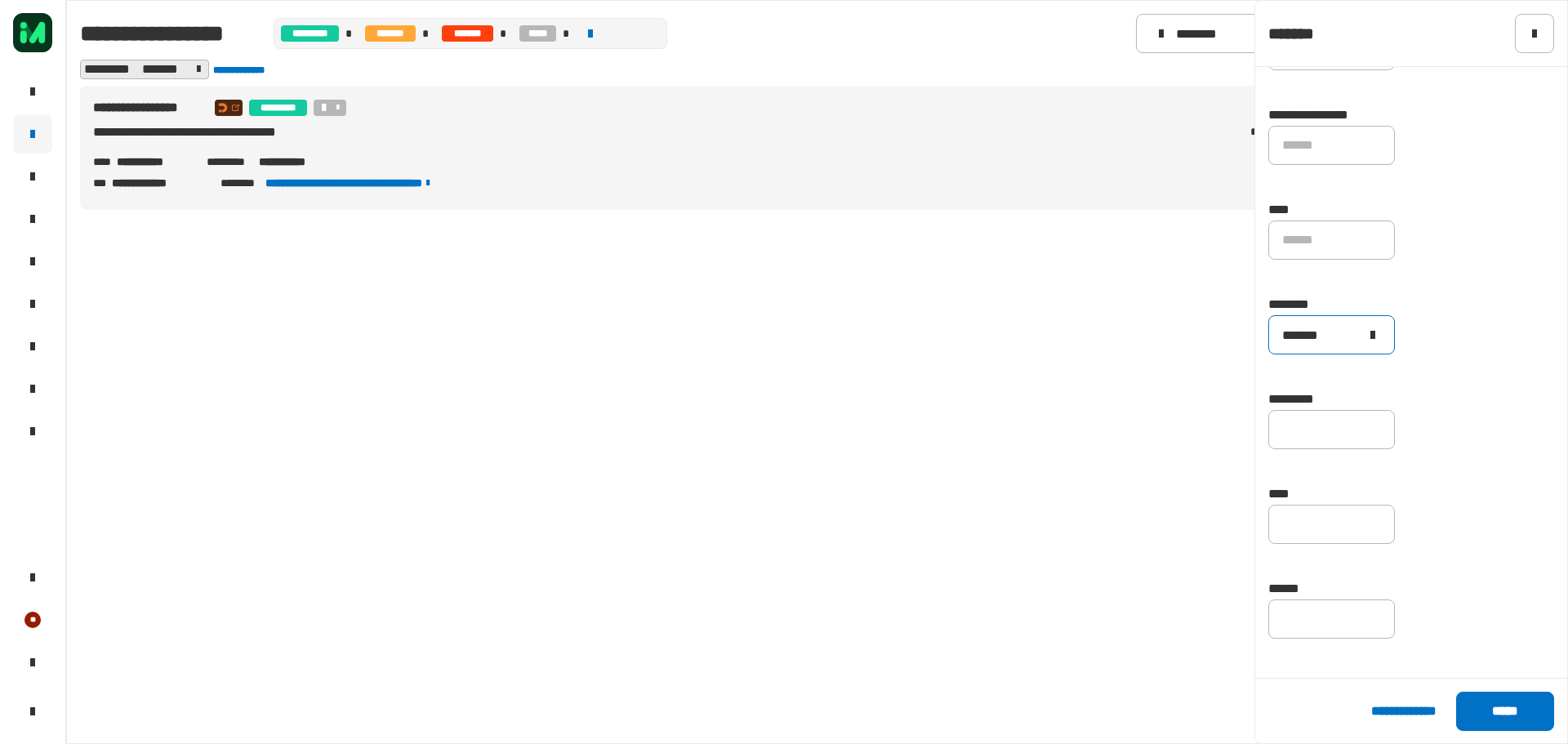 click 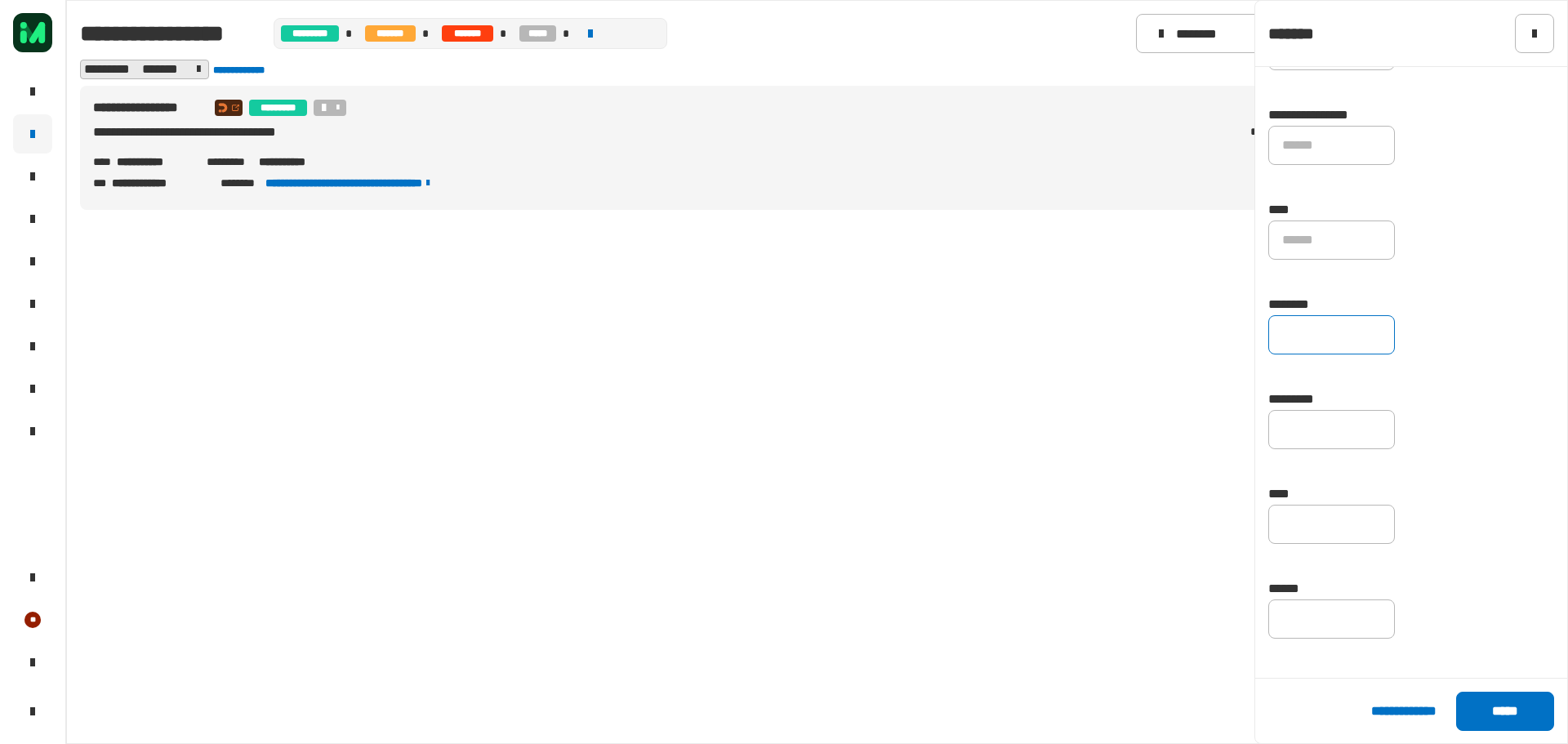 type 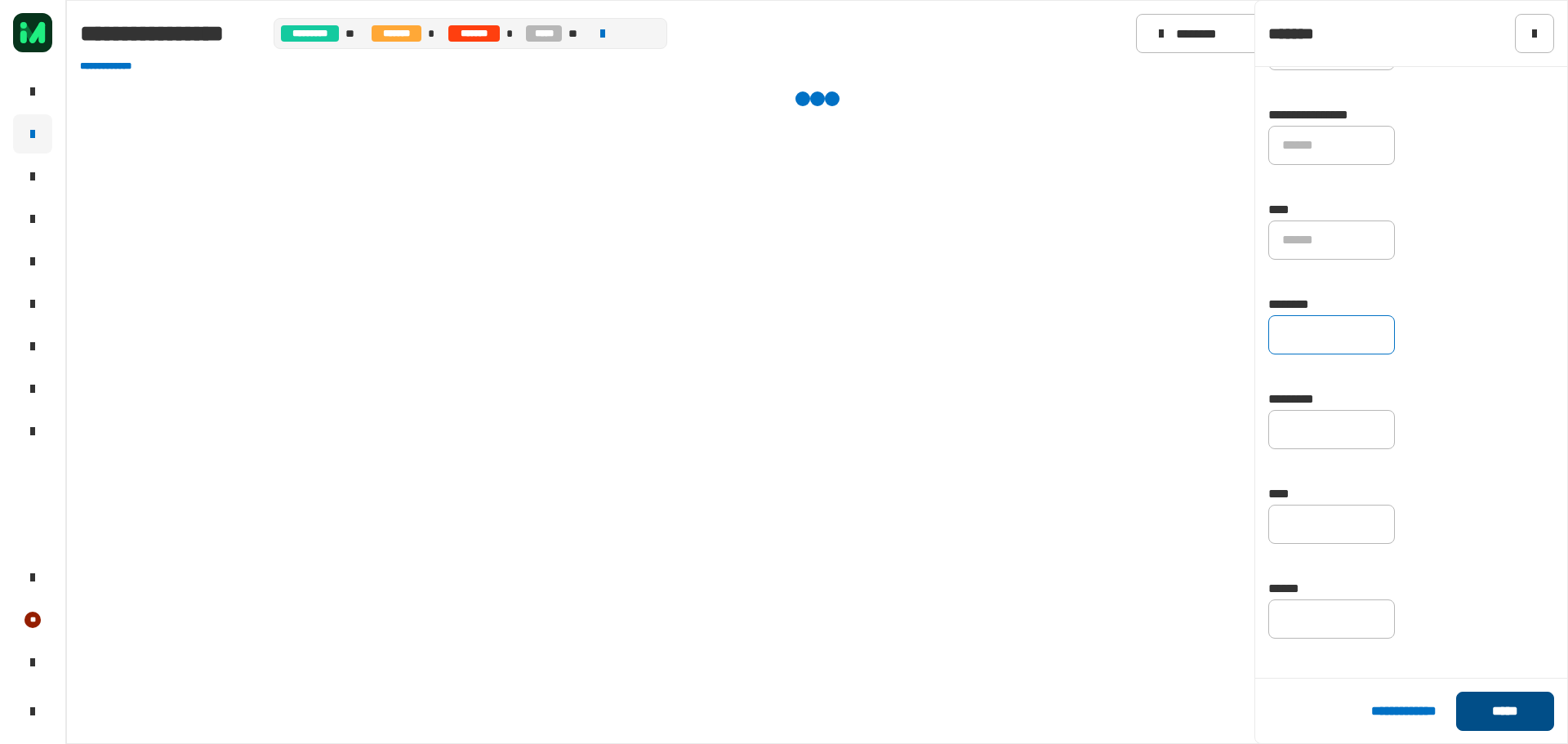 click on "*****" 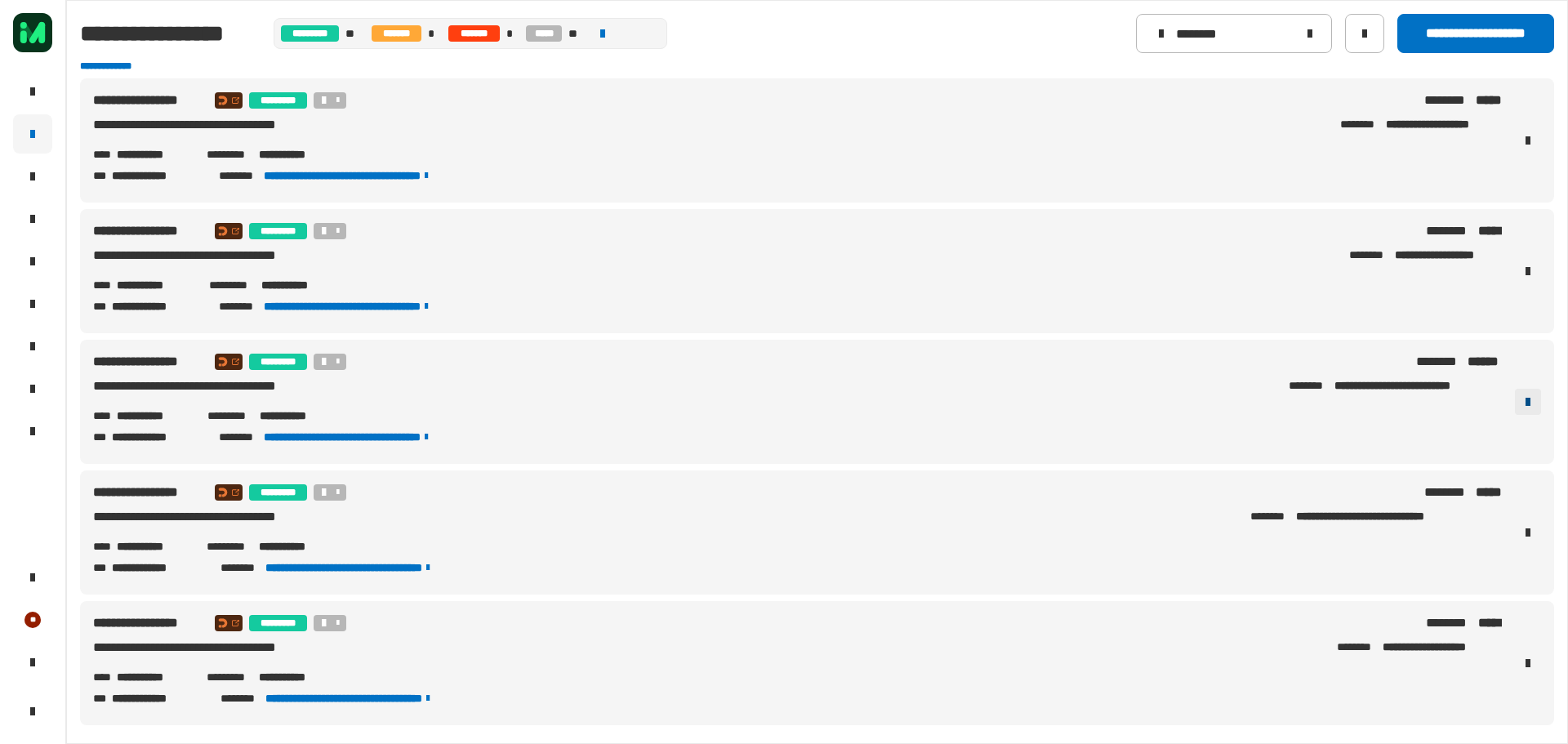 click at bounding box center [1528, 402] 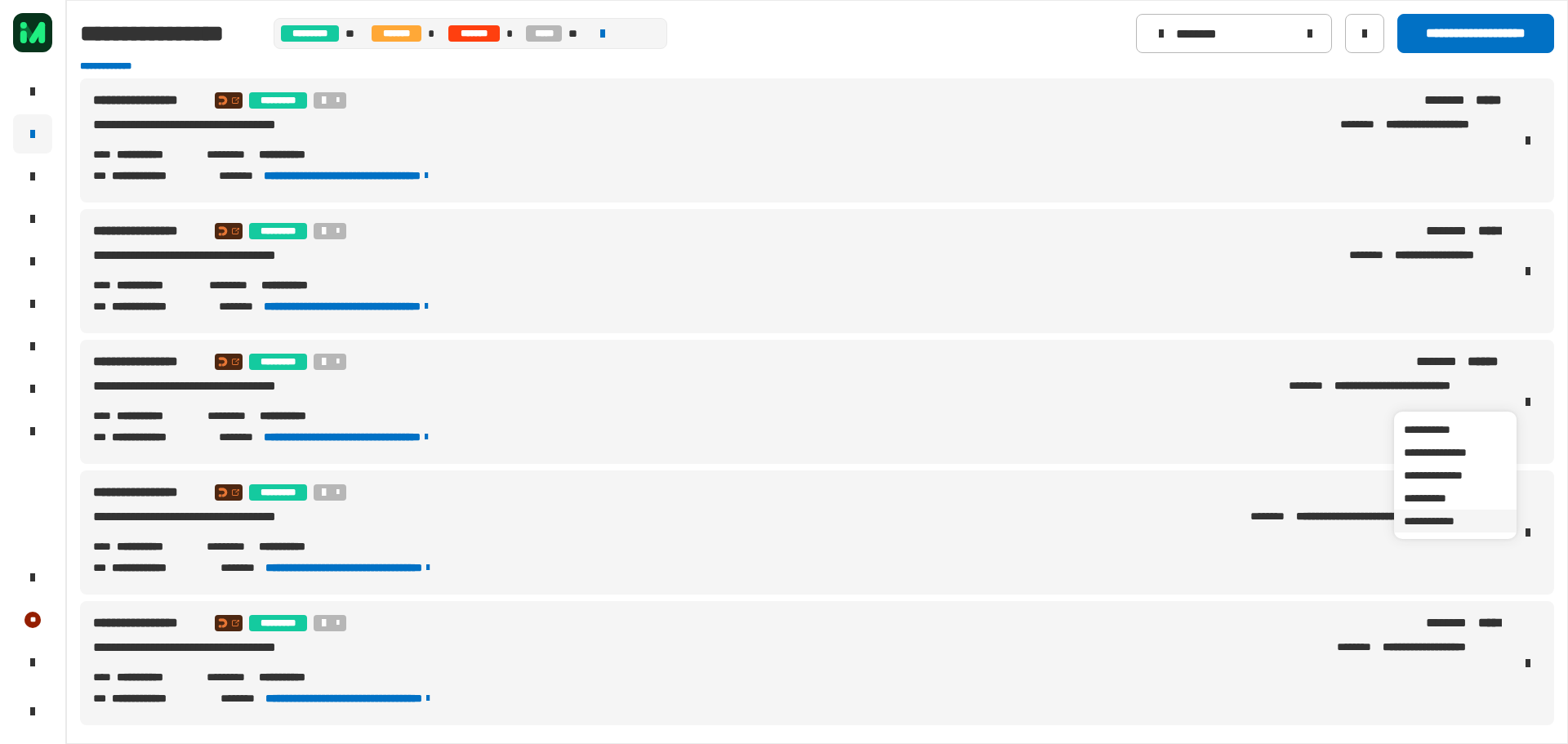 click on "**********" at bounding box center (1455, 521) 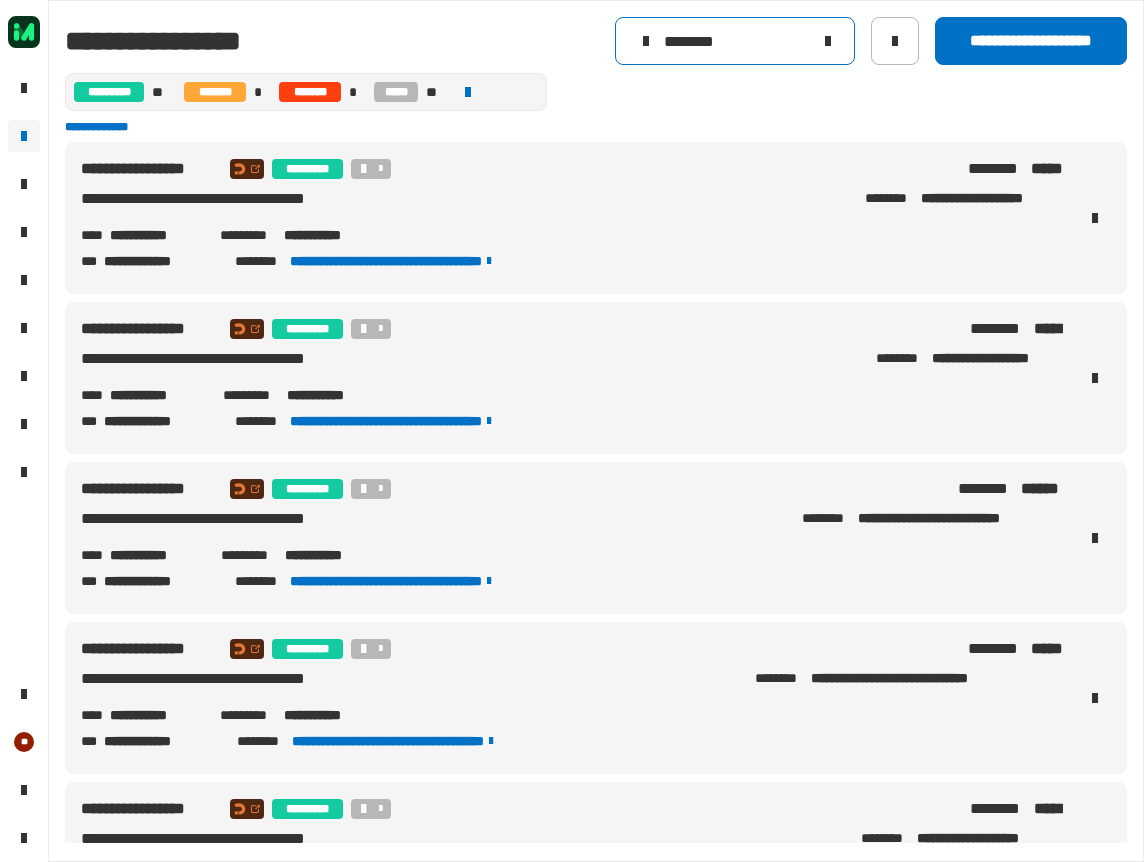 click 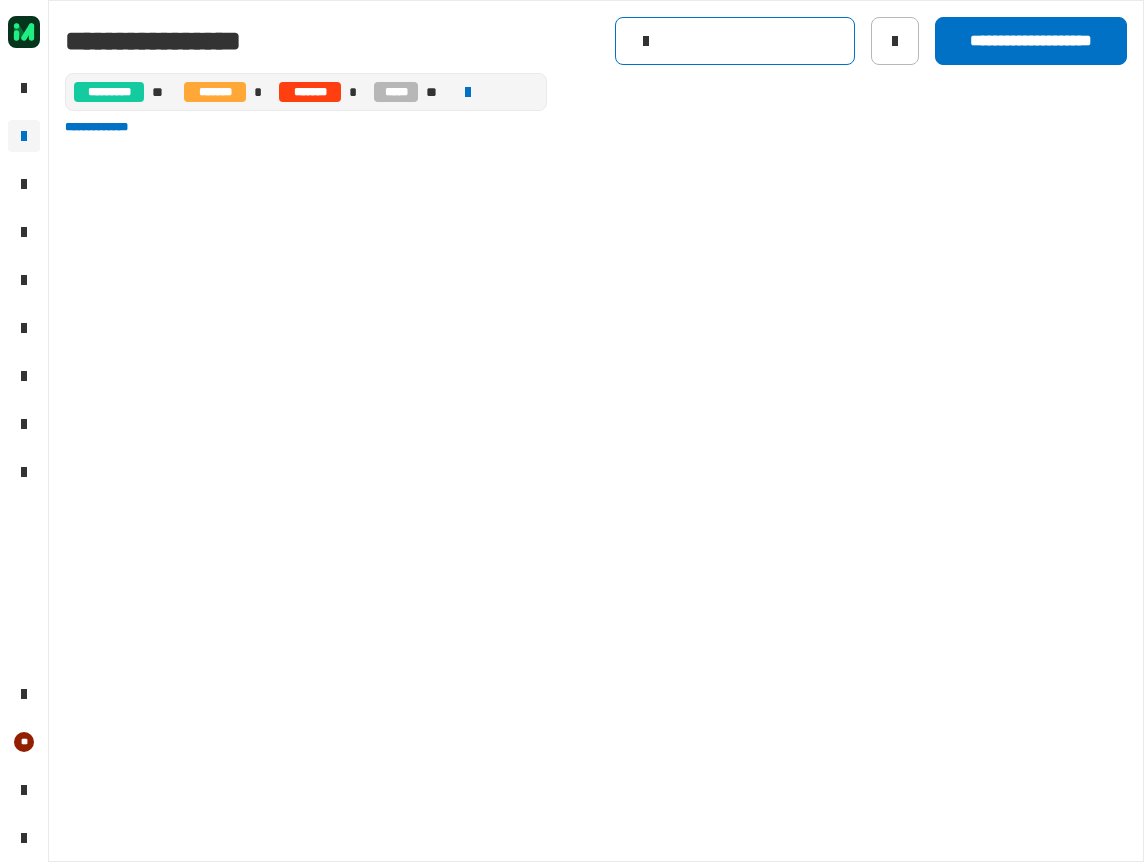 click 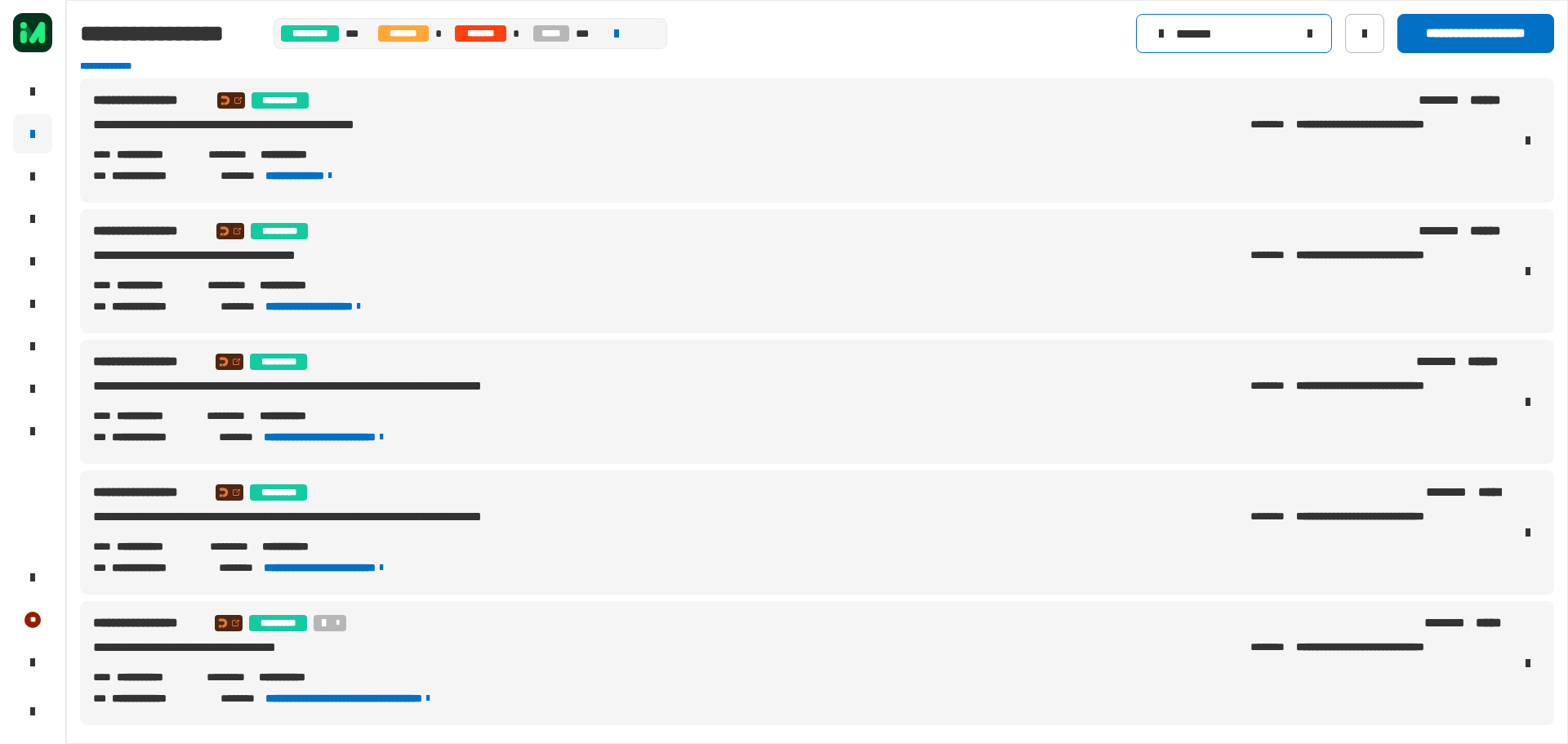 click on "**********" 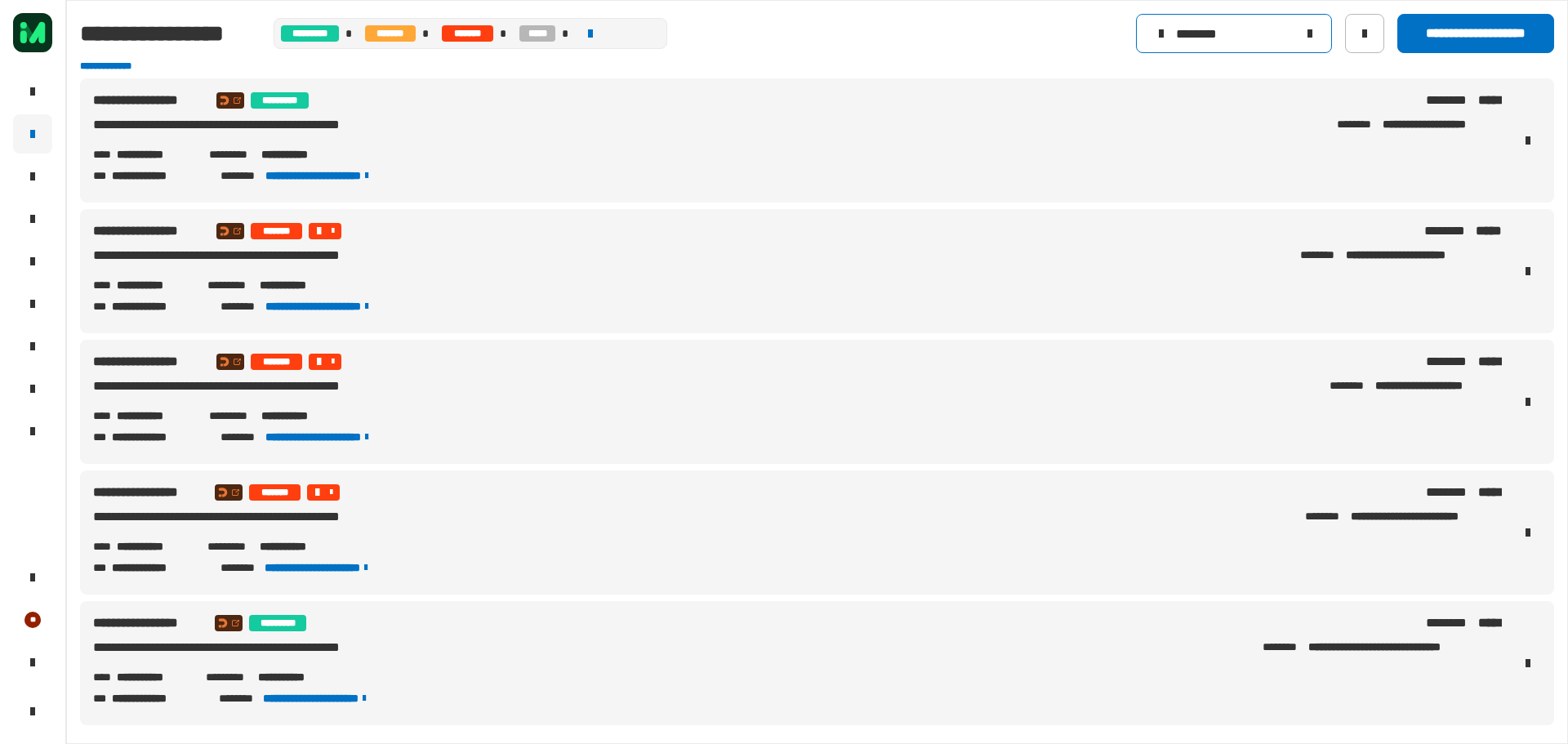 scroll, scrollTop: 3, scrollLeft: 0, axis: vertical 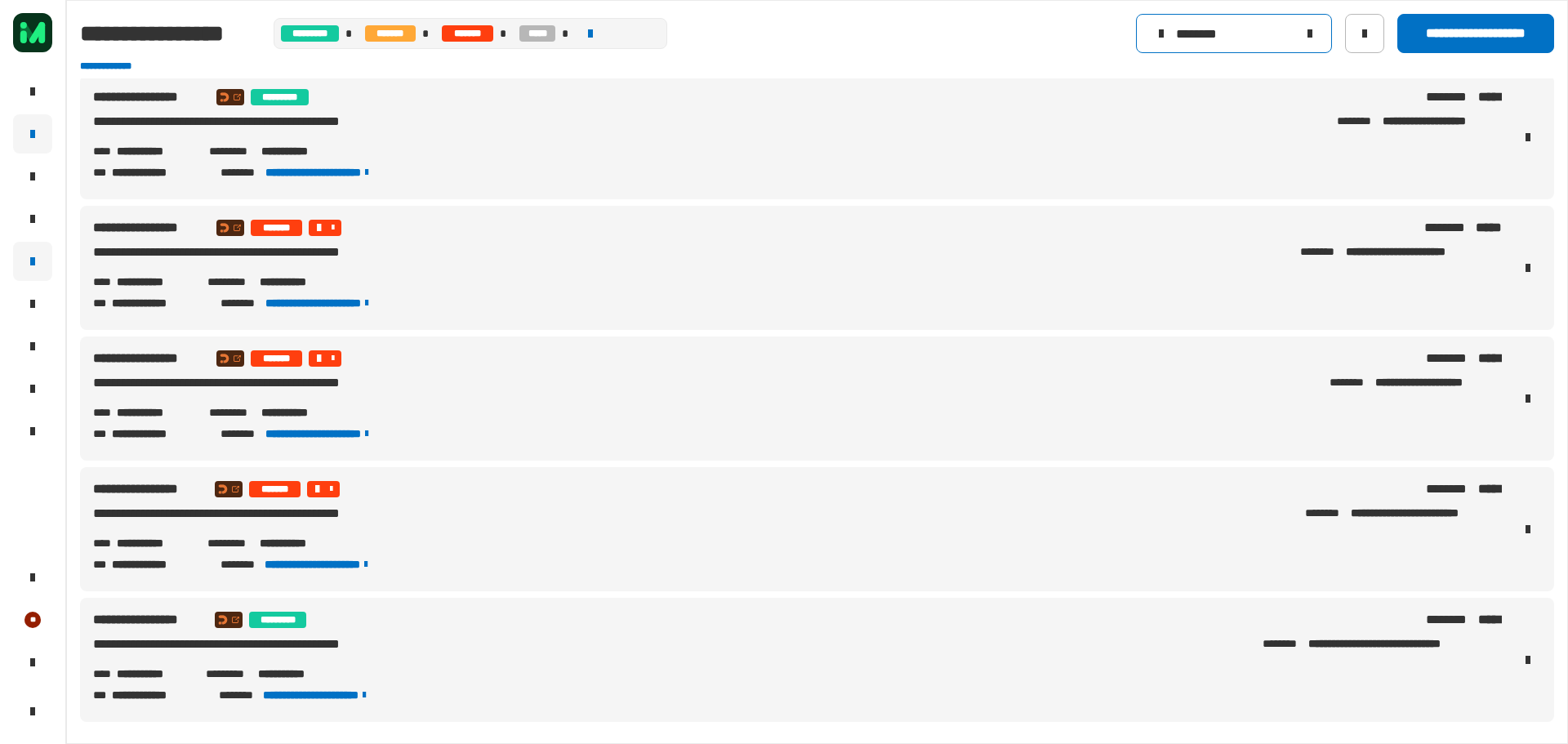 type on "********" 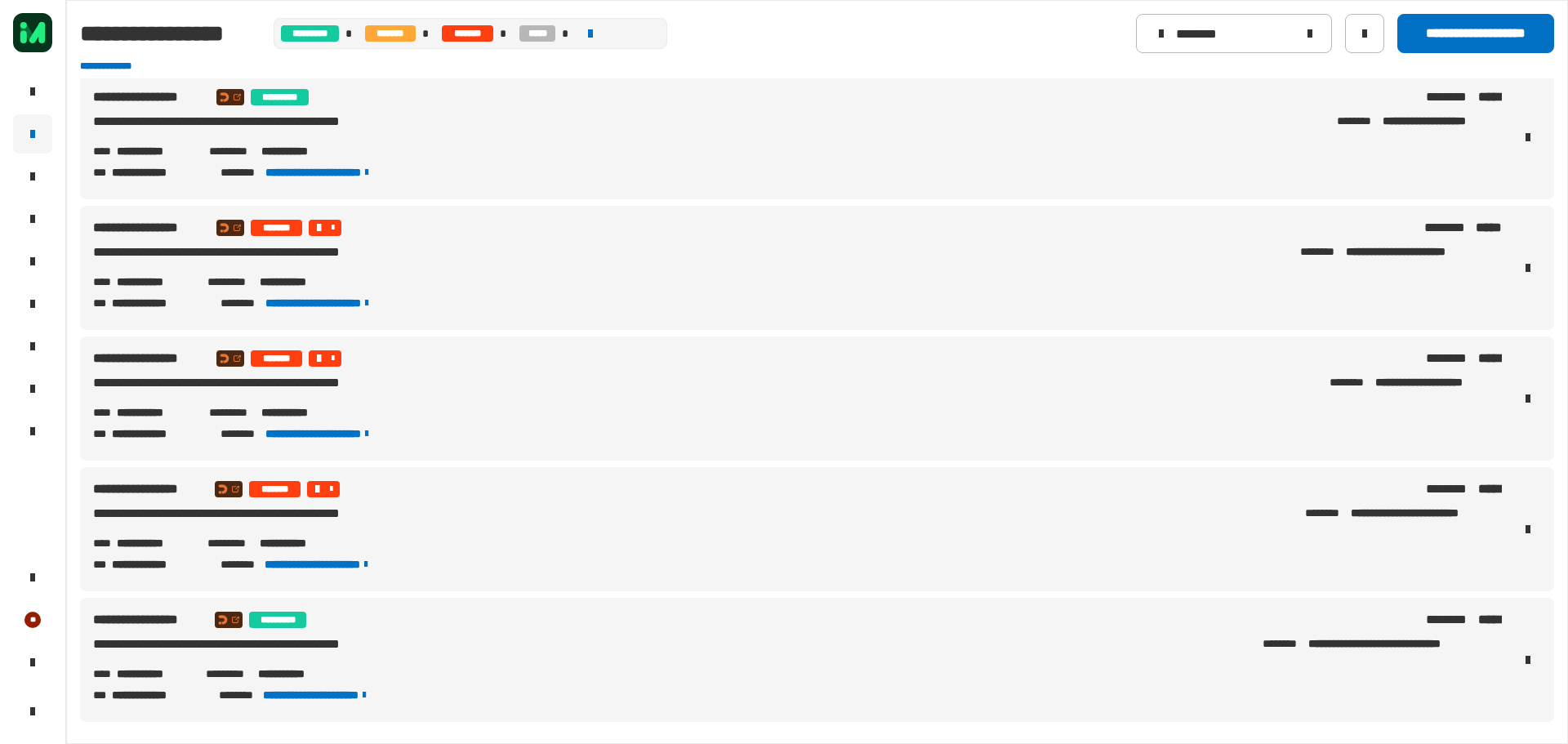 click on "**********" at bounding box center (755, 228) 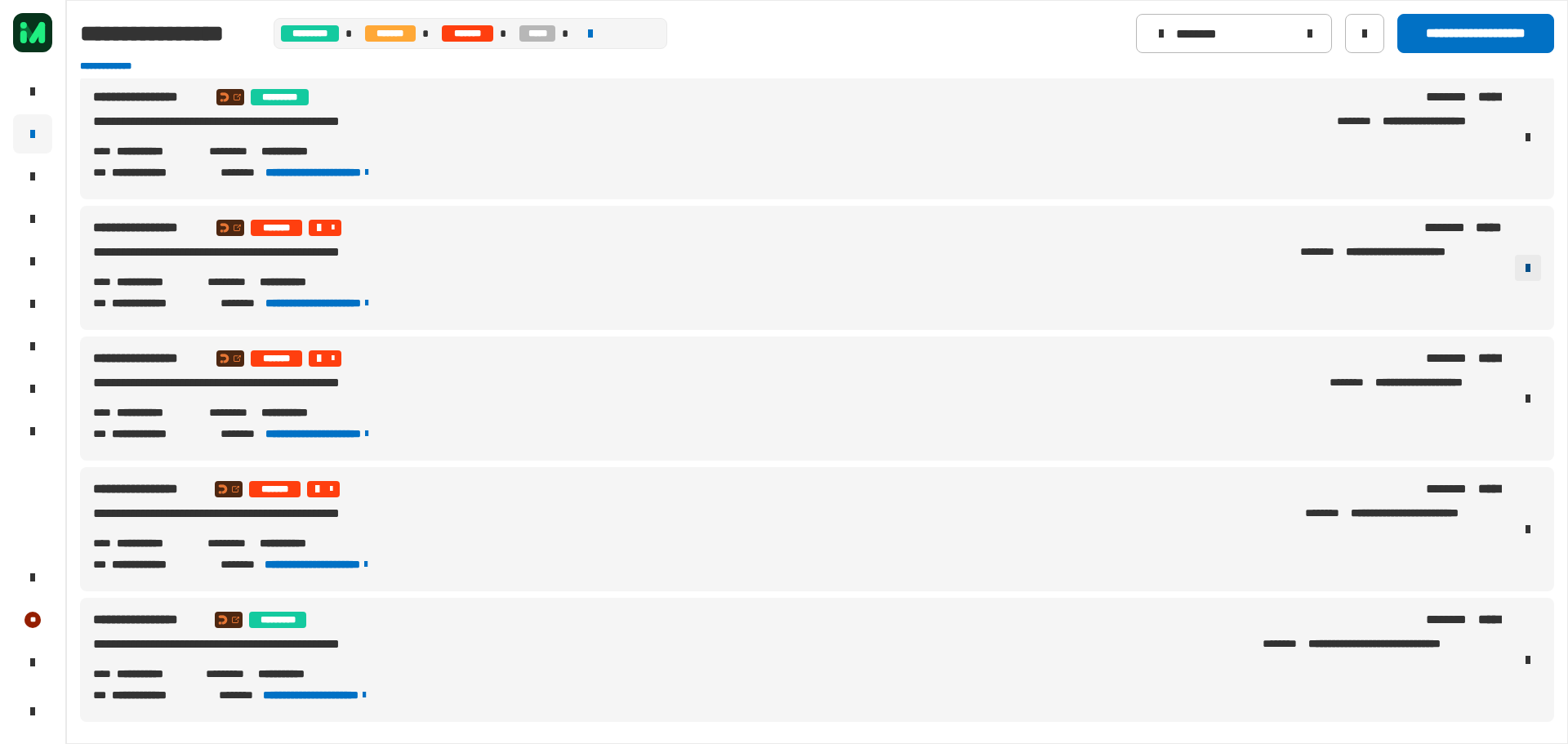 click at bounding box center (1528, 268) 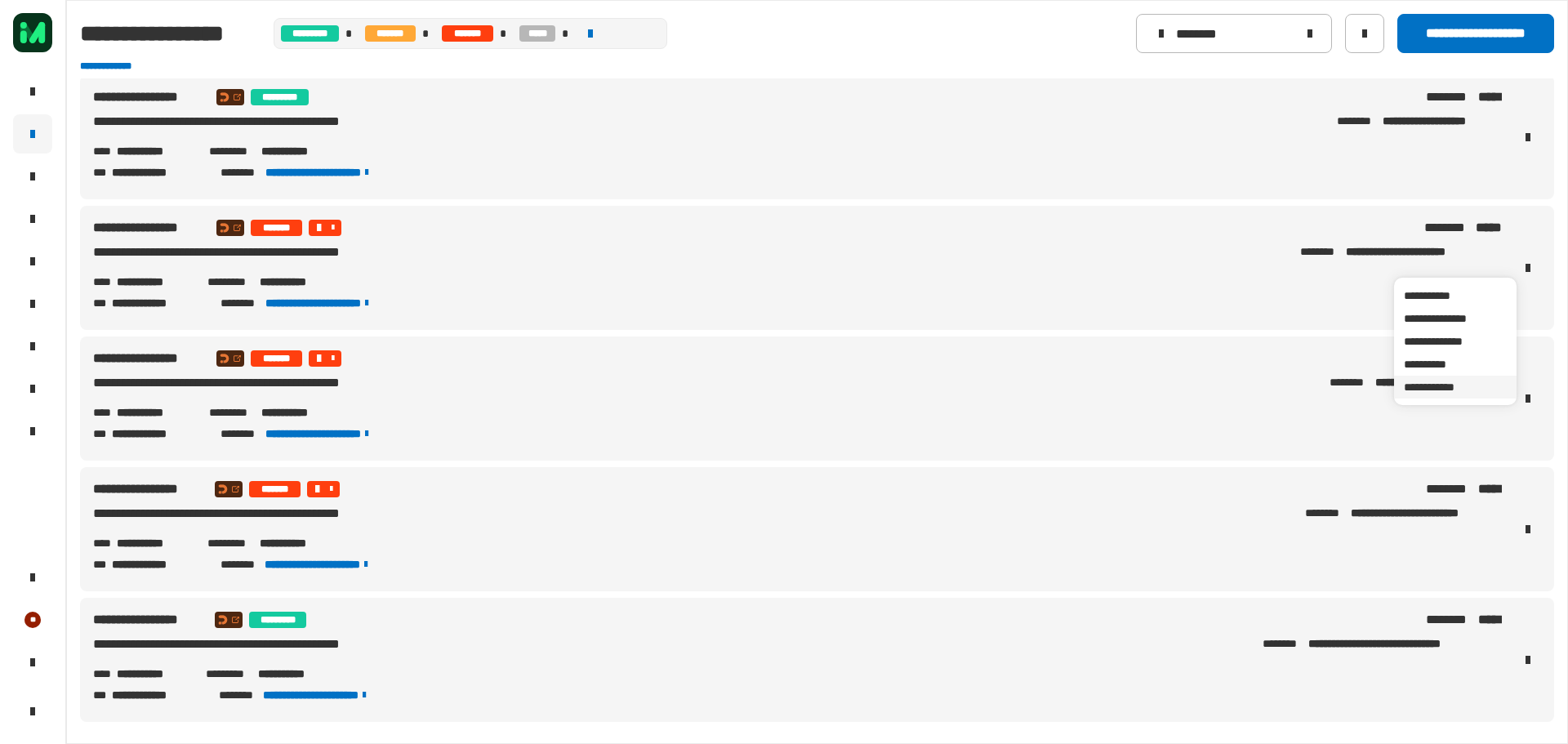 click on "**********" at bounding box center (1455, 387) 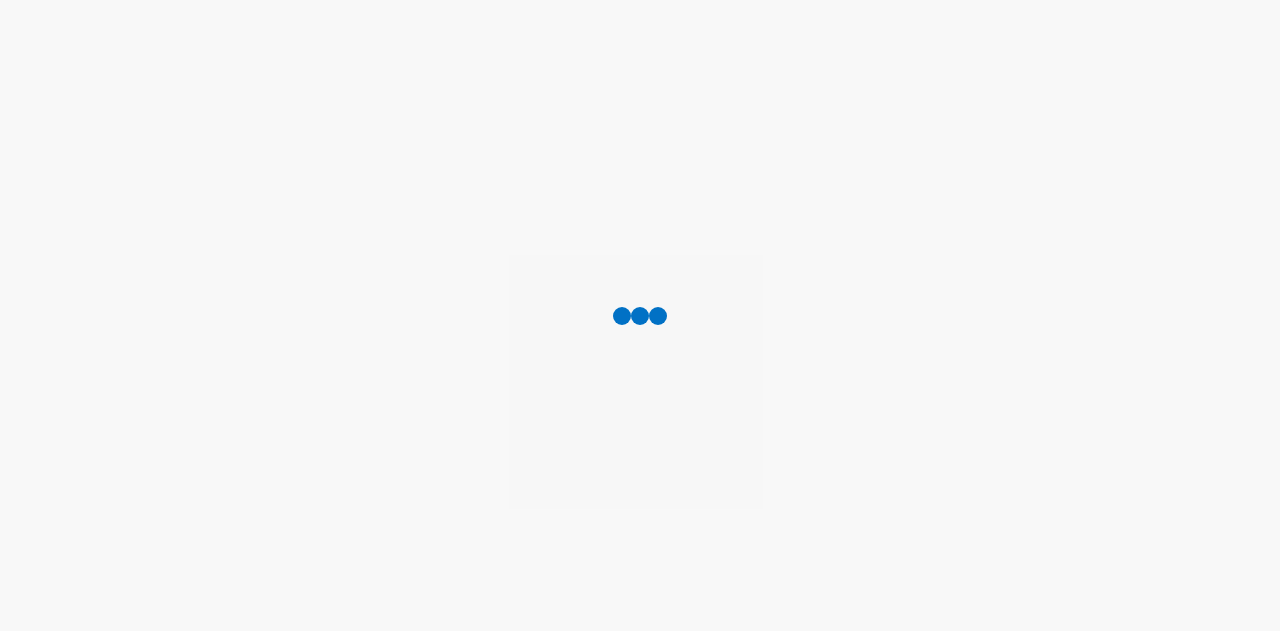 scroll, scrollTop: 0, scrollLeft: 0, axis: both 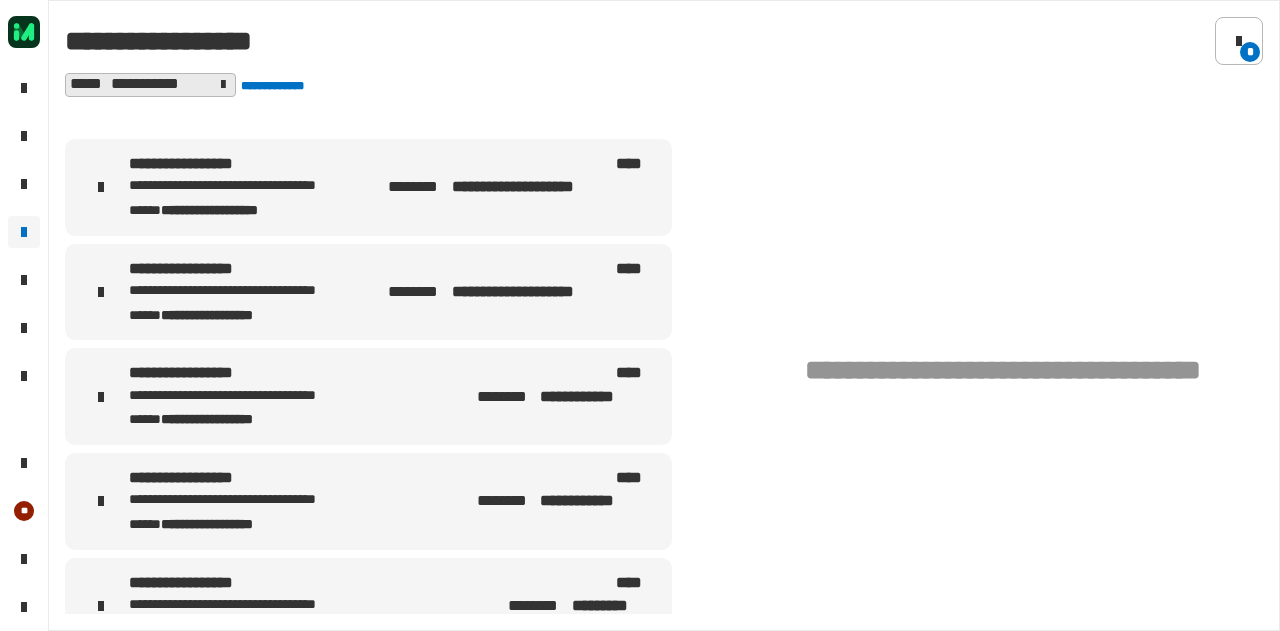 click on "********" at bounding box center [418, 187] 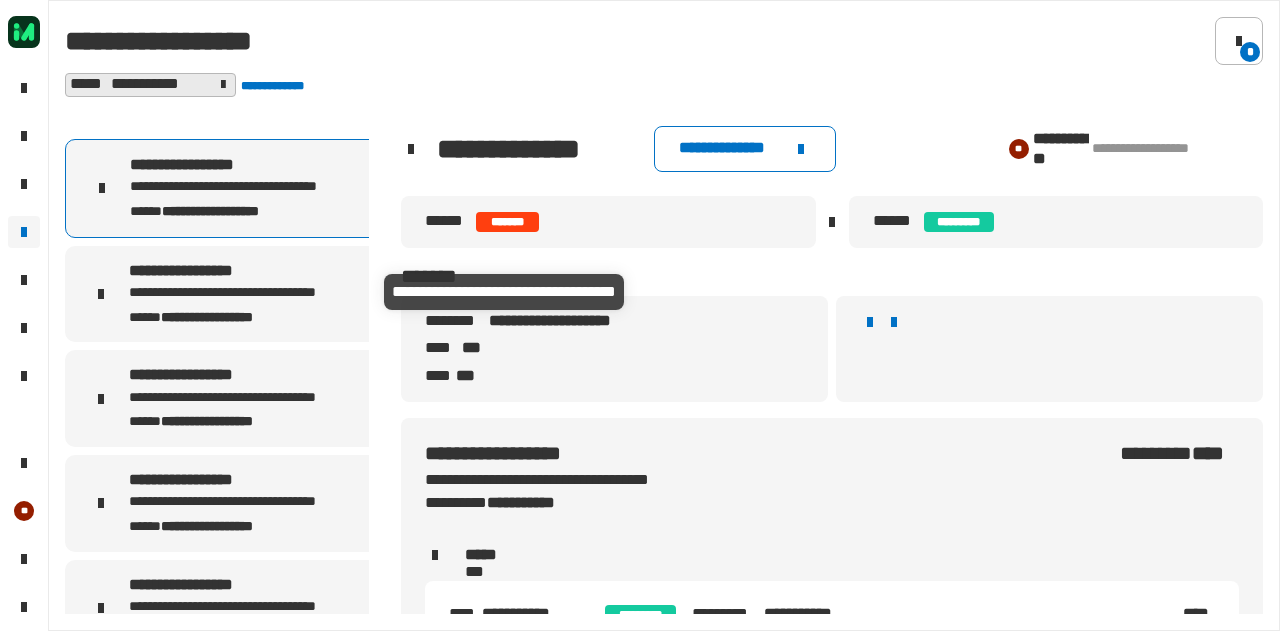 click on "**********" at bounding box center [256, 293] 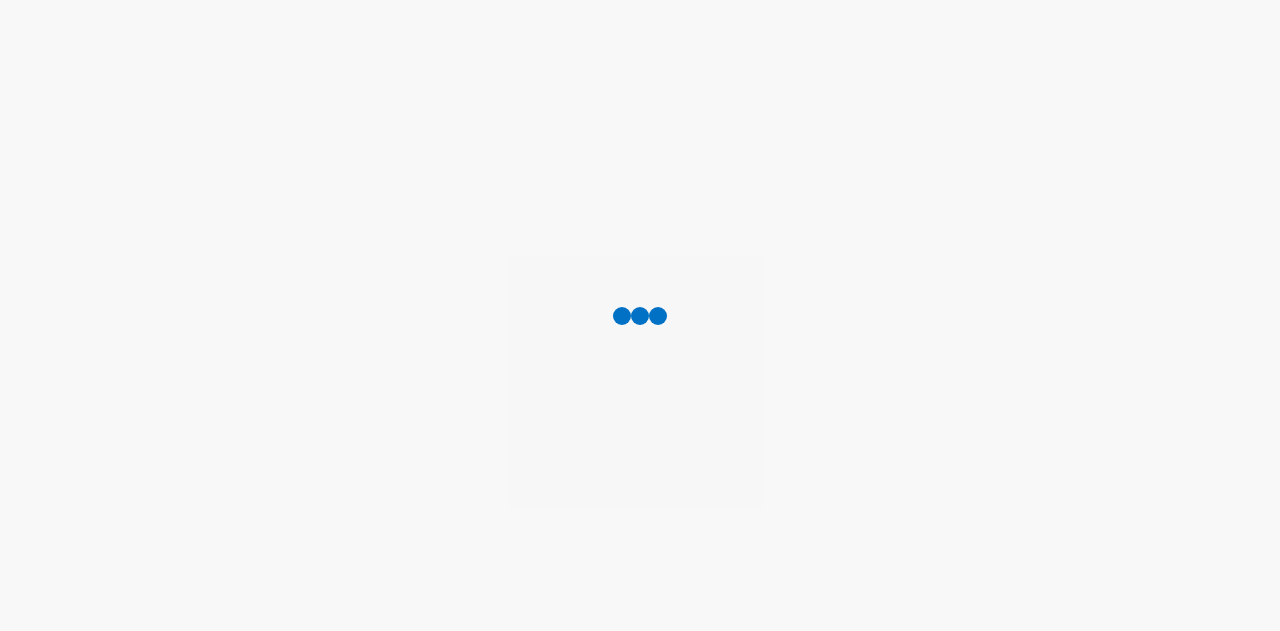 scroll, scrollTop: 0, scrollLeft: 0, axis: both 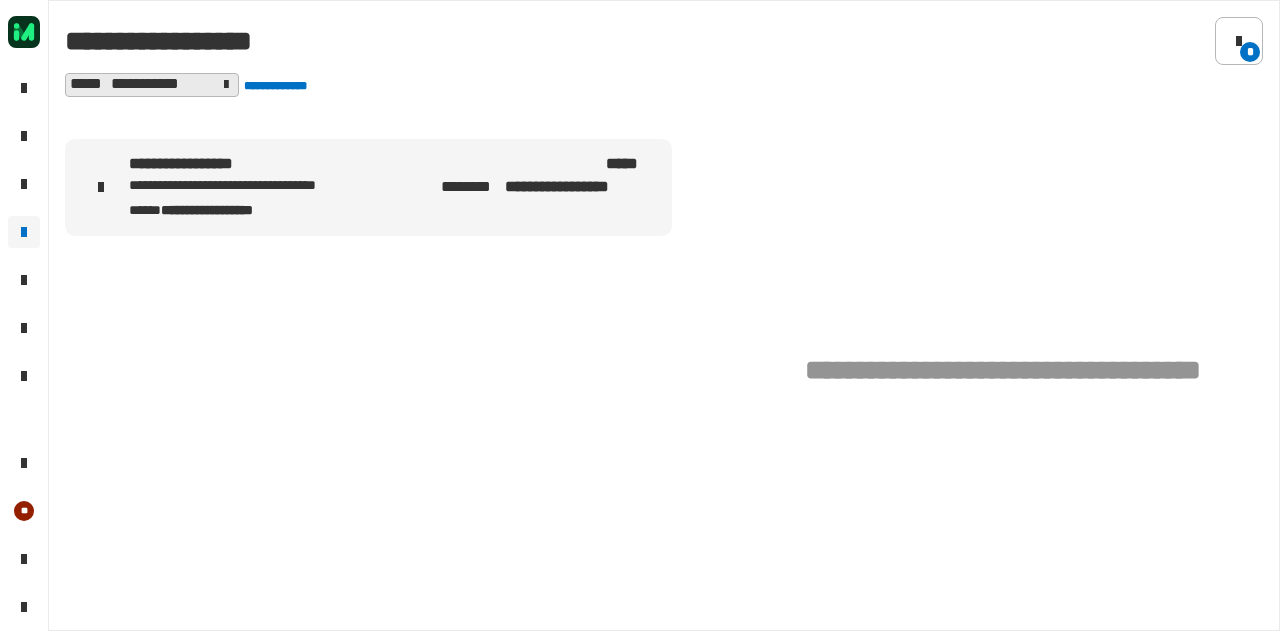 click on "**********" at bounding box center (388, 372) 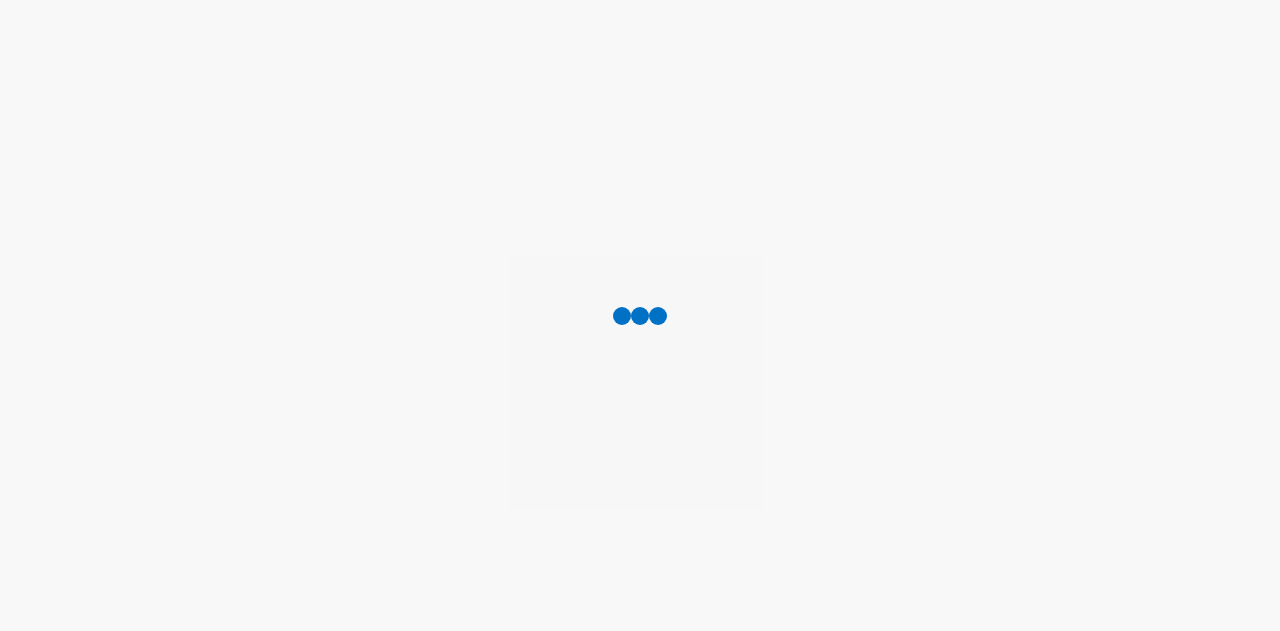 scroll, scrollTop: 0, scrollLeft: 0, axis: both 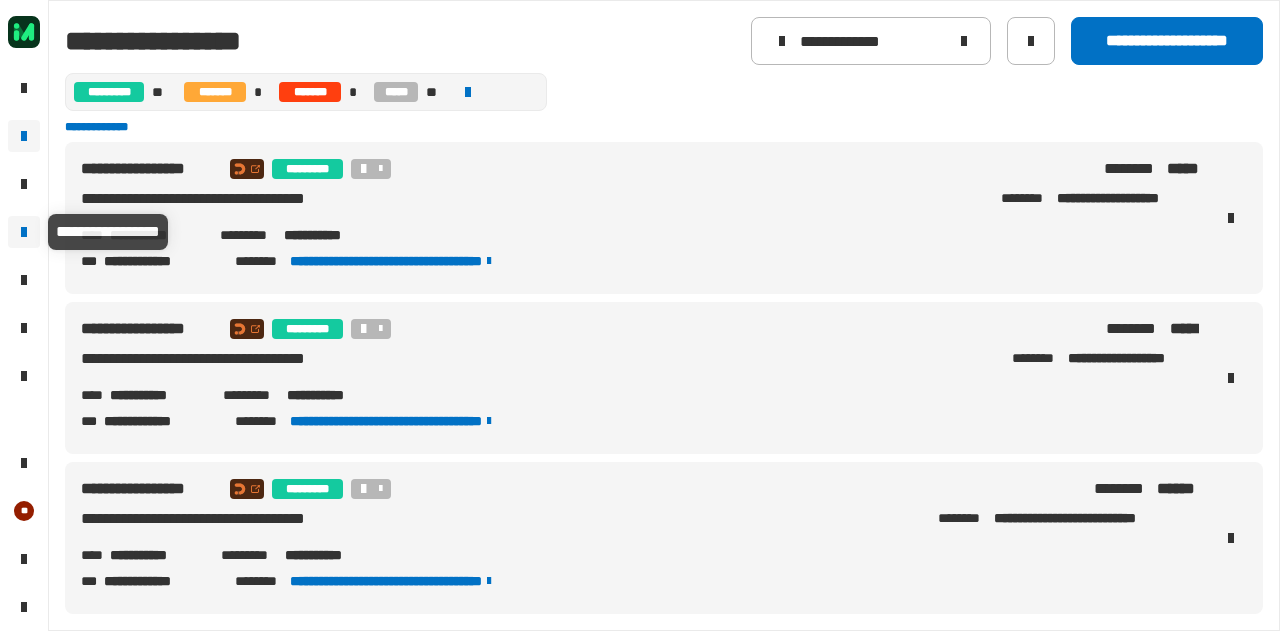 click 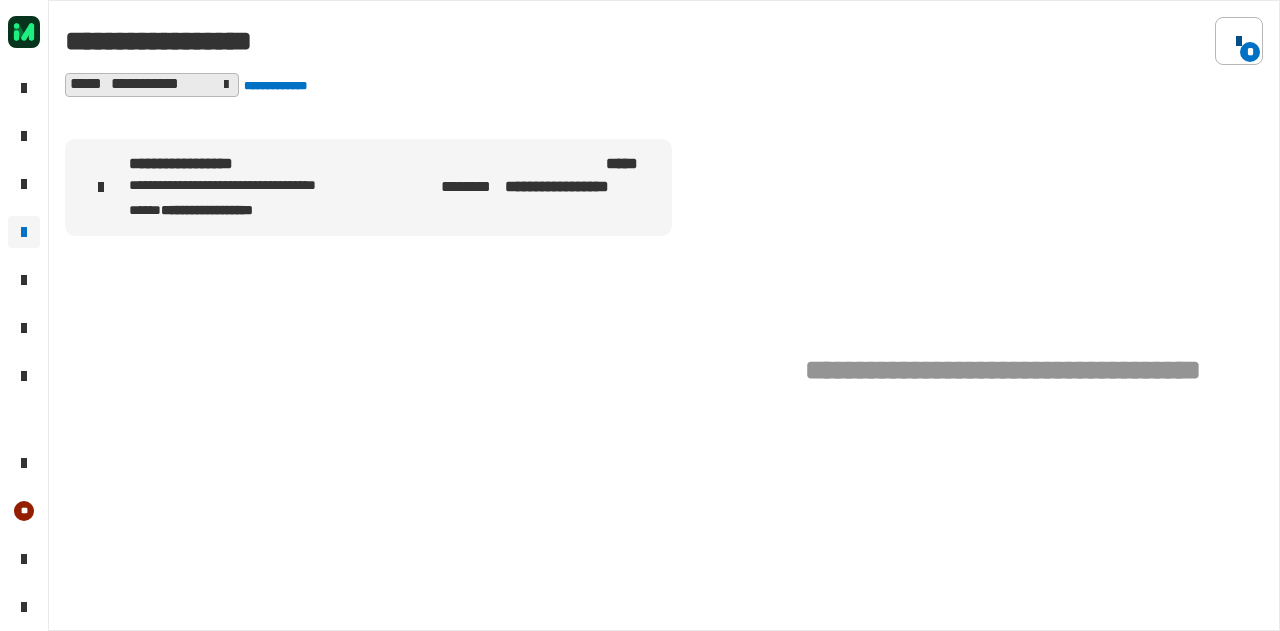 click 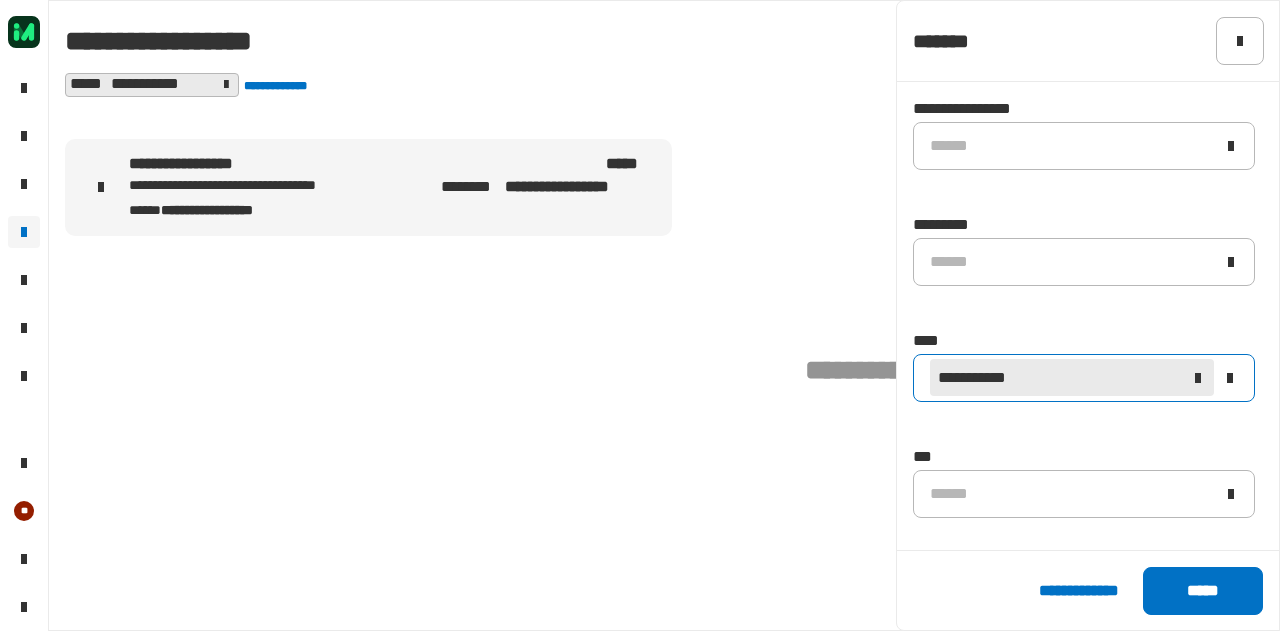 click 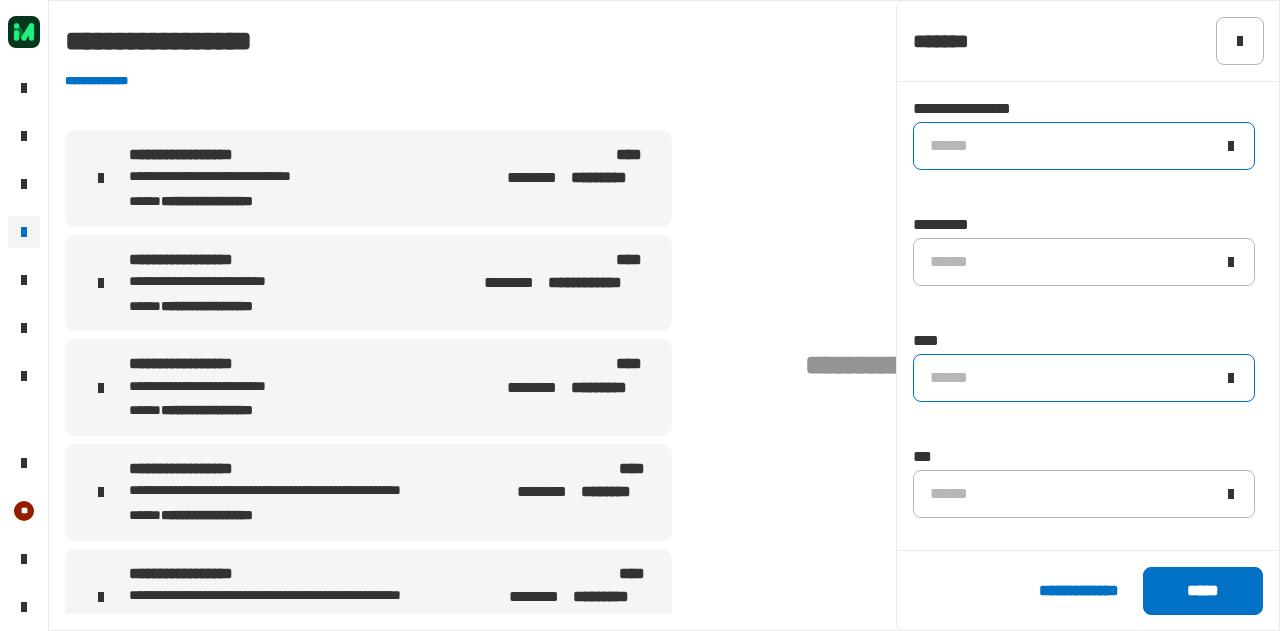 click on "******" 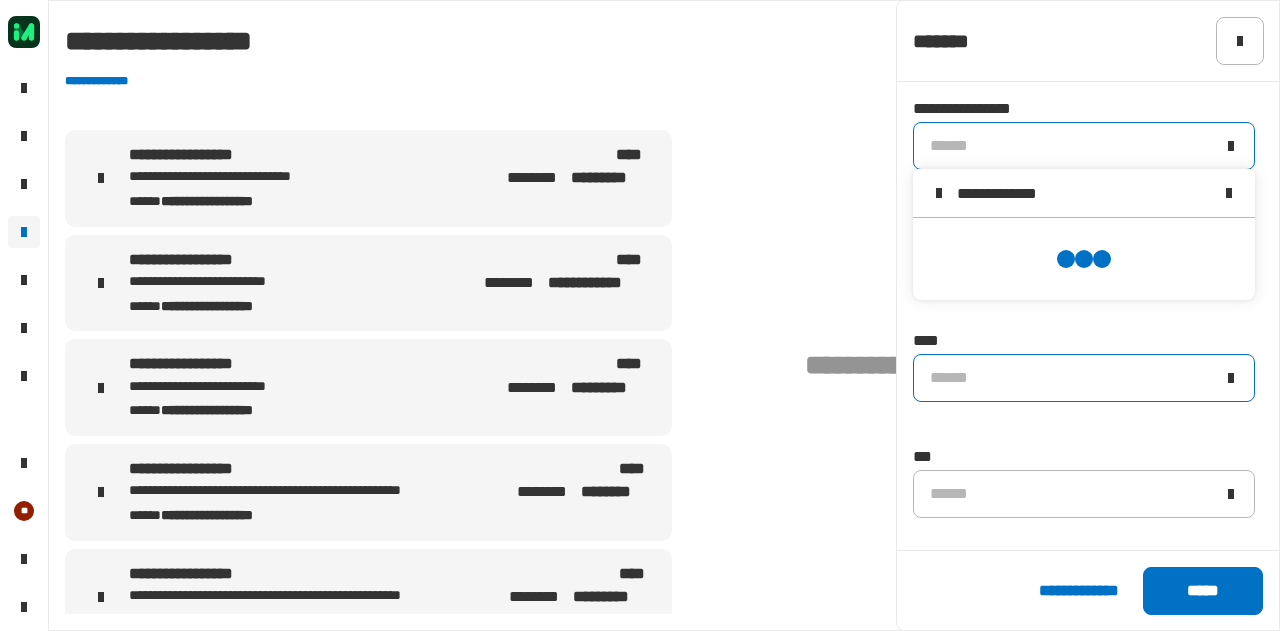 scroll, scrollTop: 0, scrollLeft: 0, axis: both 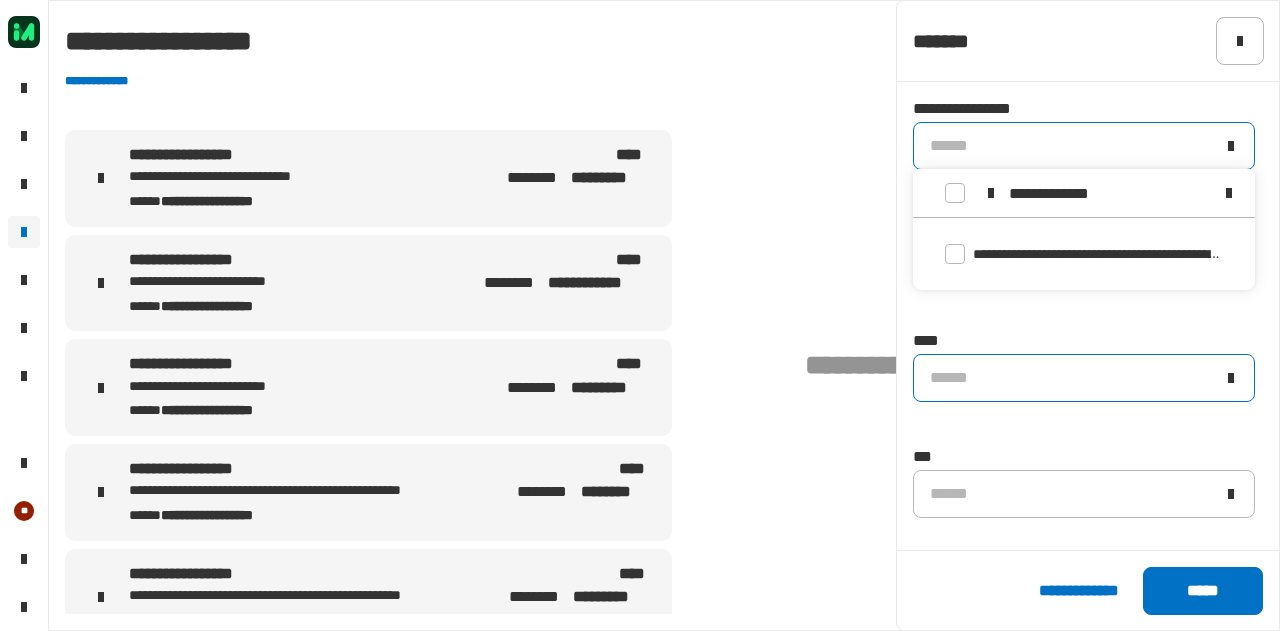 type on "**********" 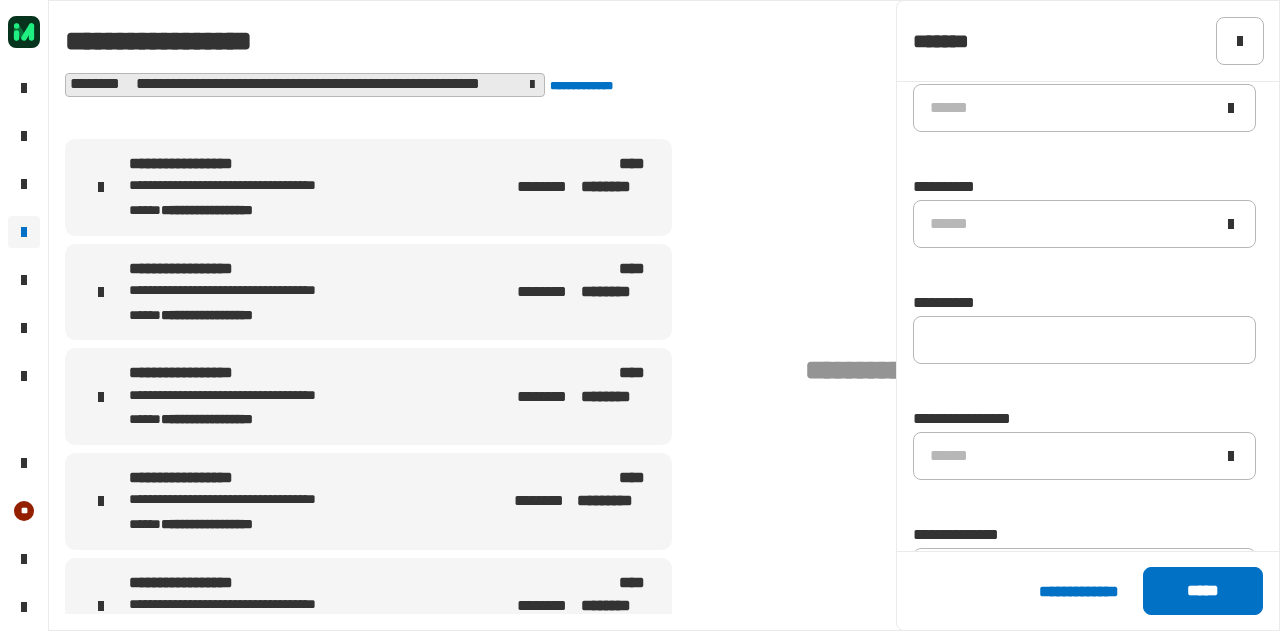 scroll, scrollTop: 1229, scrollLeft: 0, axis: vertical 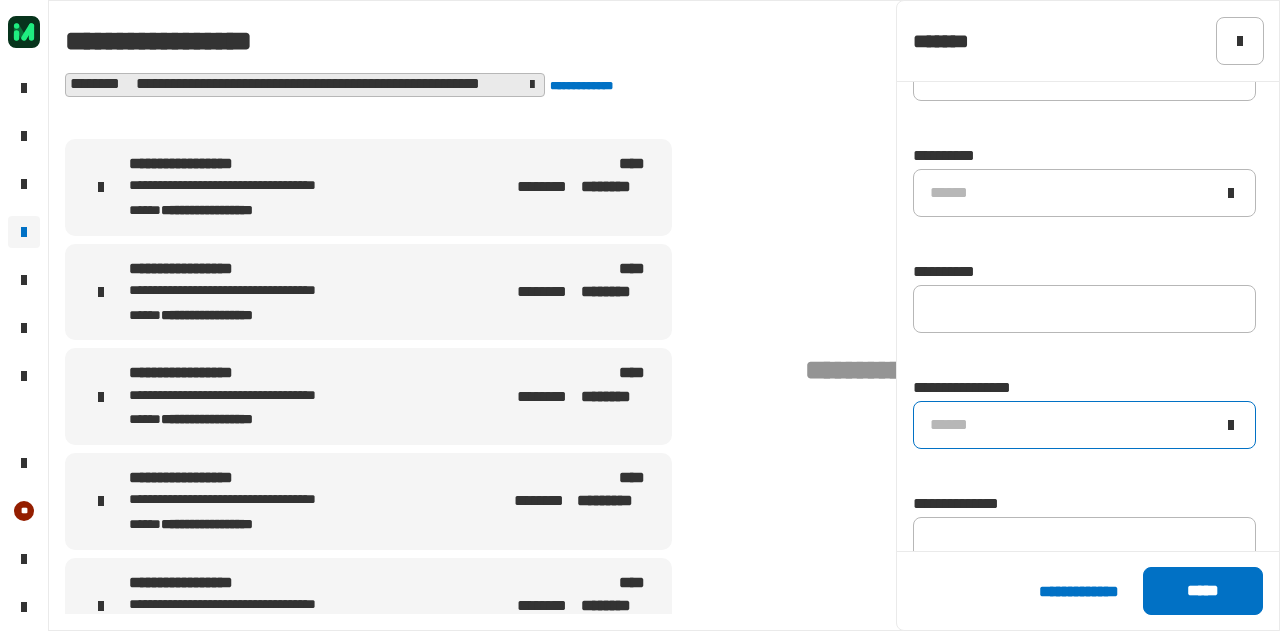 click on "******" 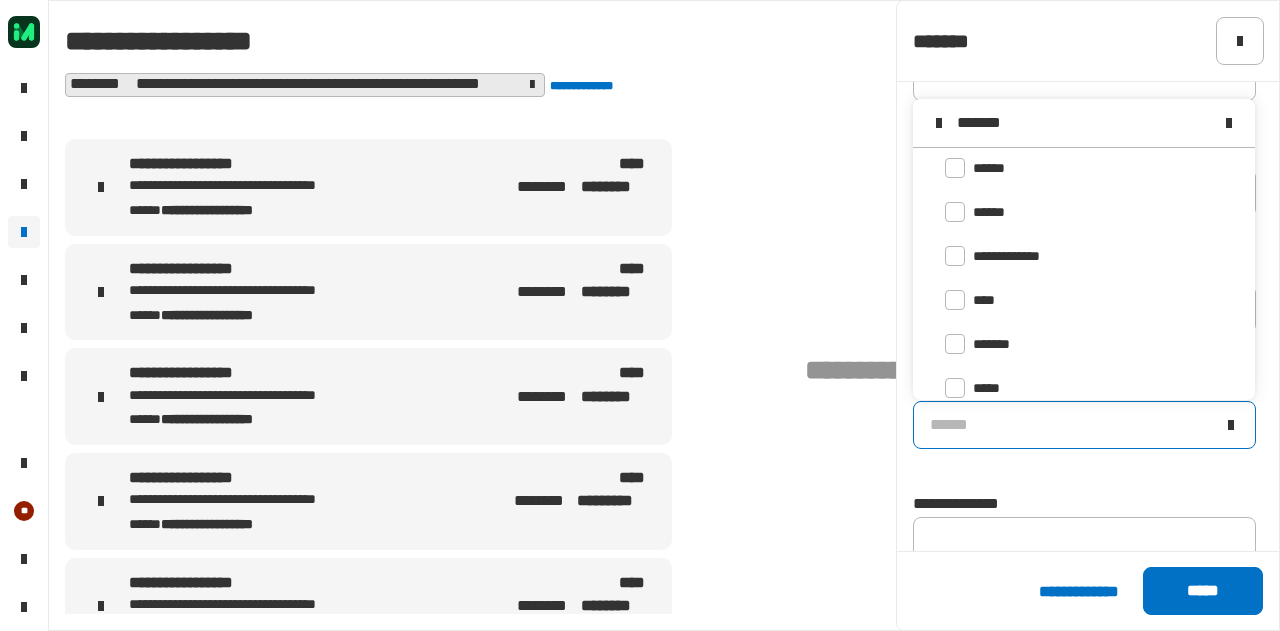 scroll, scrollTop: 0, scrollLeft: 0, axis: both 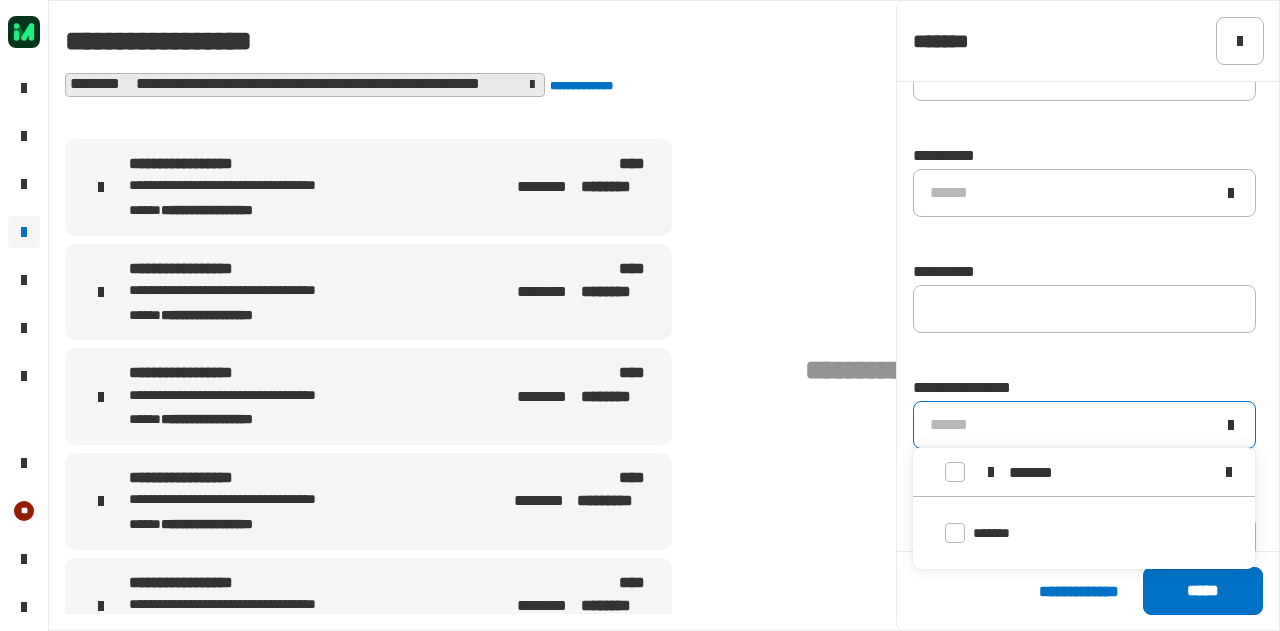 type on "*******" 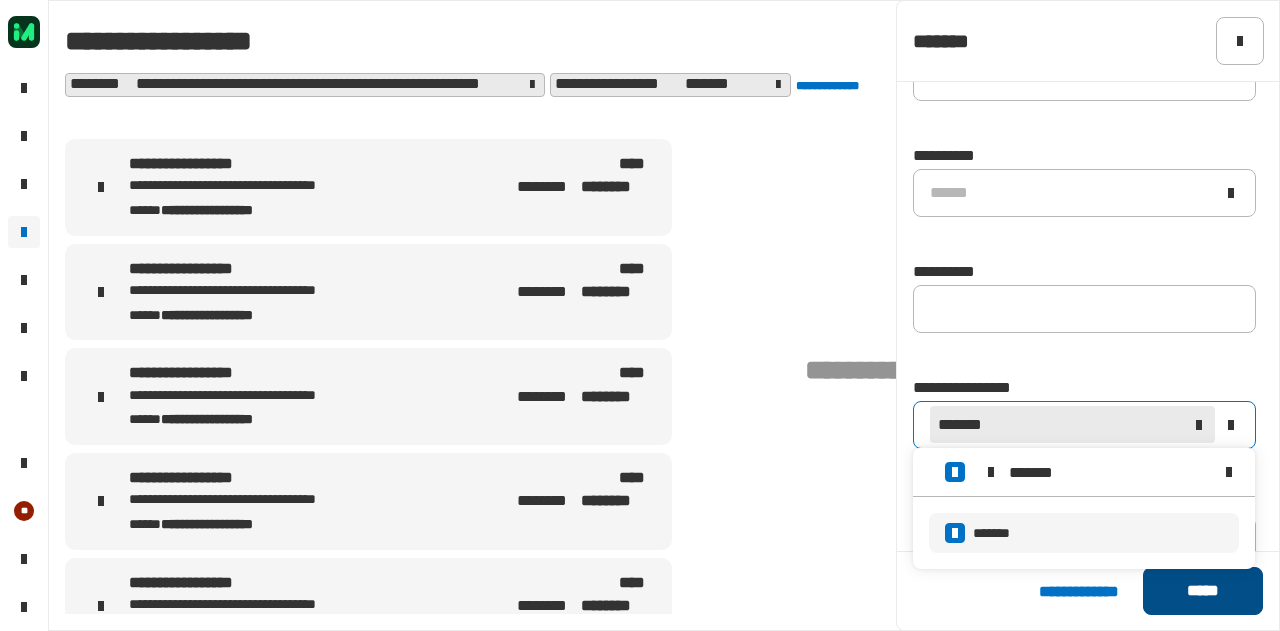 click on "*****" 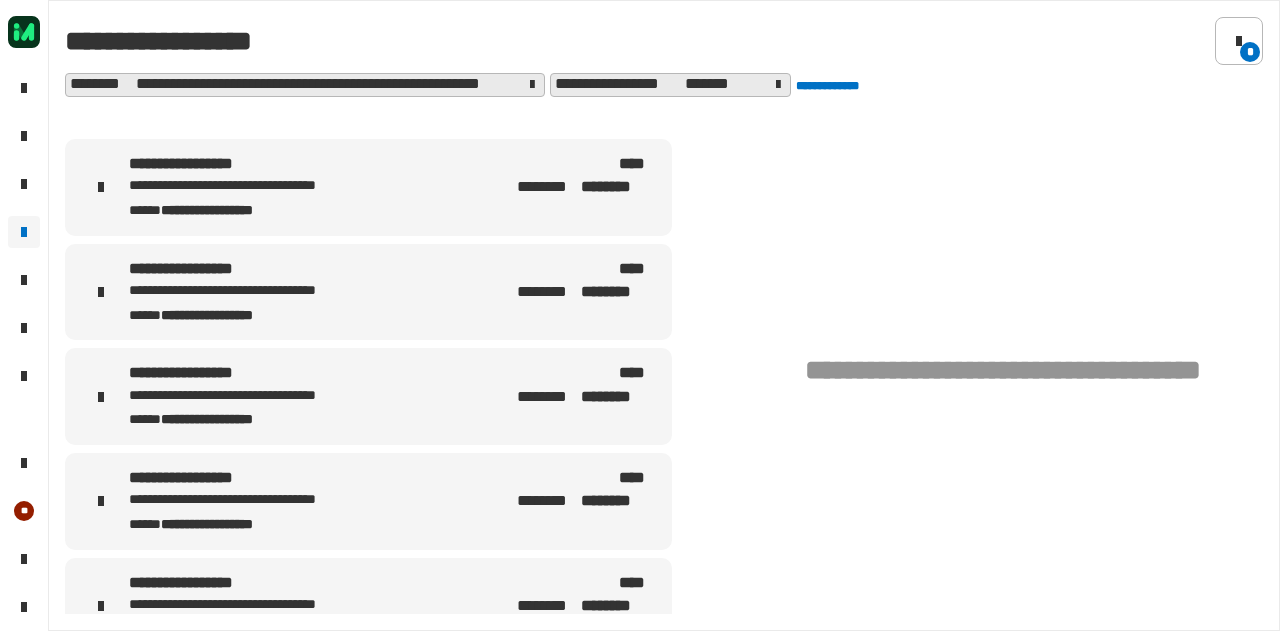 click on "**********" at bounding box center [368, 187] 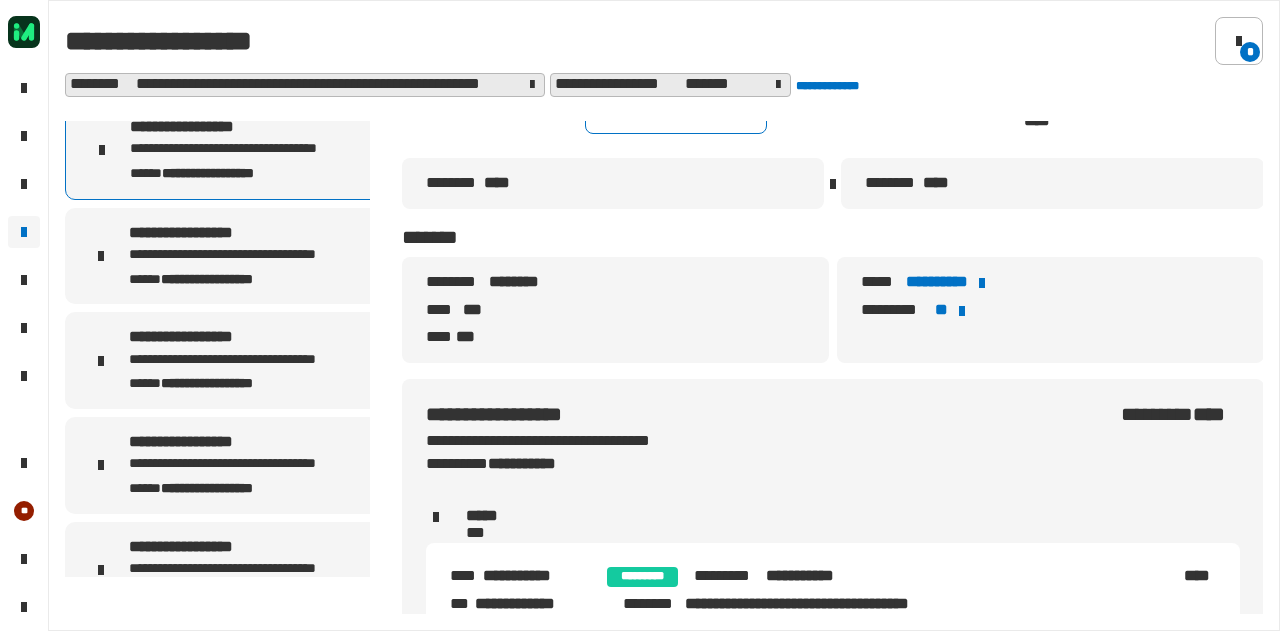 scroll, scrollTop: 0, scrollLeft: 0, axis: both 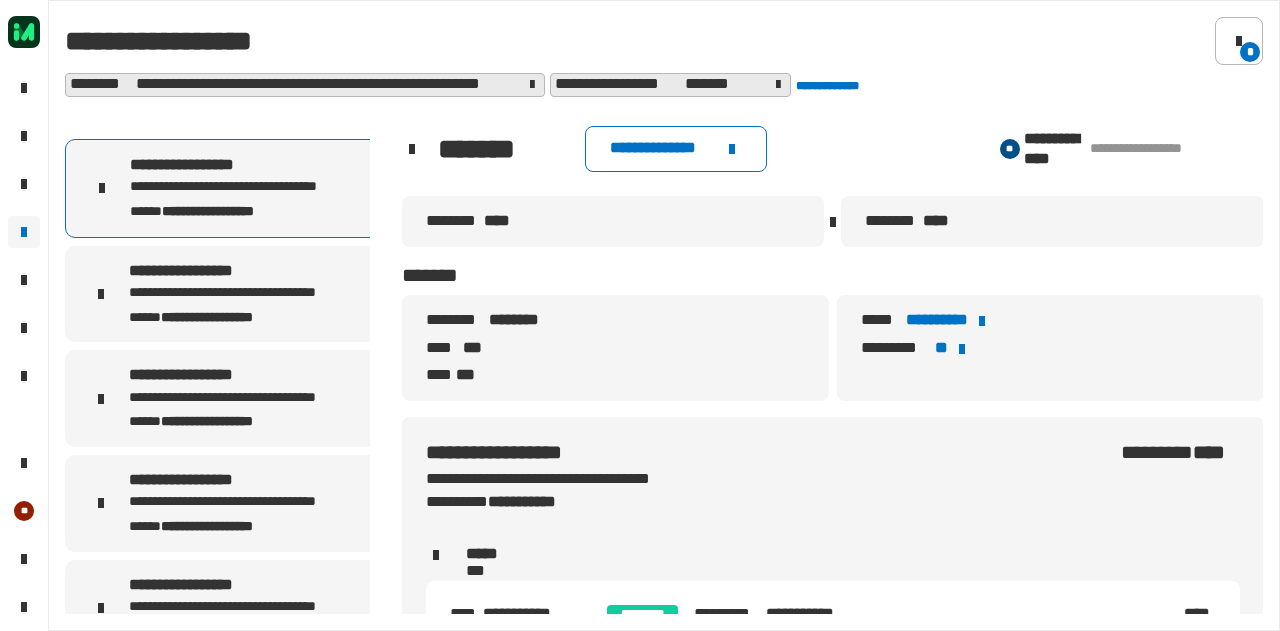 drag, startPoint x: 899, startPoint y: 320, endPoint x: 837, endPoint y: 303, distance: 64.288414 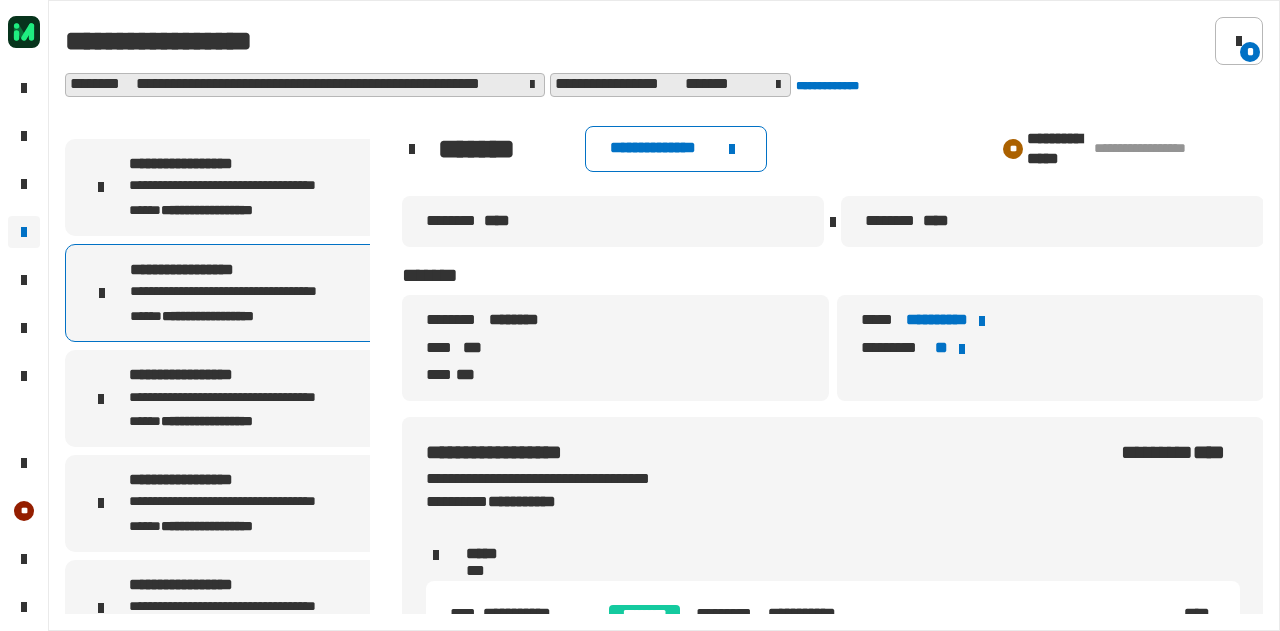 click on "**********" 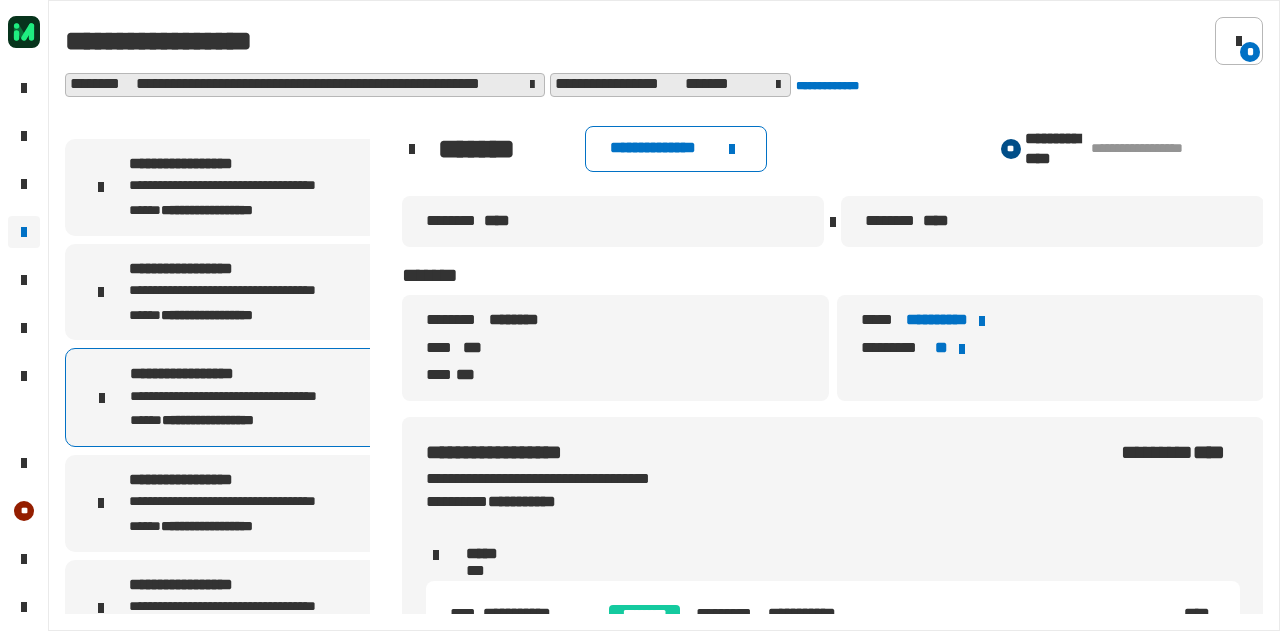 click on "**********" 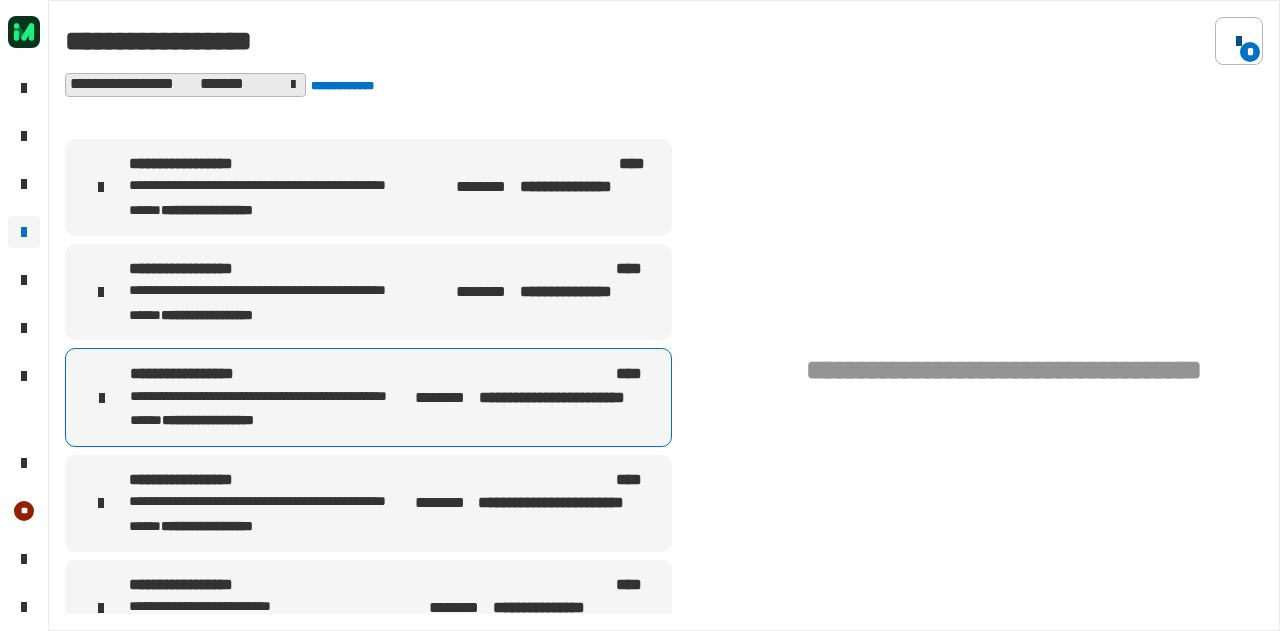 click 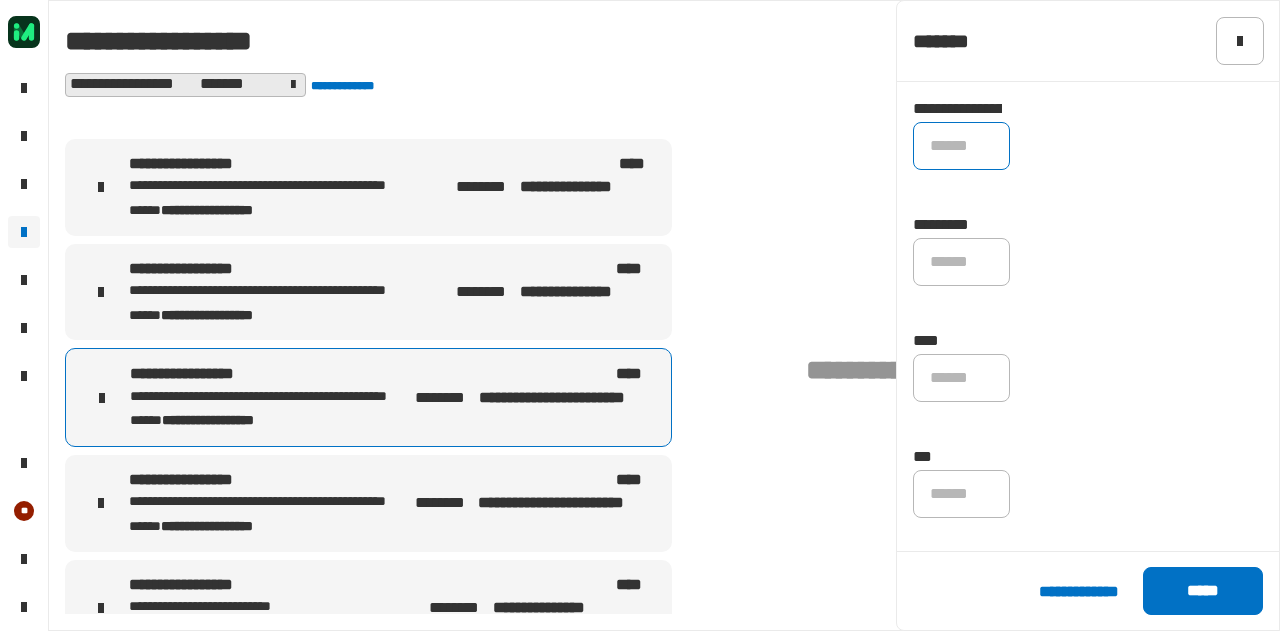 click on "******" 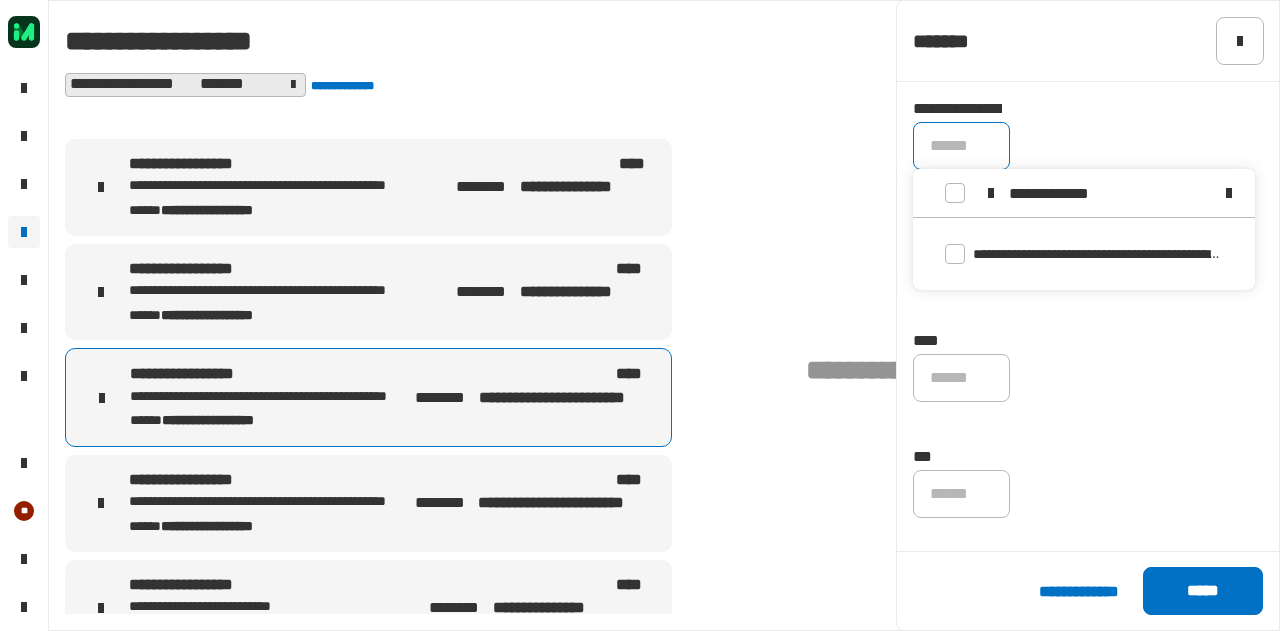 drag, startPoint x: 1150, startPoint y: 203, endPoint x: 1000, endPoint y: 203, distance: 150 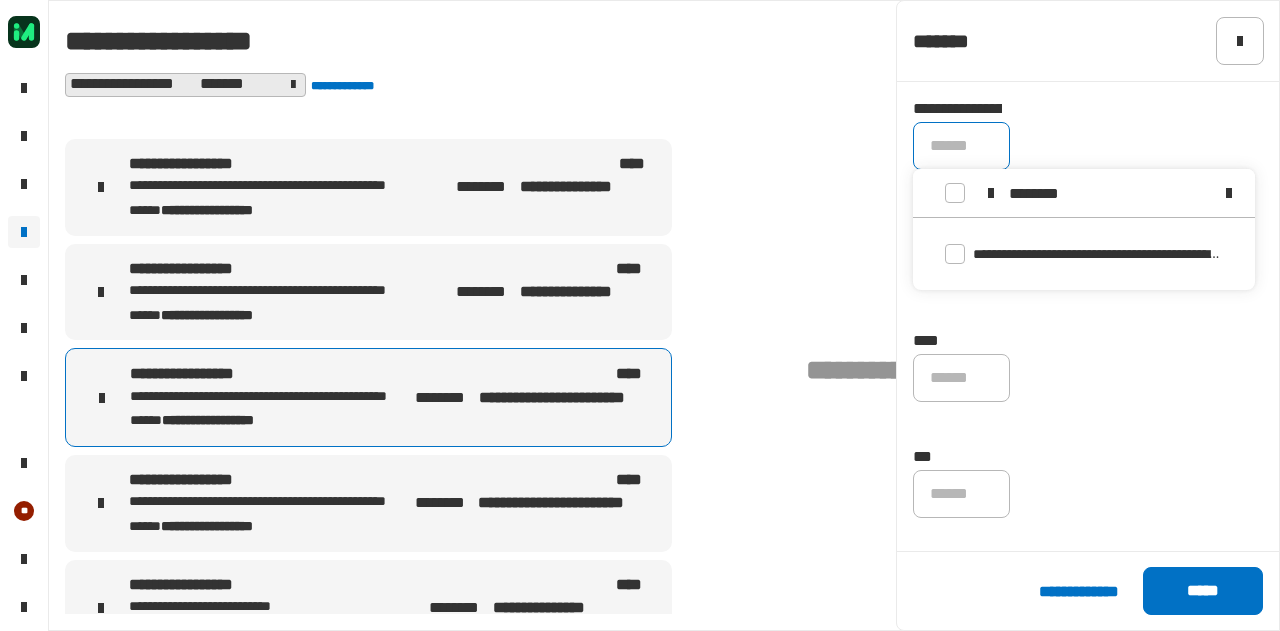 type on "********" 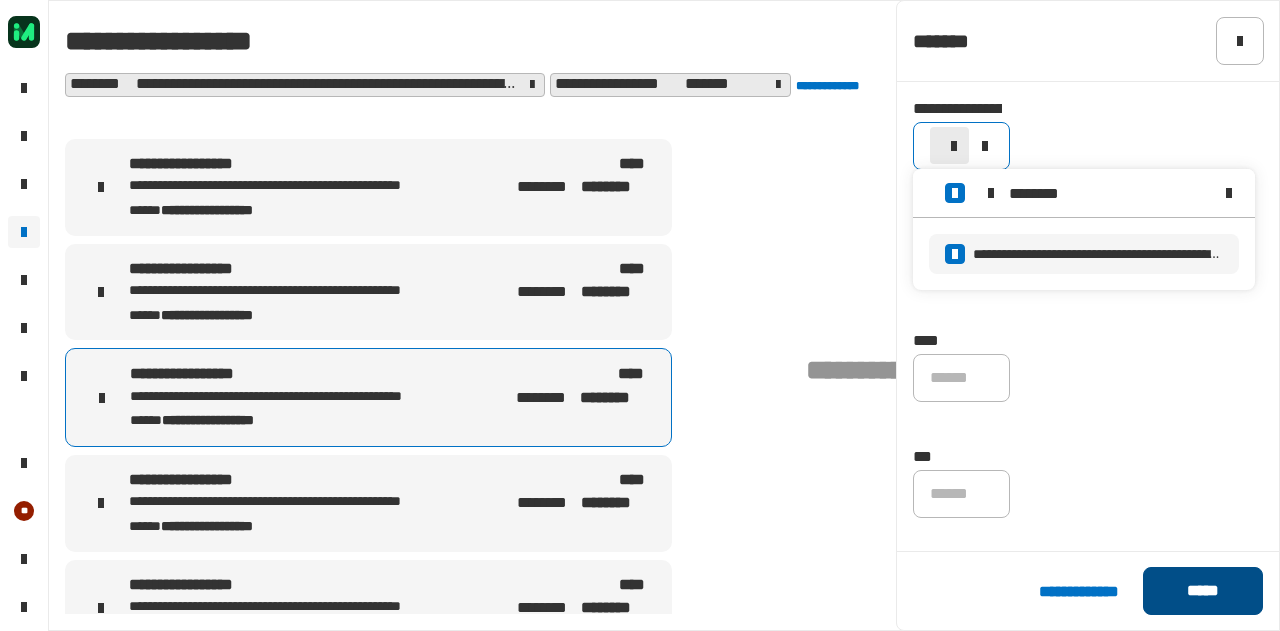 click on "*****" 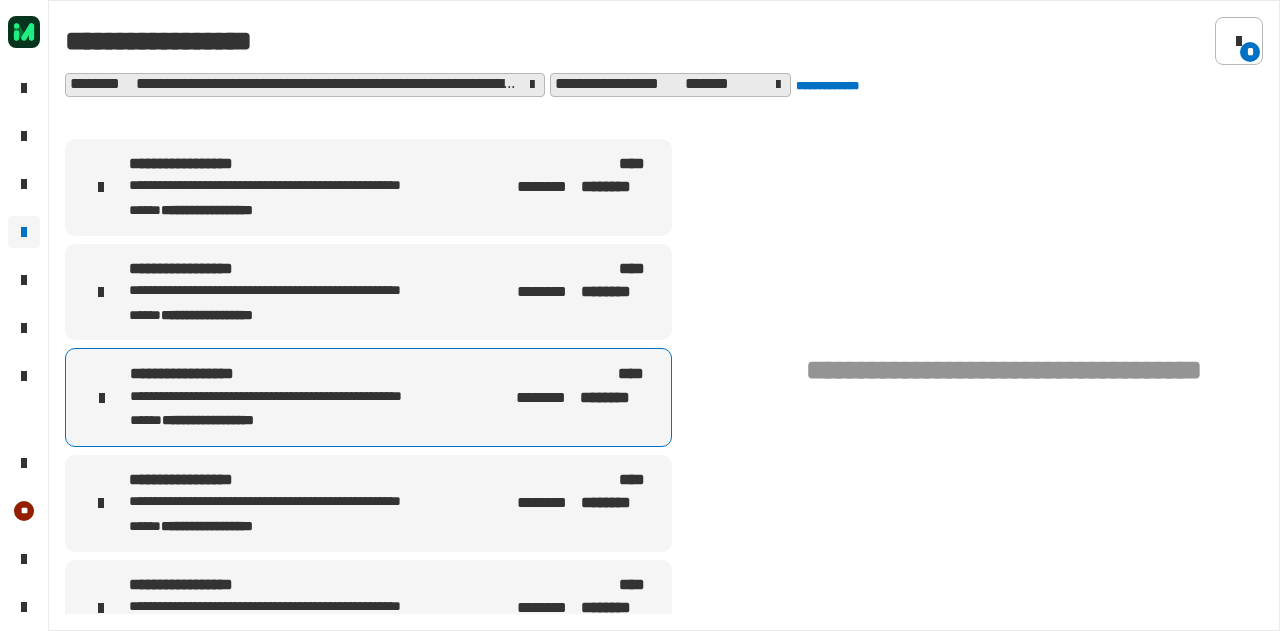 click on "**********" at bounding box center [290, 209] 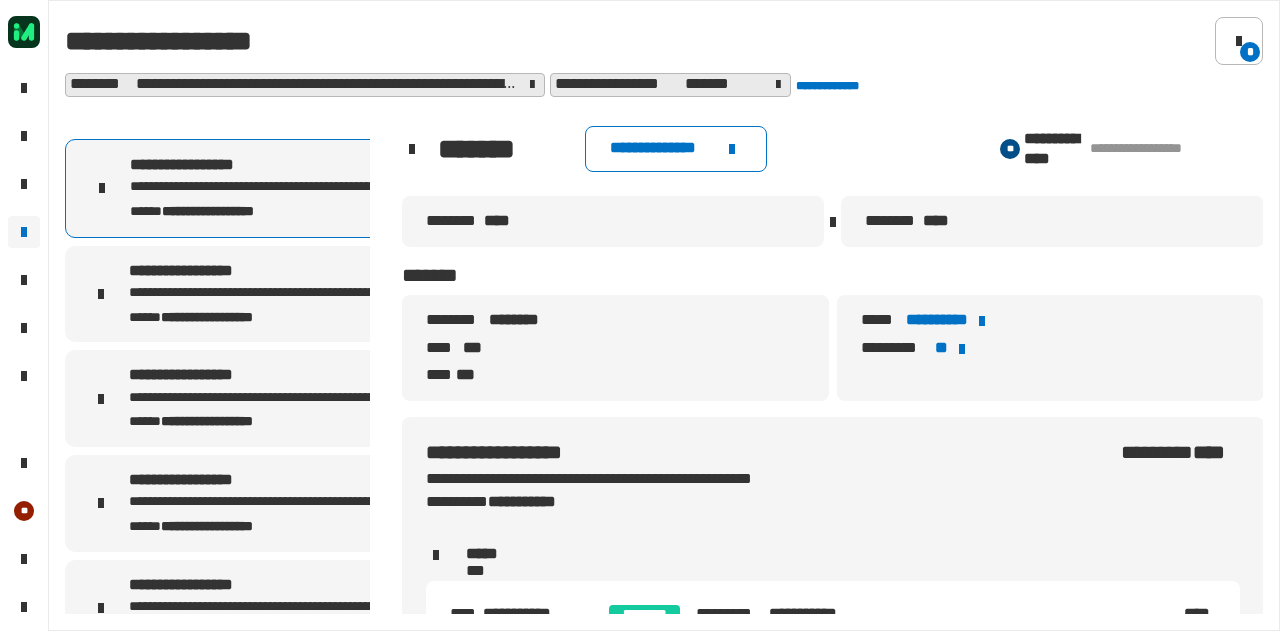 click on "**********" 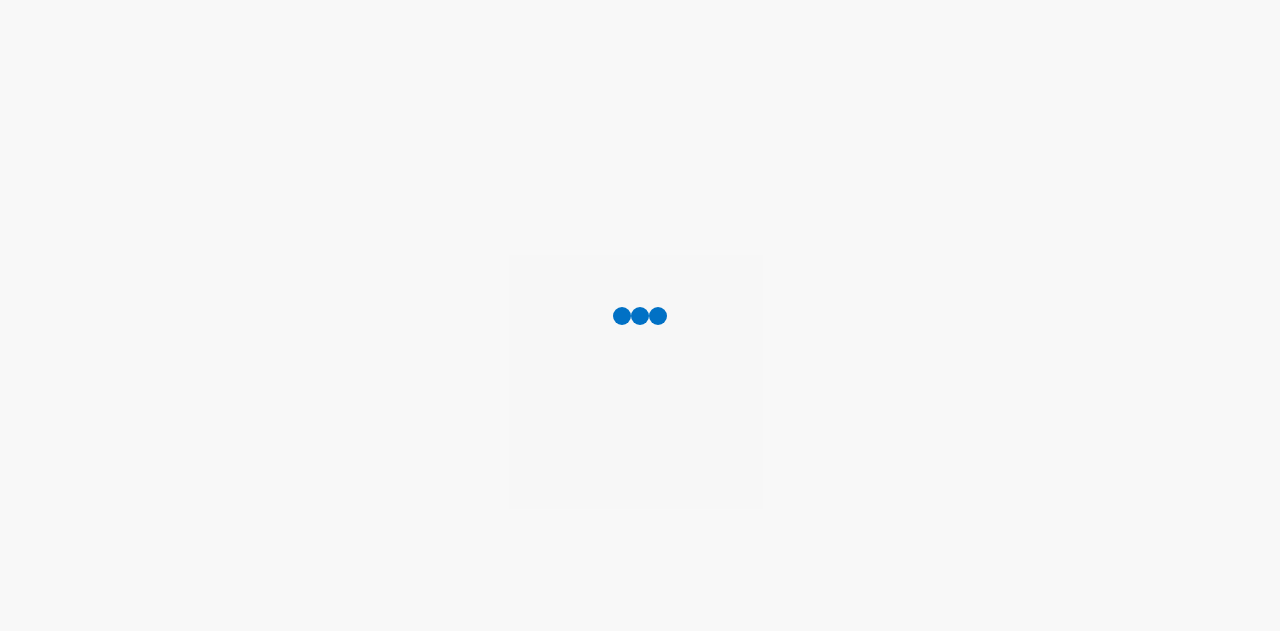 scroll, scrollTop: 0, scrollLeft: 0, axis: both 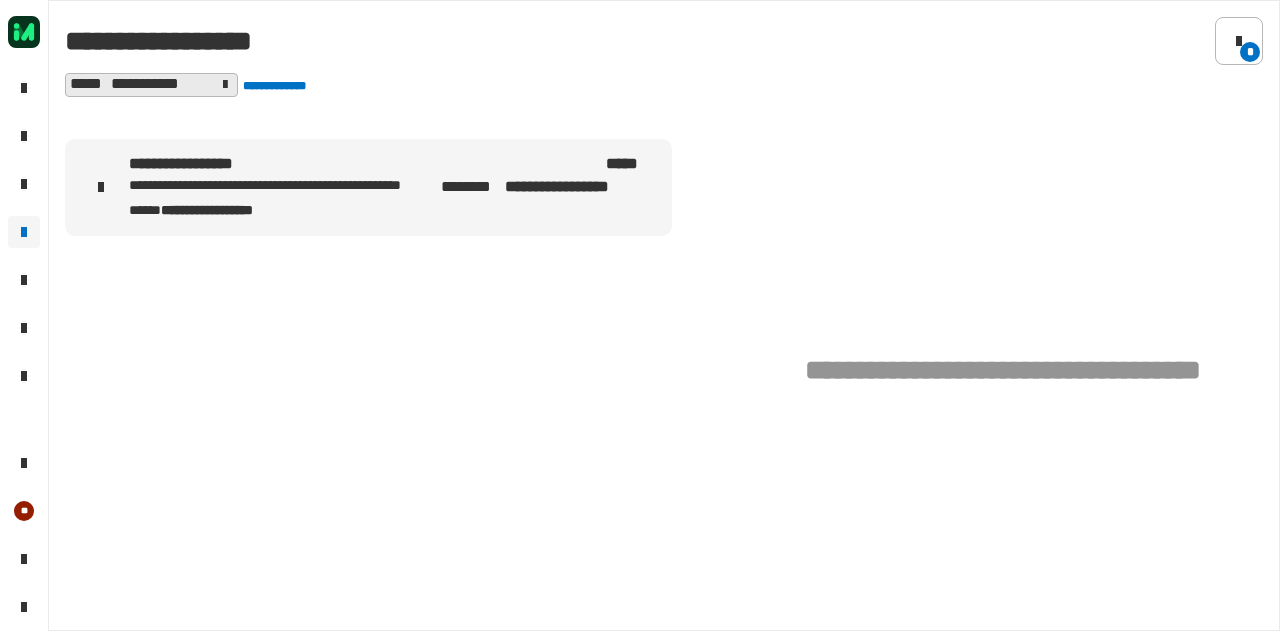 click on "**********" at bounding box center (283, 186) 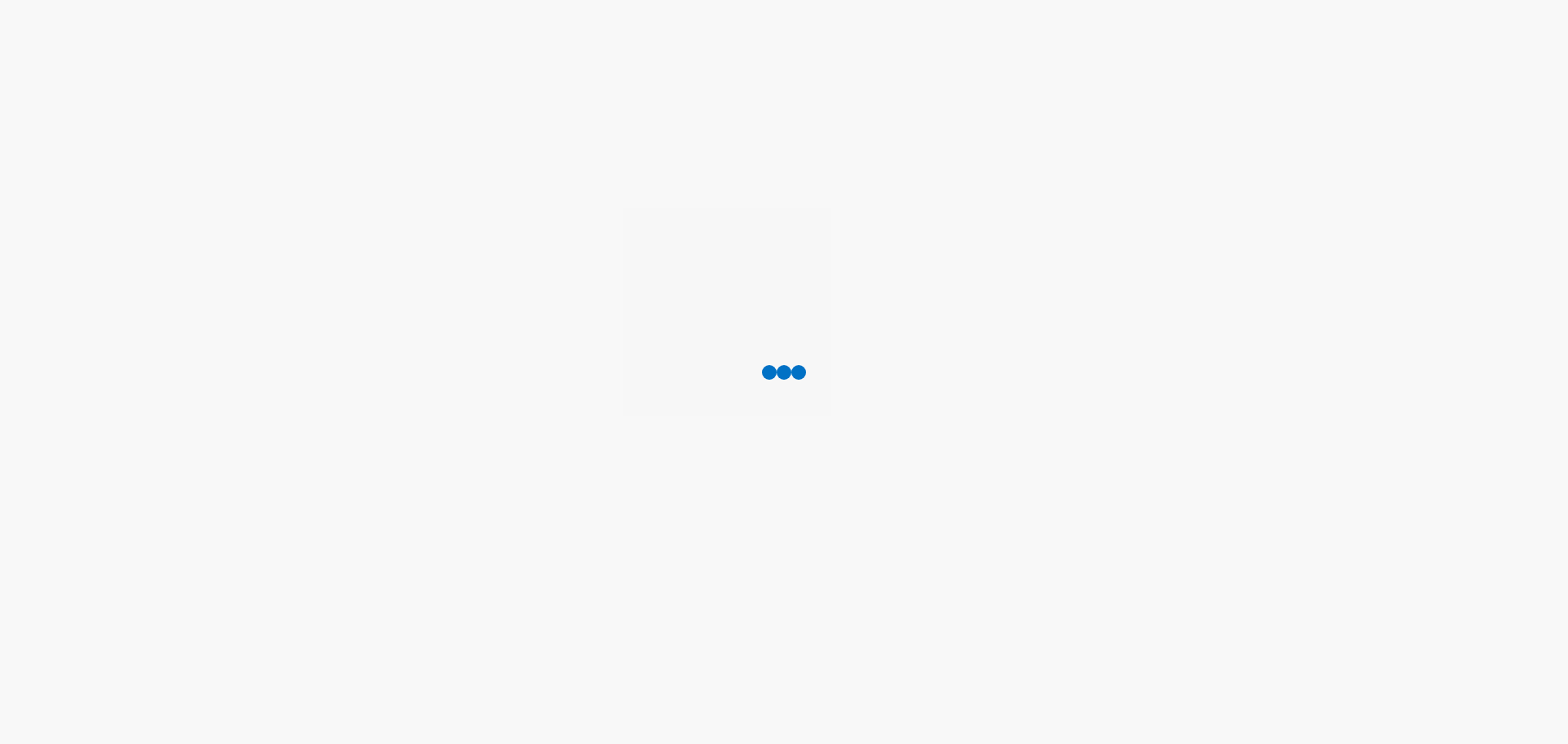 scroll, scrollTop: 0, scrollLeft: 0, axis: both 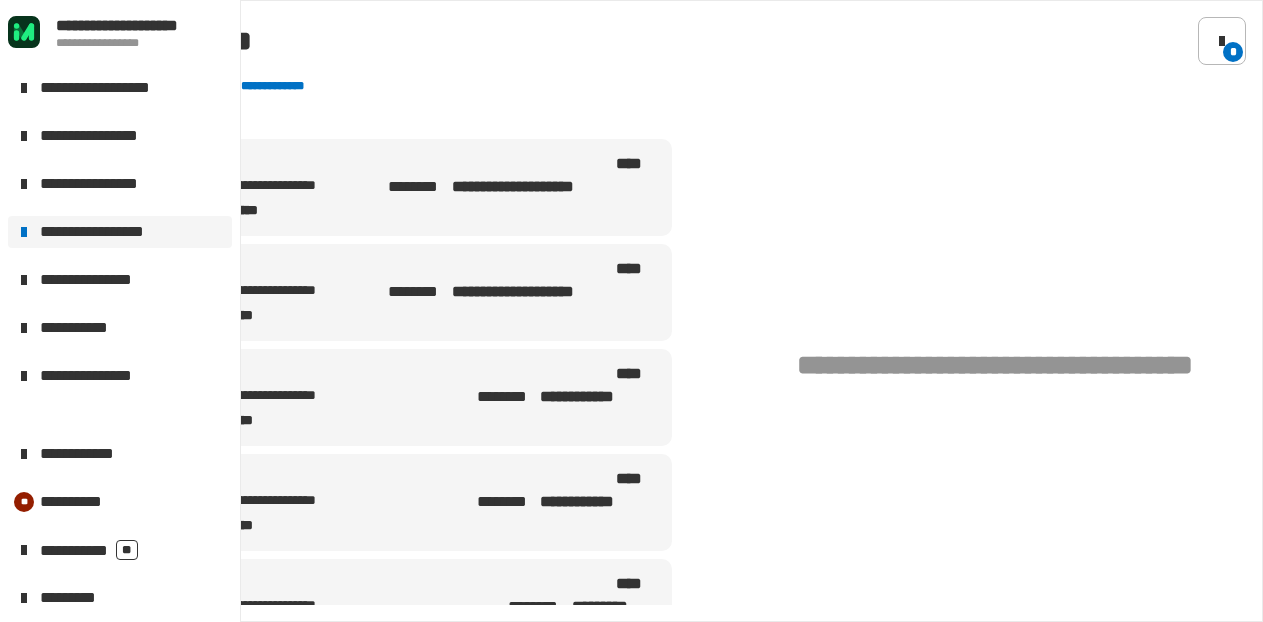 click on "********" at bounding box center [418, 187] 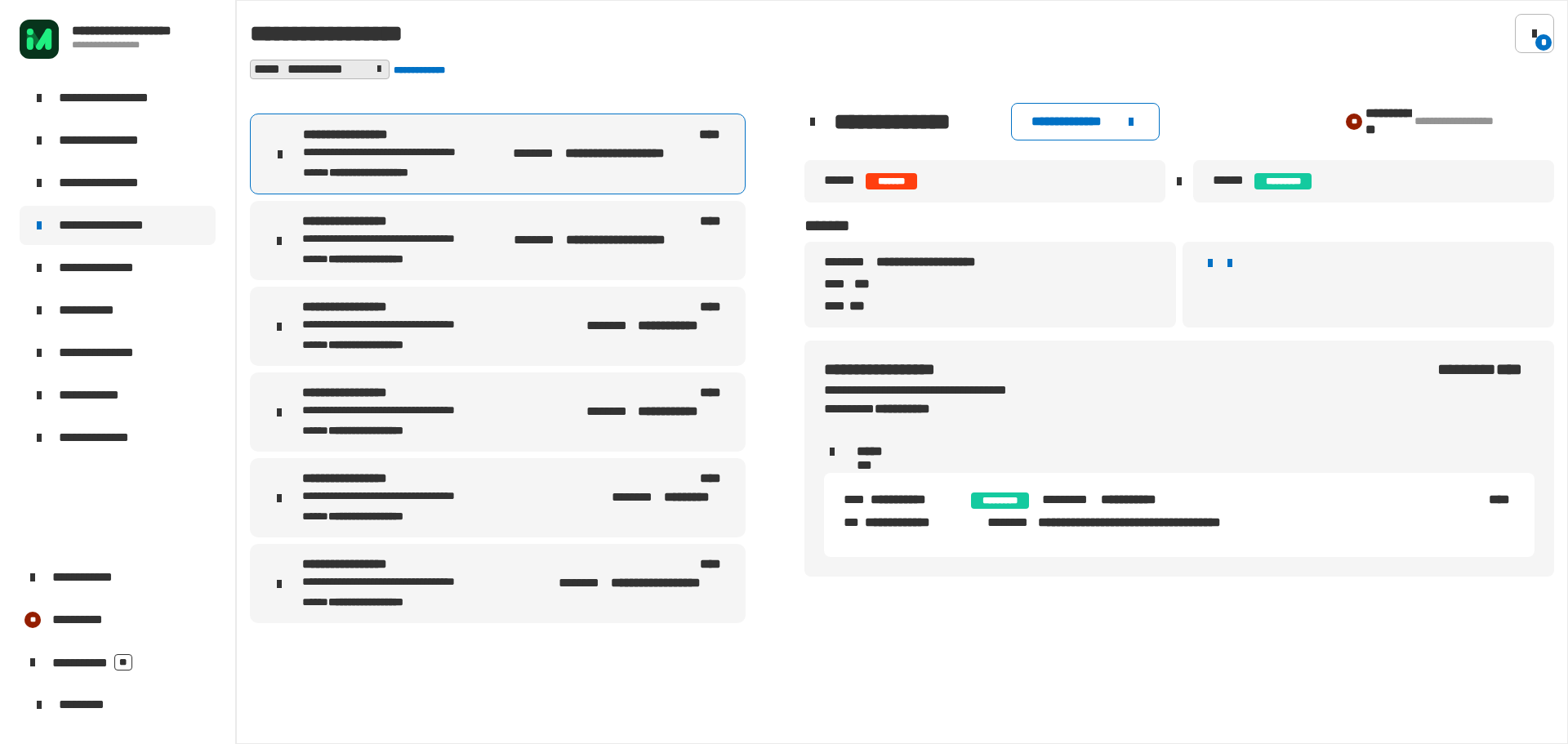 click on "********" at bounding box center [538, 240] 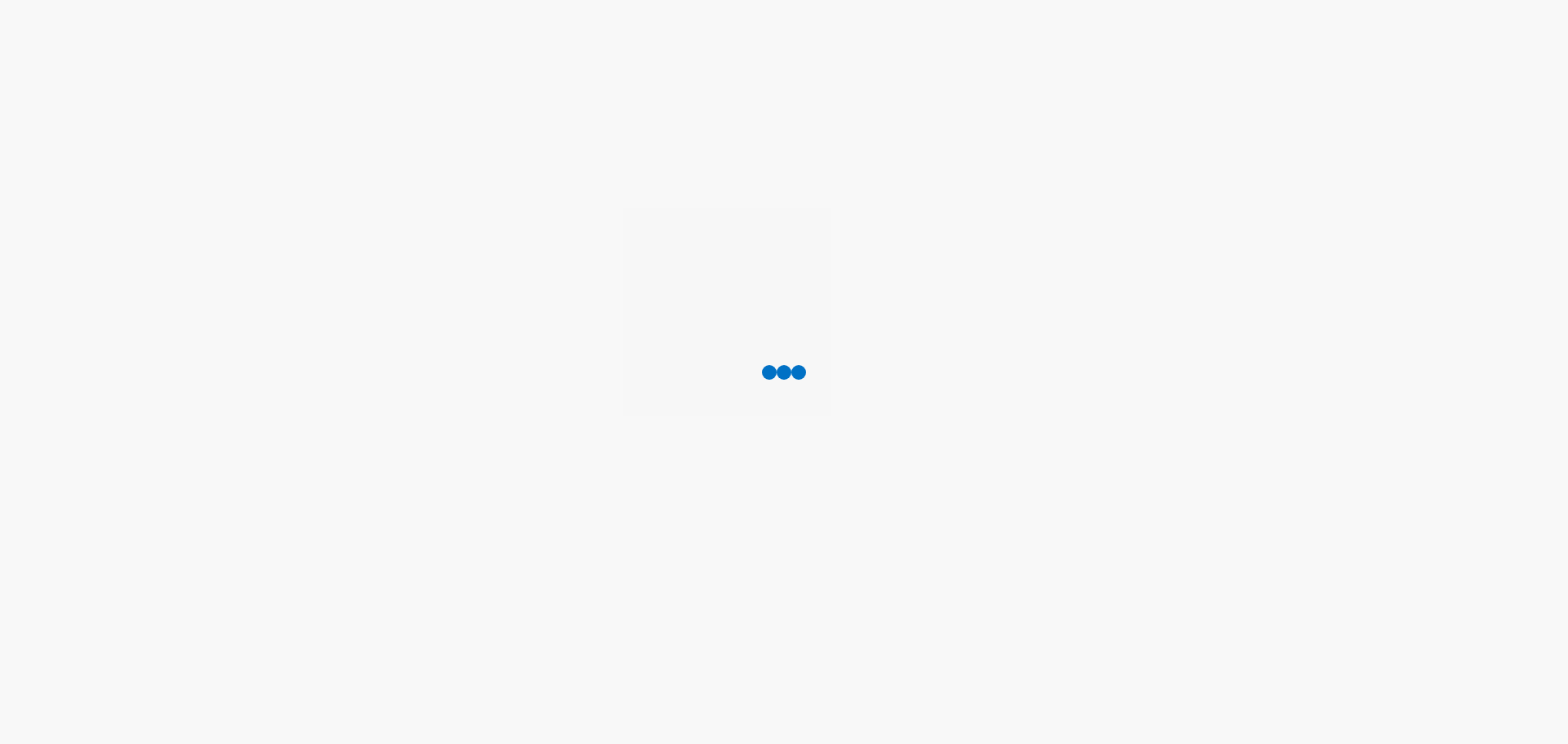 scroll, scrollTop: 0, scrollLeft: 0, axis: both 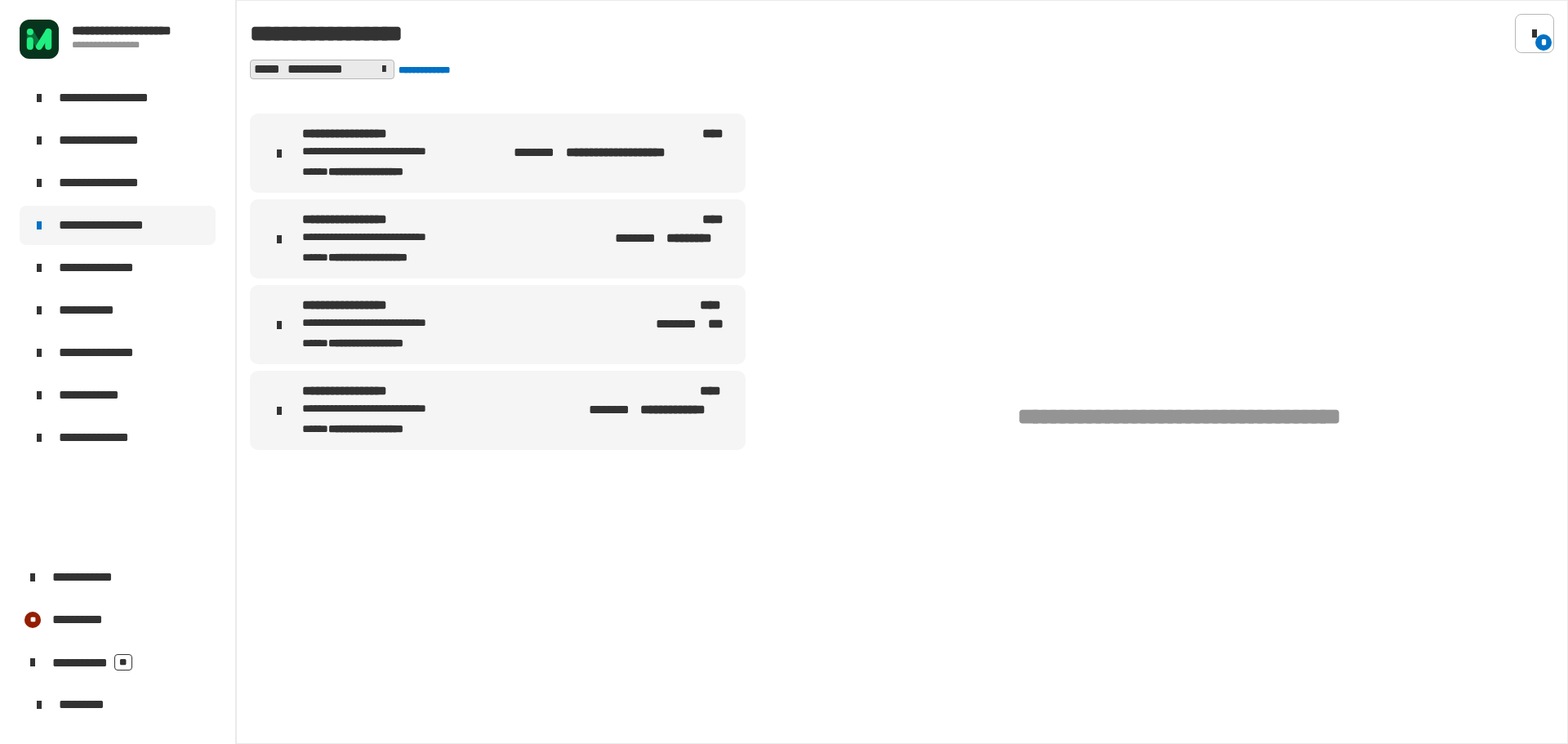 click on "**********" at bounding box center (646, 153) 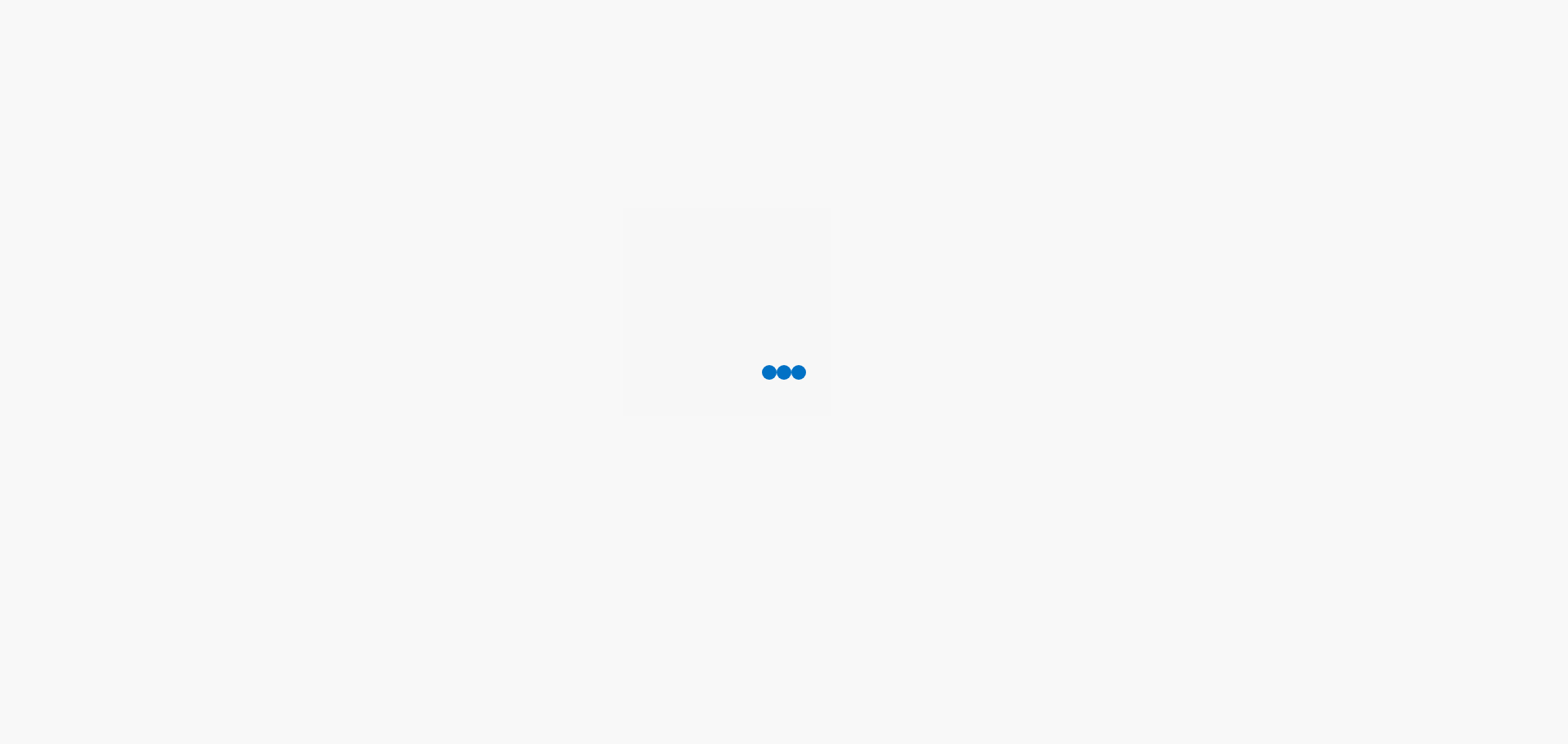 scroll, scrollTop: 0, scrollLeft: 0, axis: both 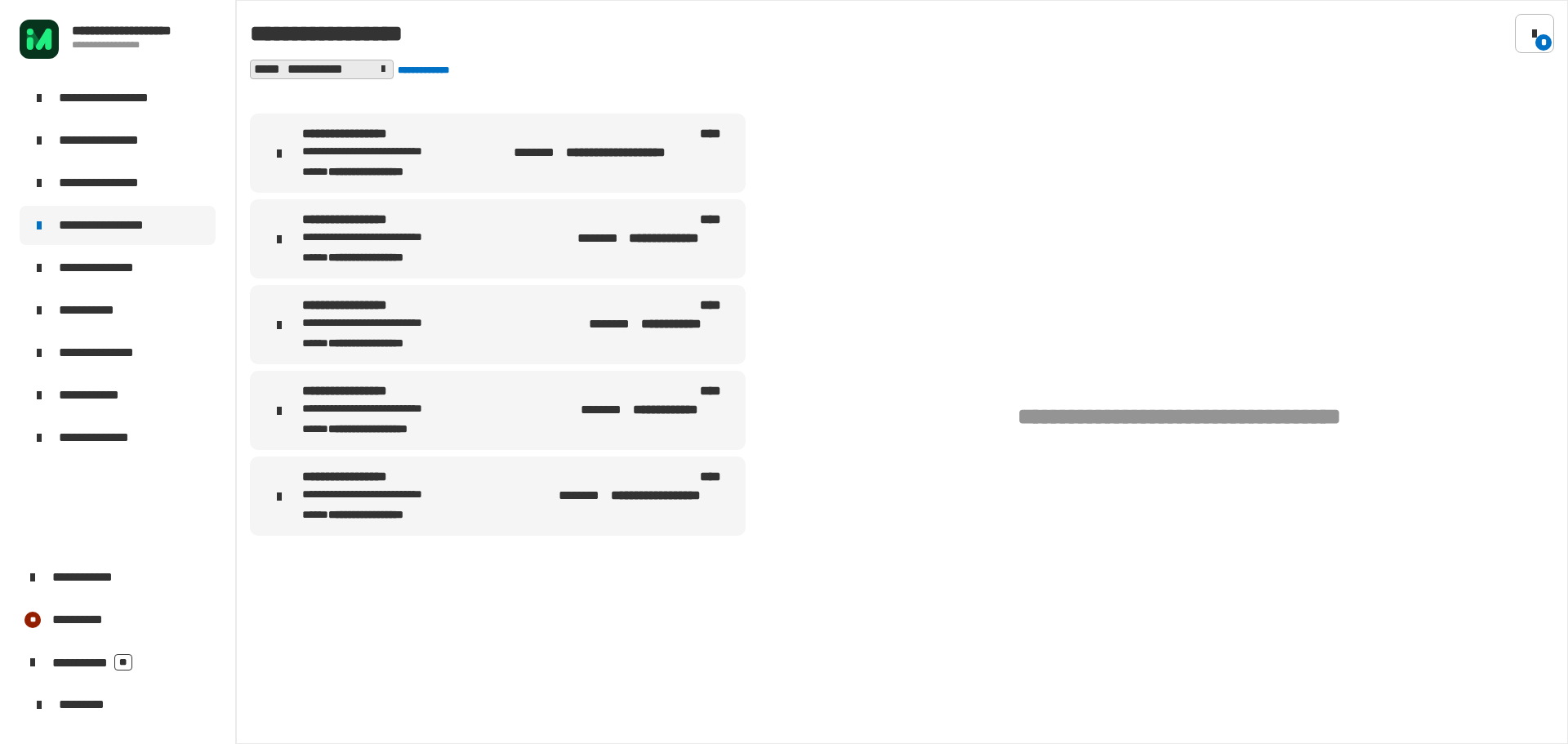 click on "**********" at bounding box center [395, 152] 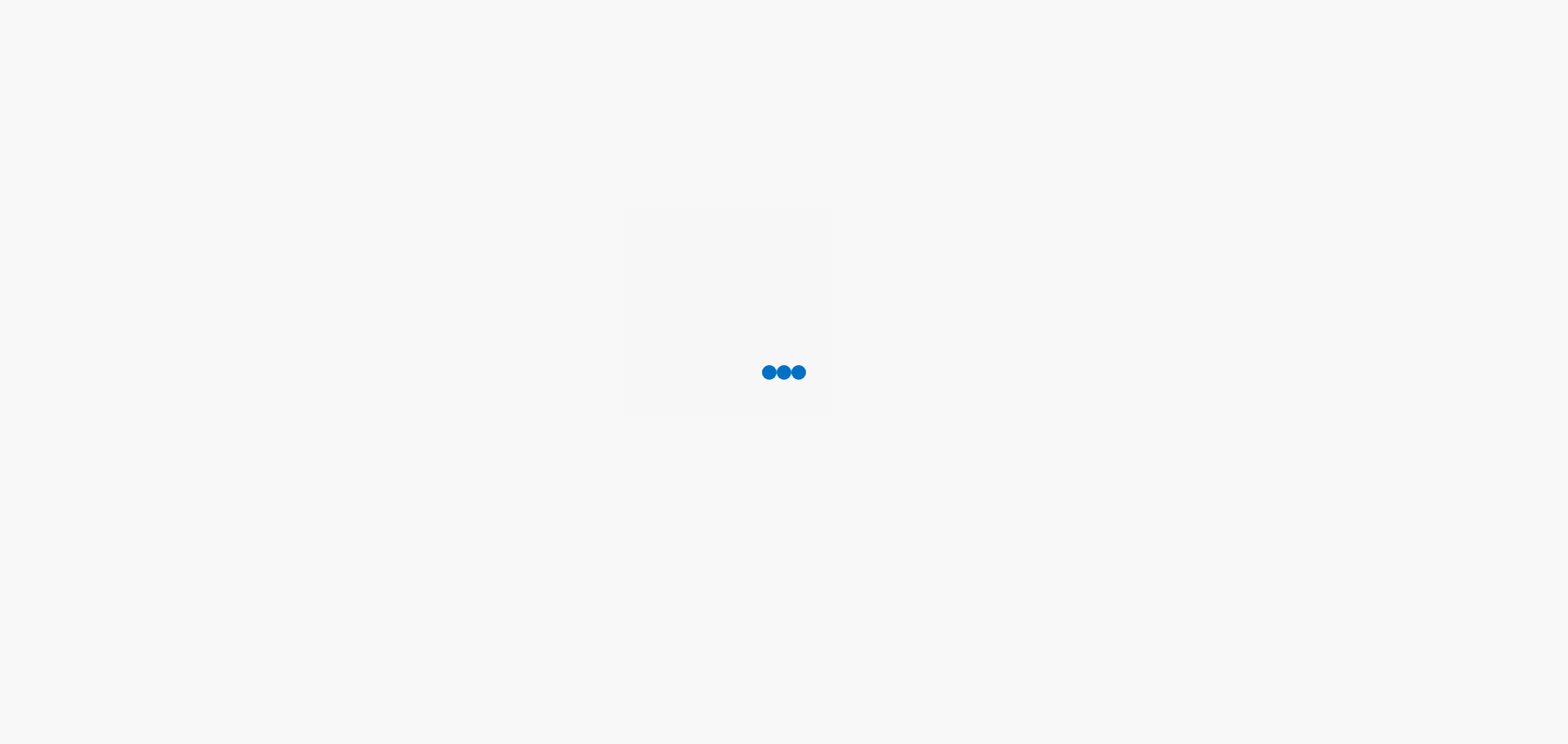 scroll, scrollTop: 0, scrollLeft: 0, axis: both 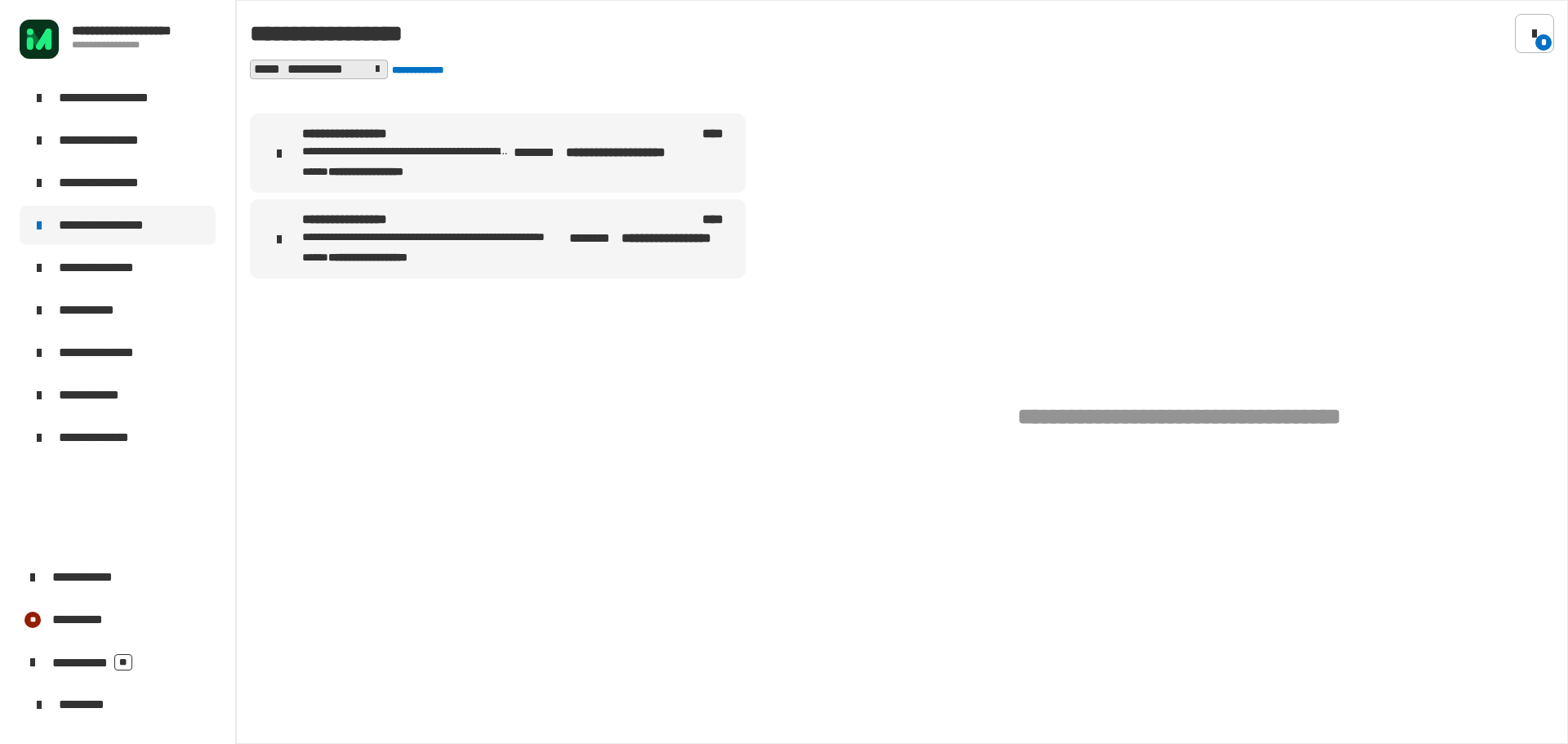 click on "**********" at bounding box center [406, 152] 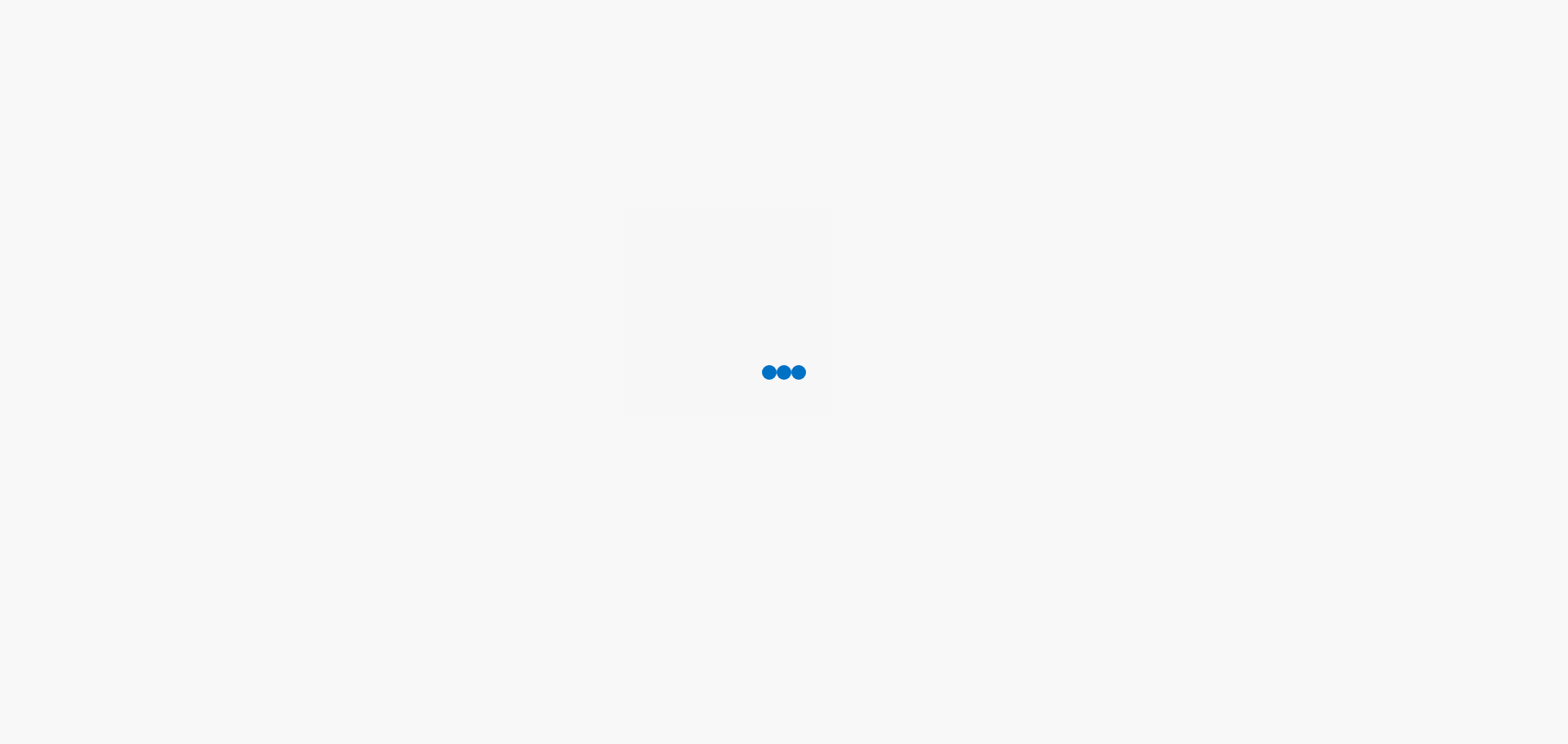 scroll, scrollTop: 0, scrollLeft: 0, axis: both 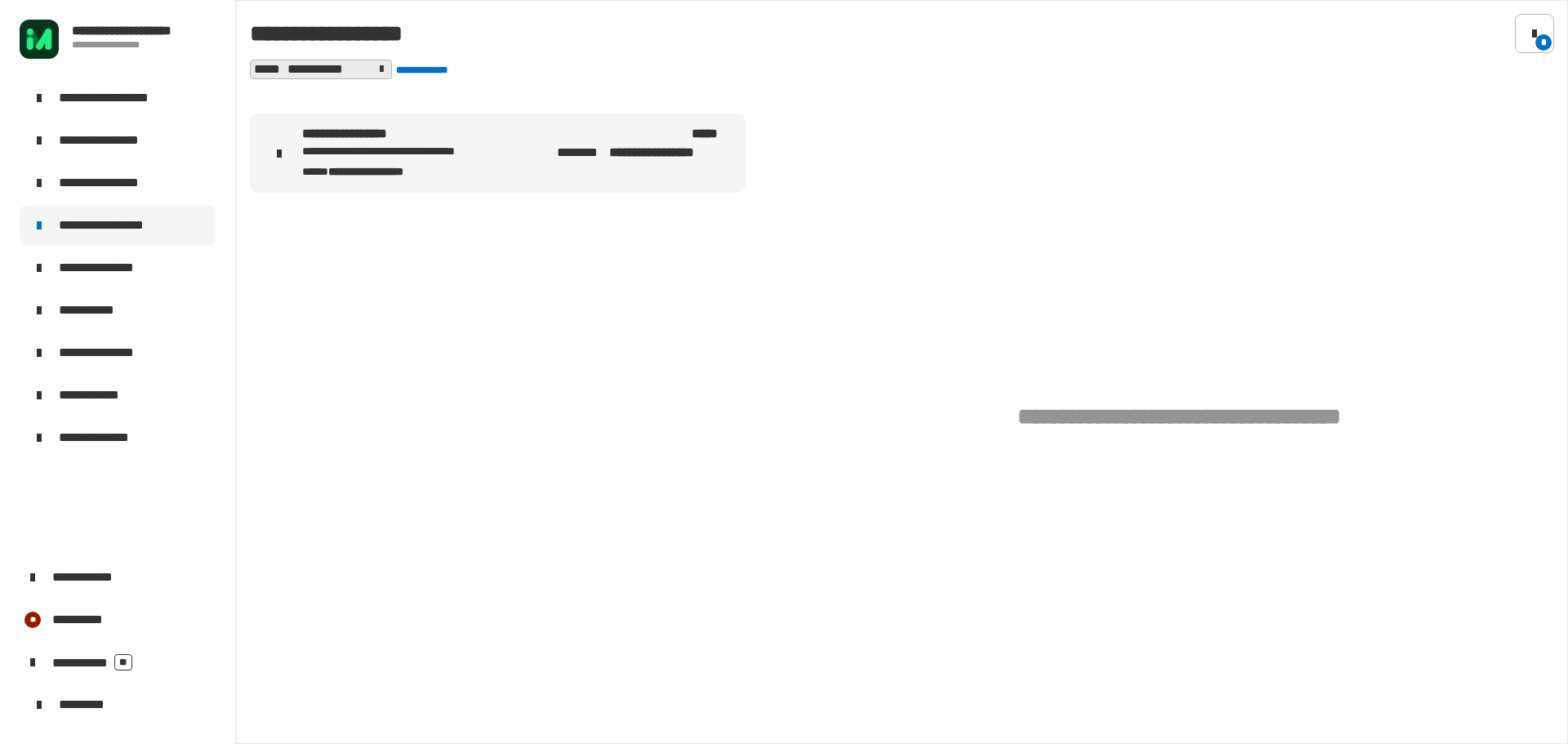 click on "**********" at bounding box center [497, 153] 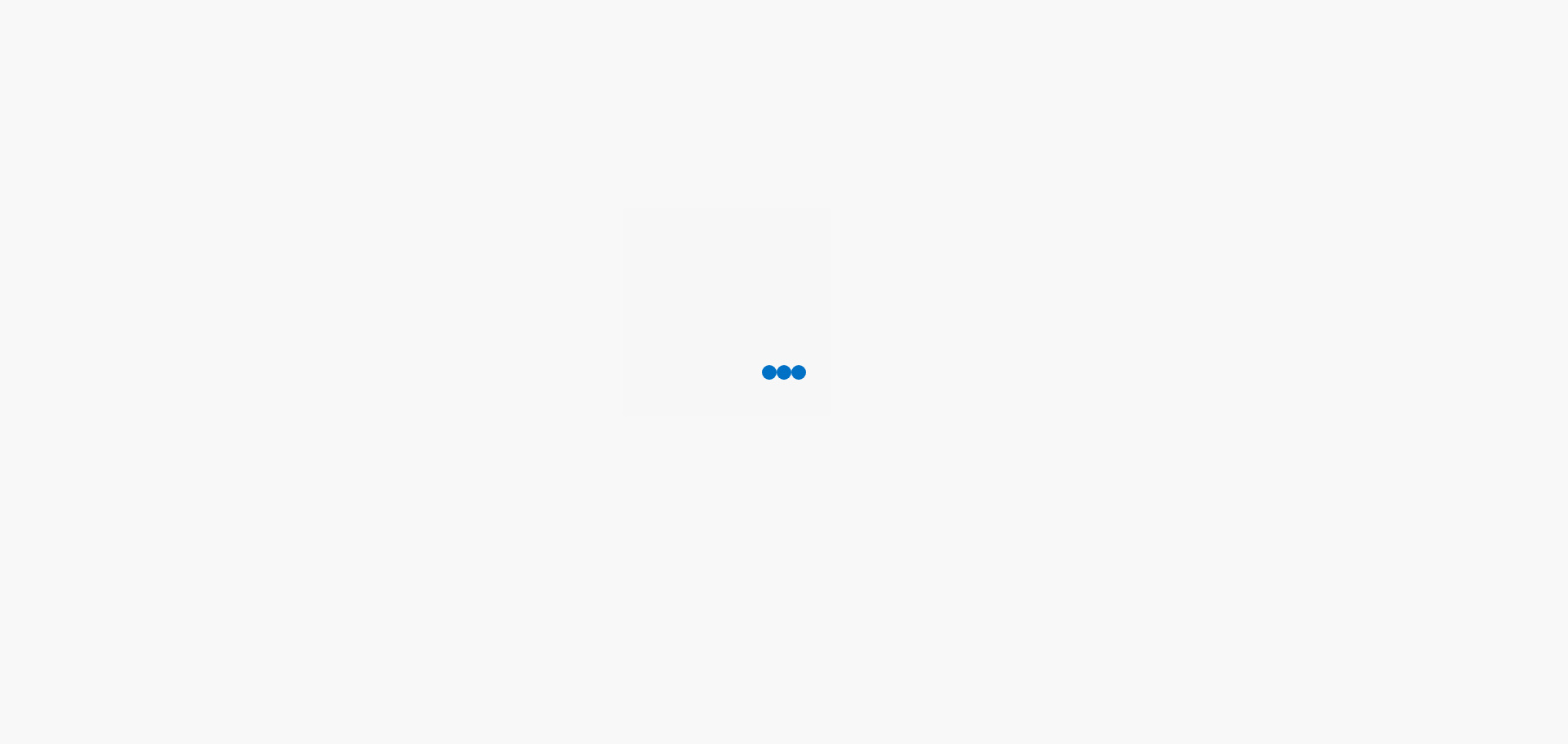 scroll, scrollTop: 0, scrollLeft: 0, axis: both 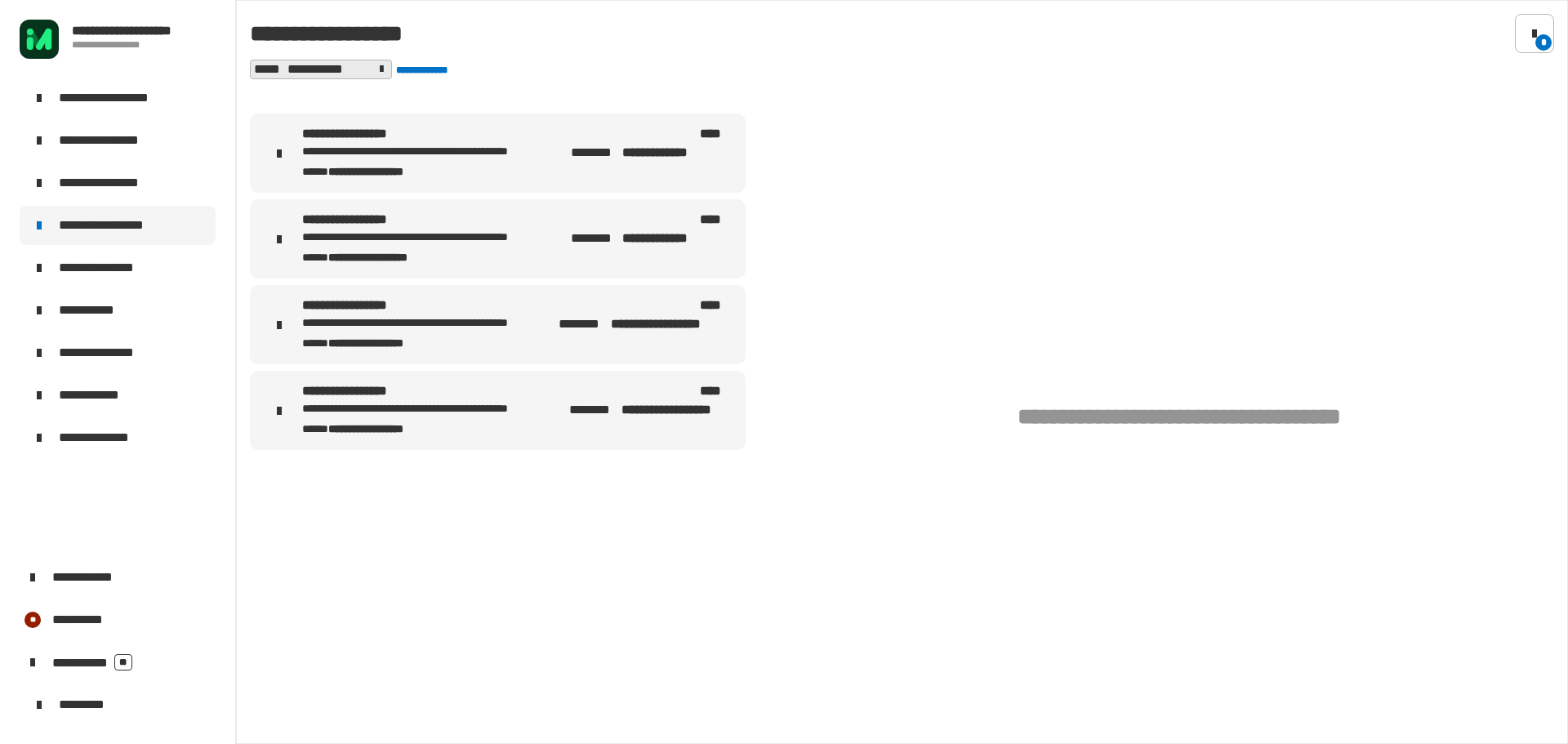 click on "**********" at bounding box center [497, 153] 